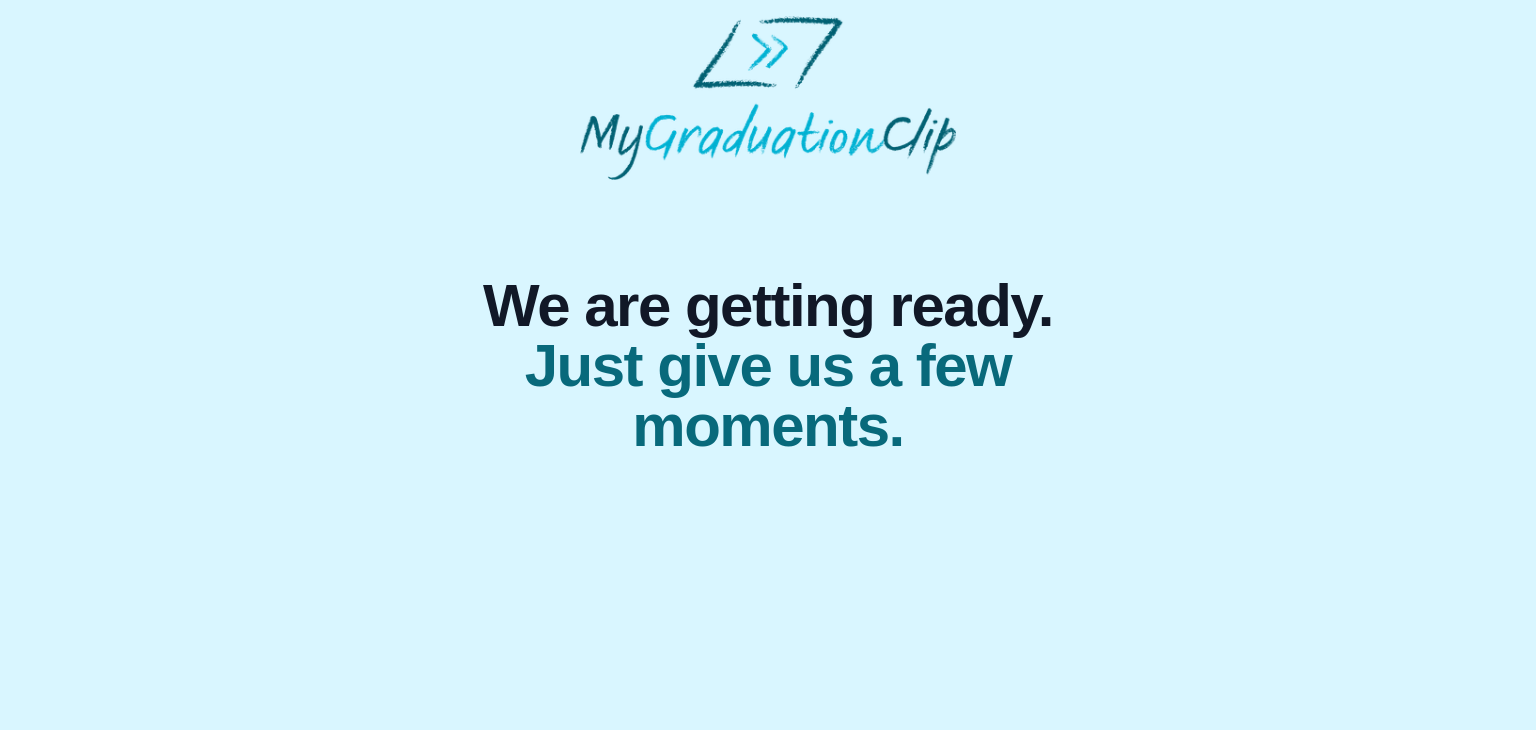 scroll, scrollTop: 0, scrollLeft: 0, axis: both 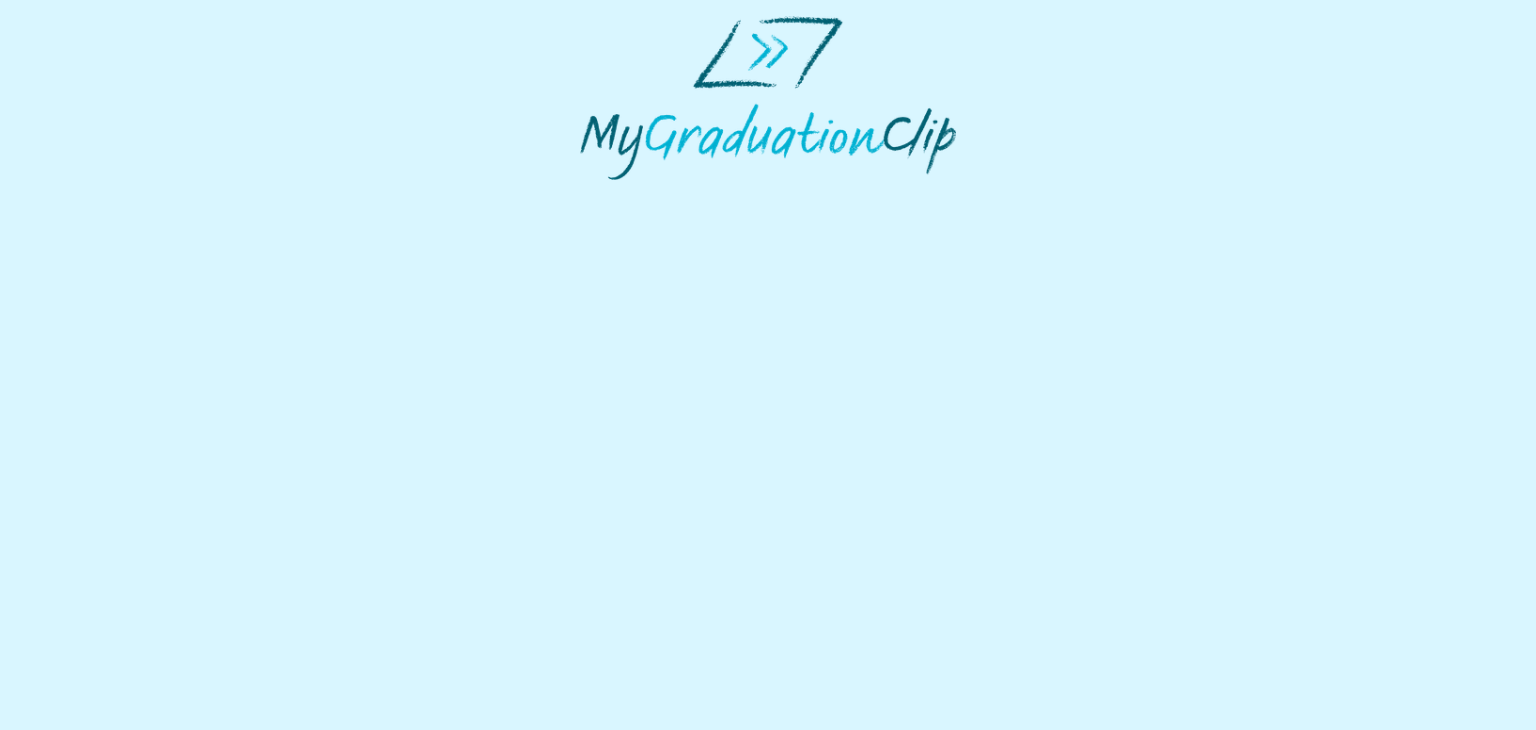 select on "**********" 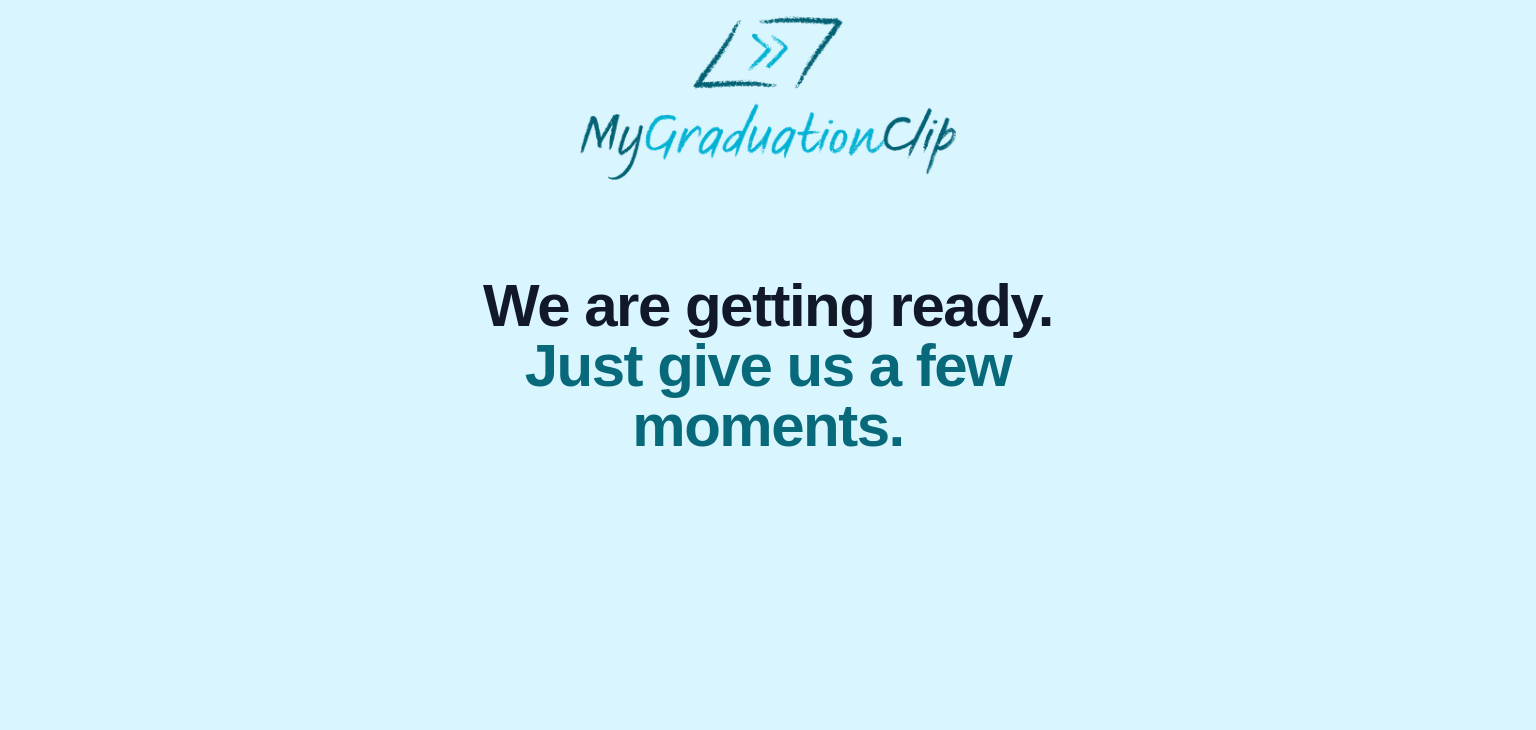 scroll, scrollTop: 0, scrollLeft: 0, axis: both 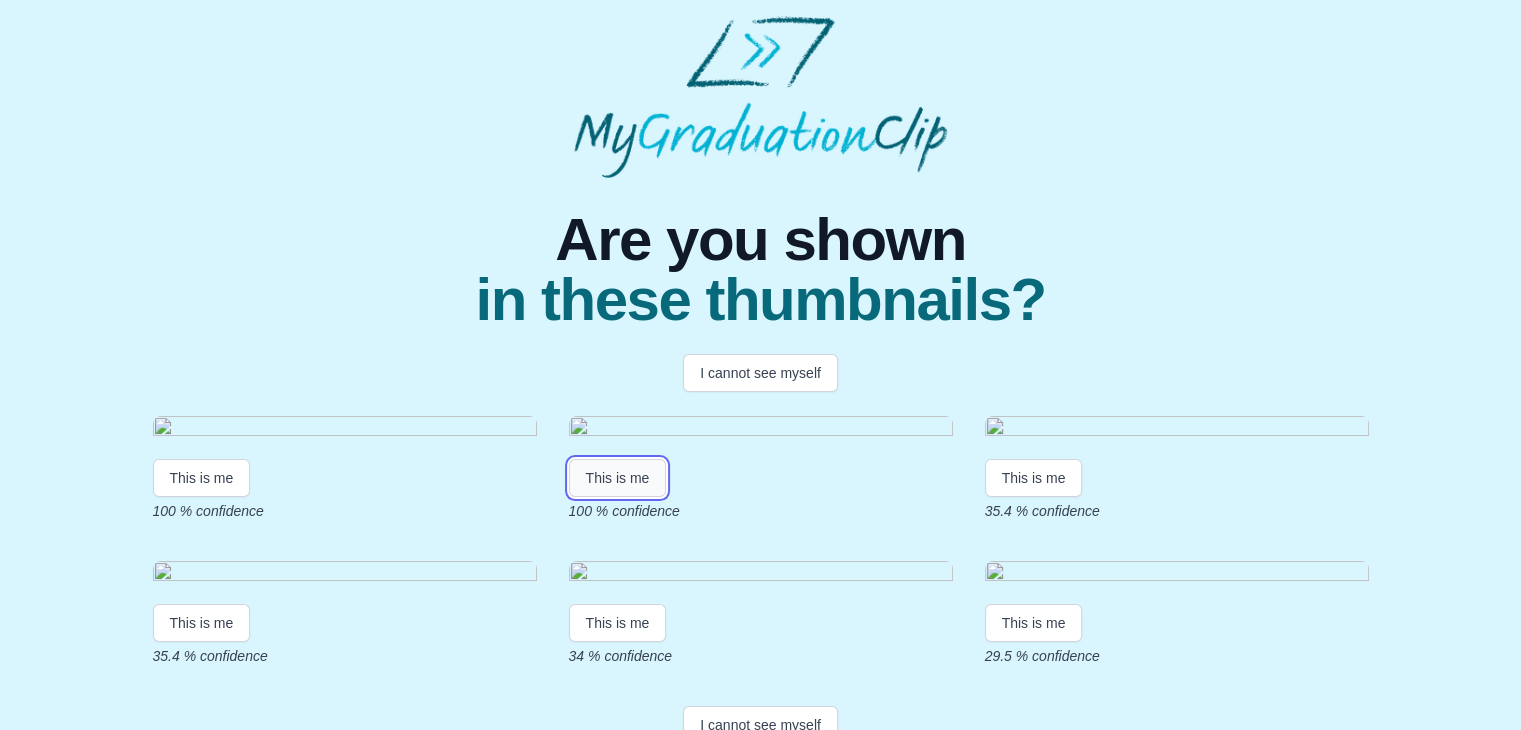 click on "This is me" at bounding box center (618, 478) 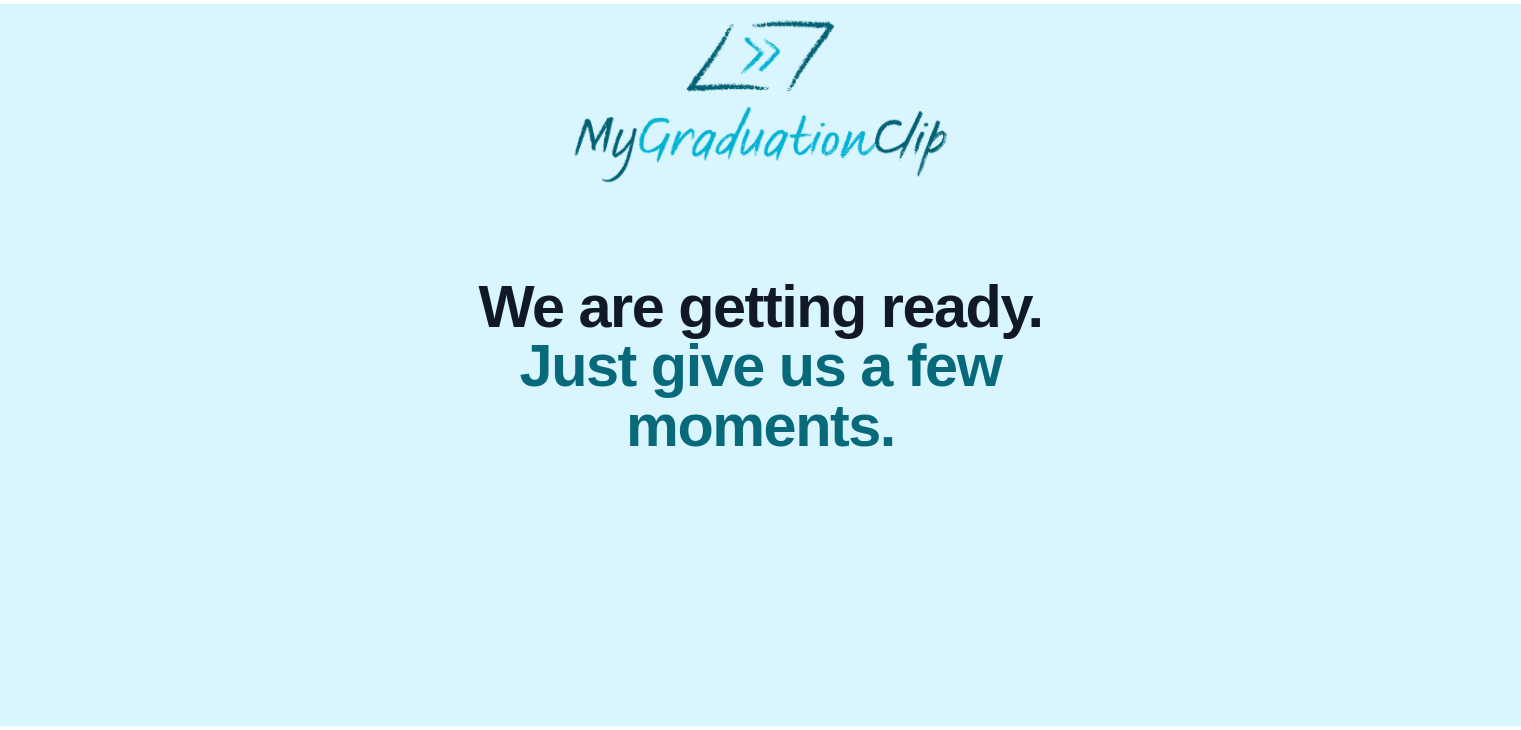scroll, scrollTop: 0, scrollLeft: 0, axis: both 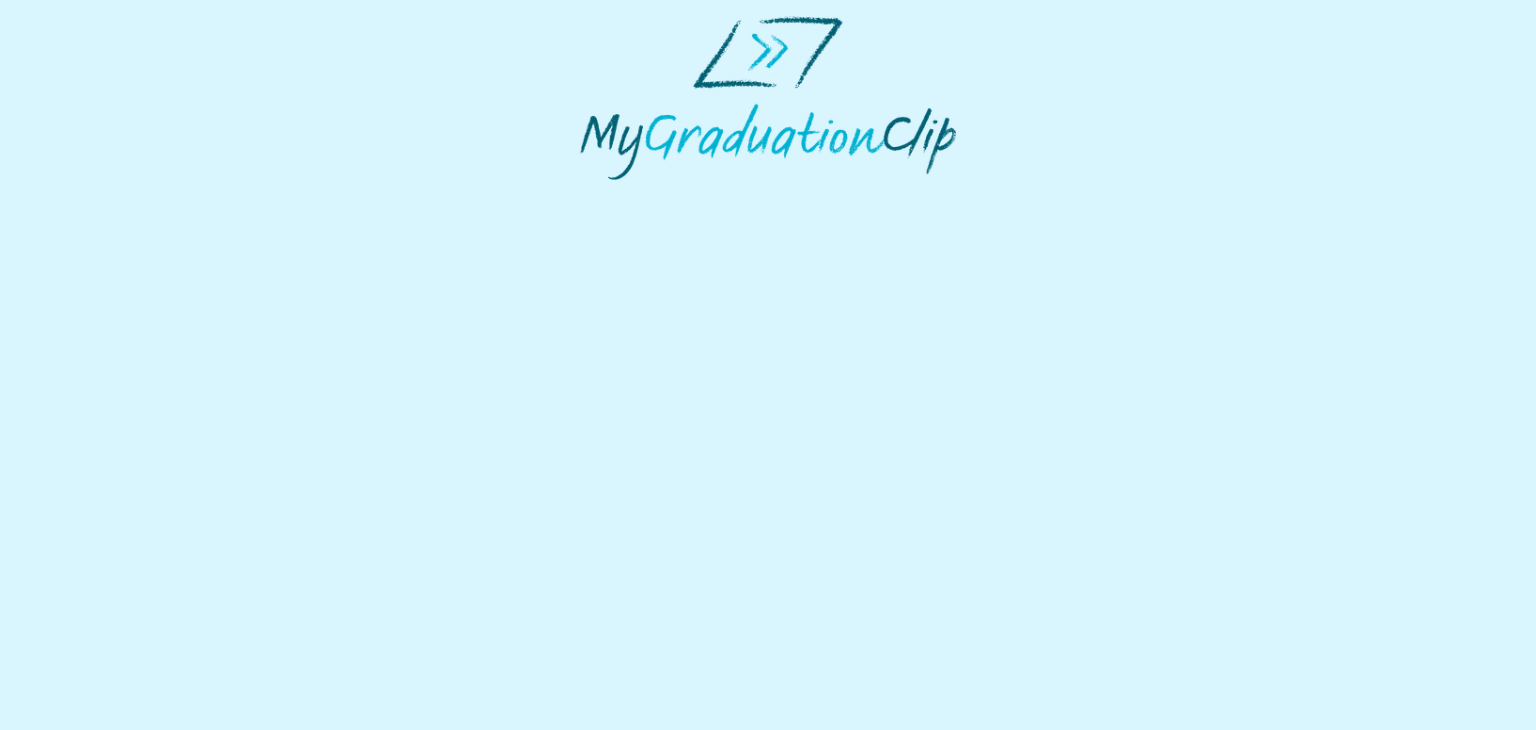 select on "**********" 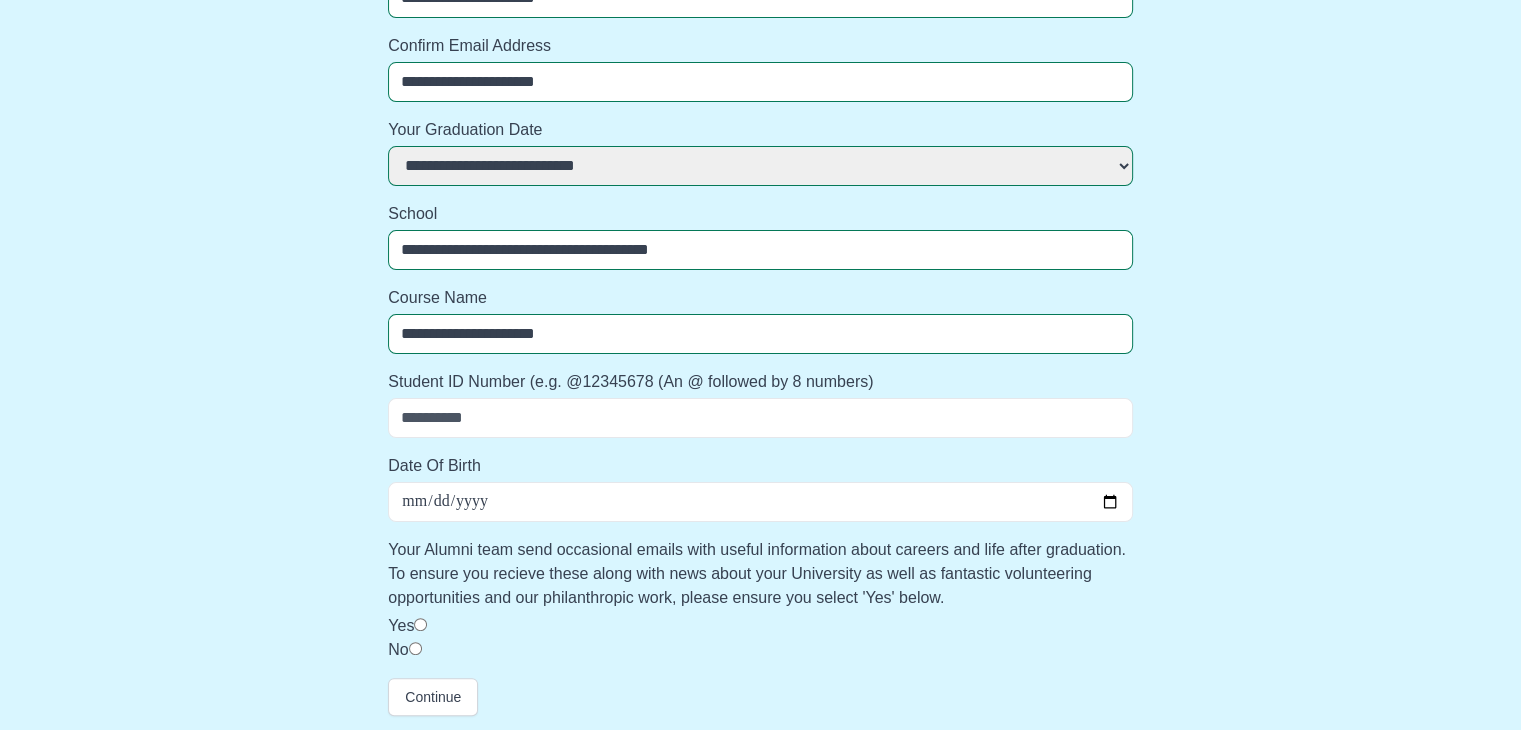 scroll, scrollTop: 361, scrollLeft: 0, axis: vertical 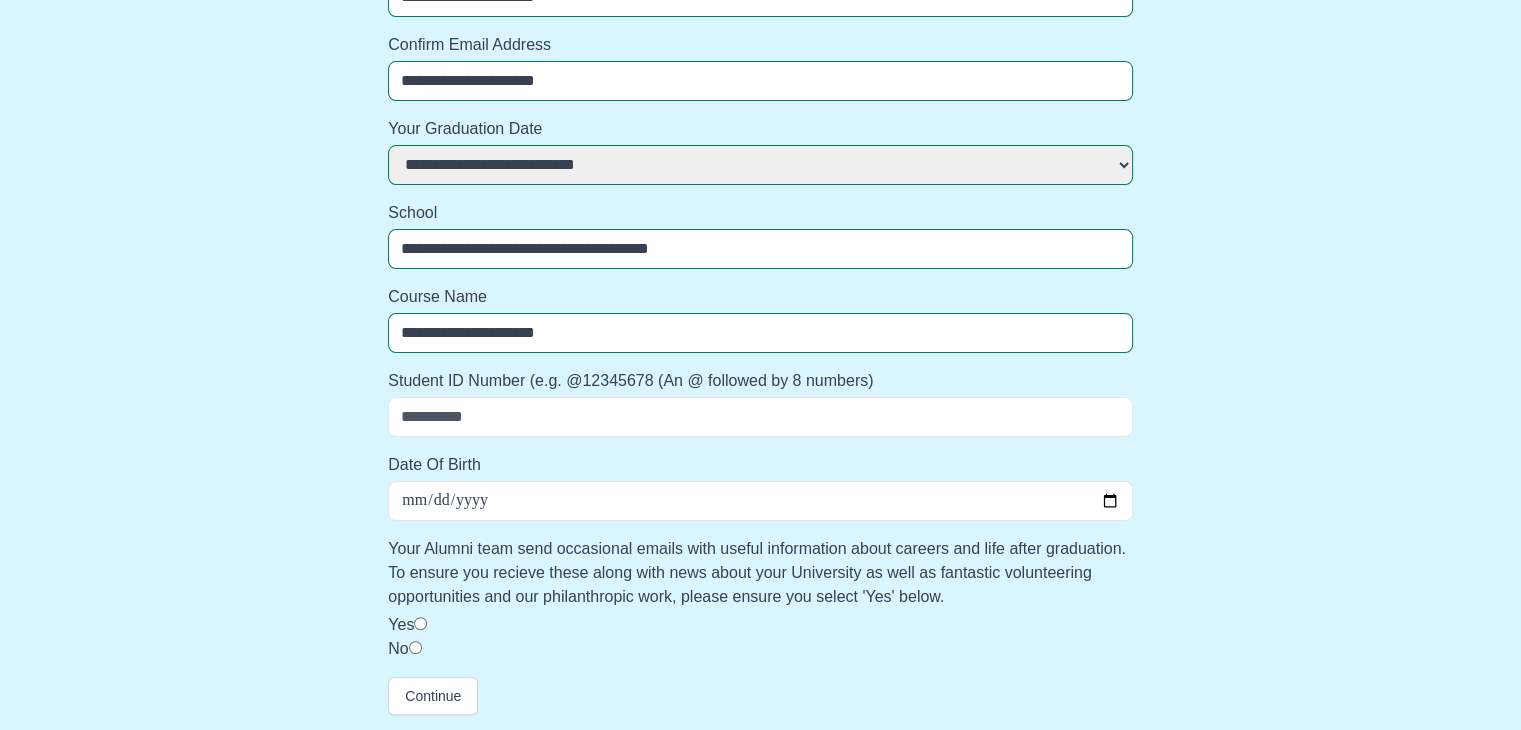 click on "Date Of Birth" at bounding box center [760, 501] 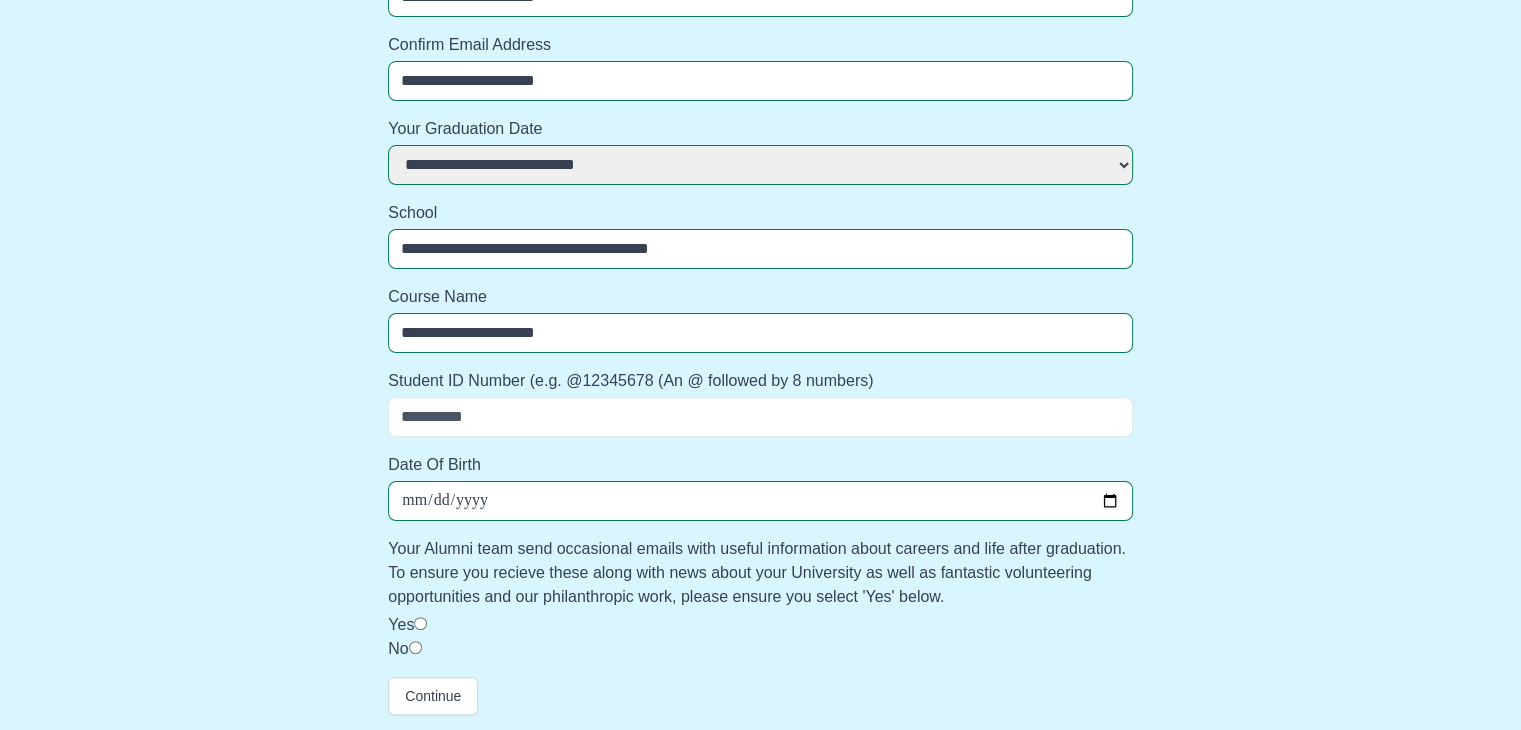 type on "**********" 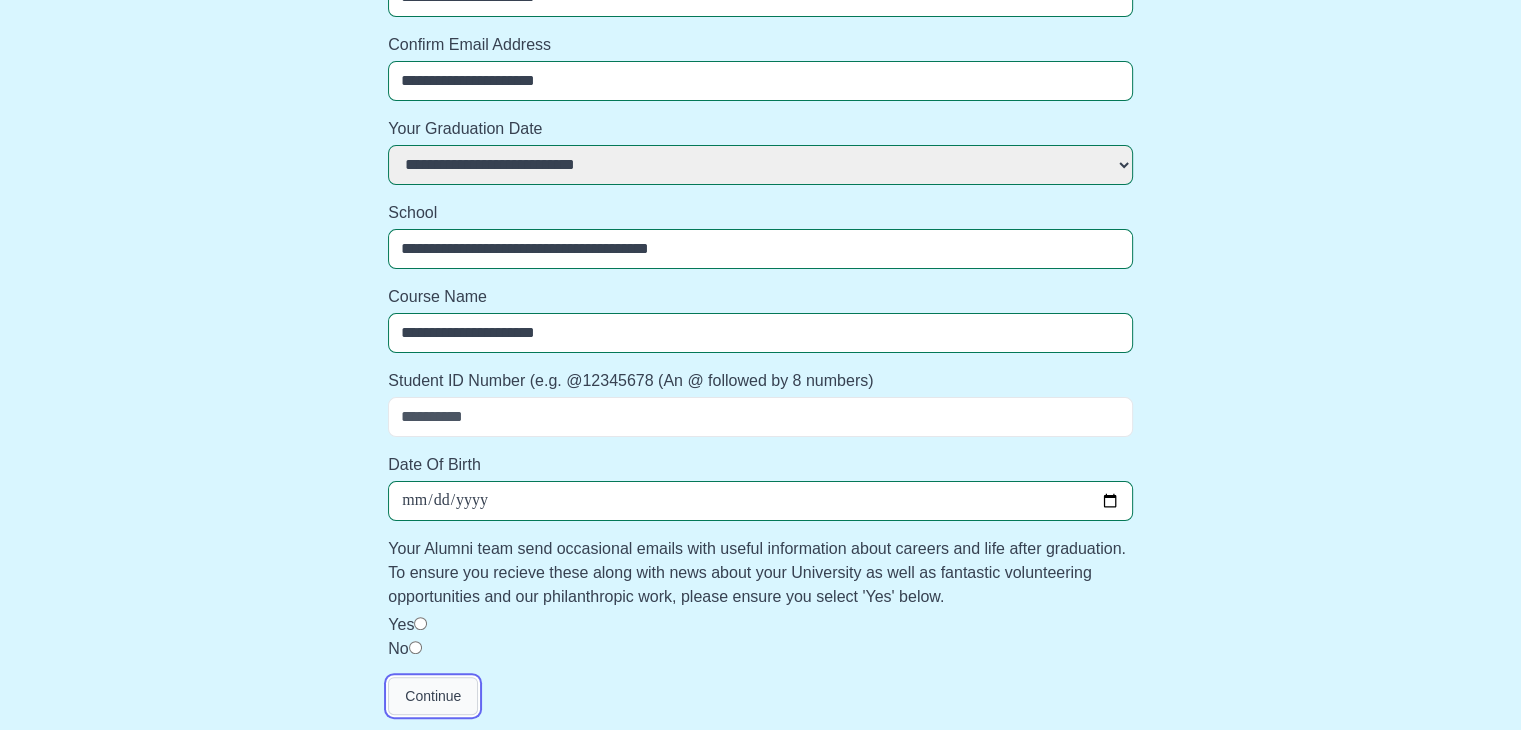 click on "Continue" at bounding box center (433, 696) 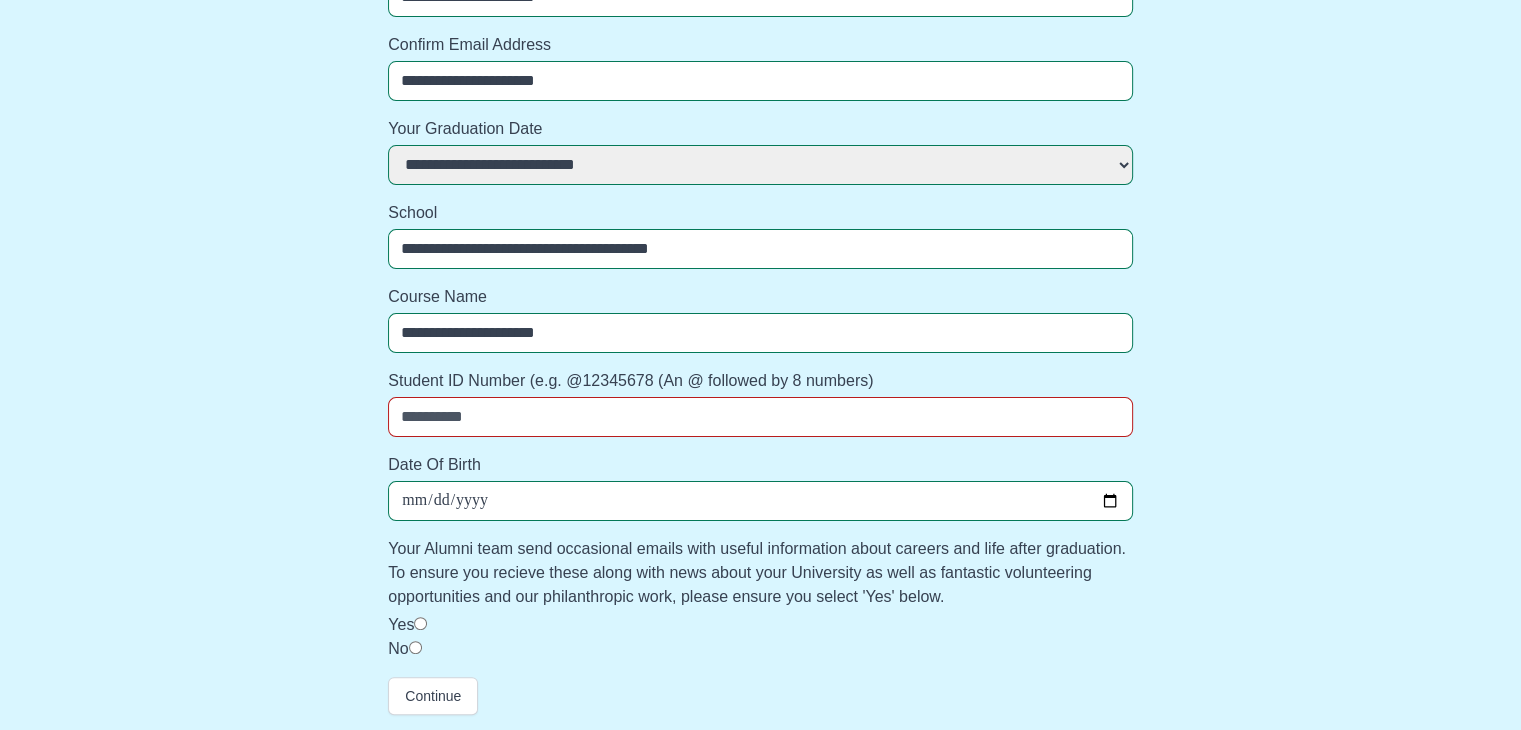click on "Student ID Number (e.g. @12345678 (An @ followed by 8 numbers)" at bounding box center [760, 417] 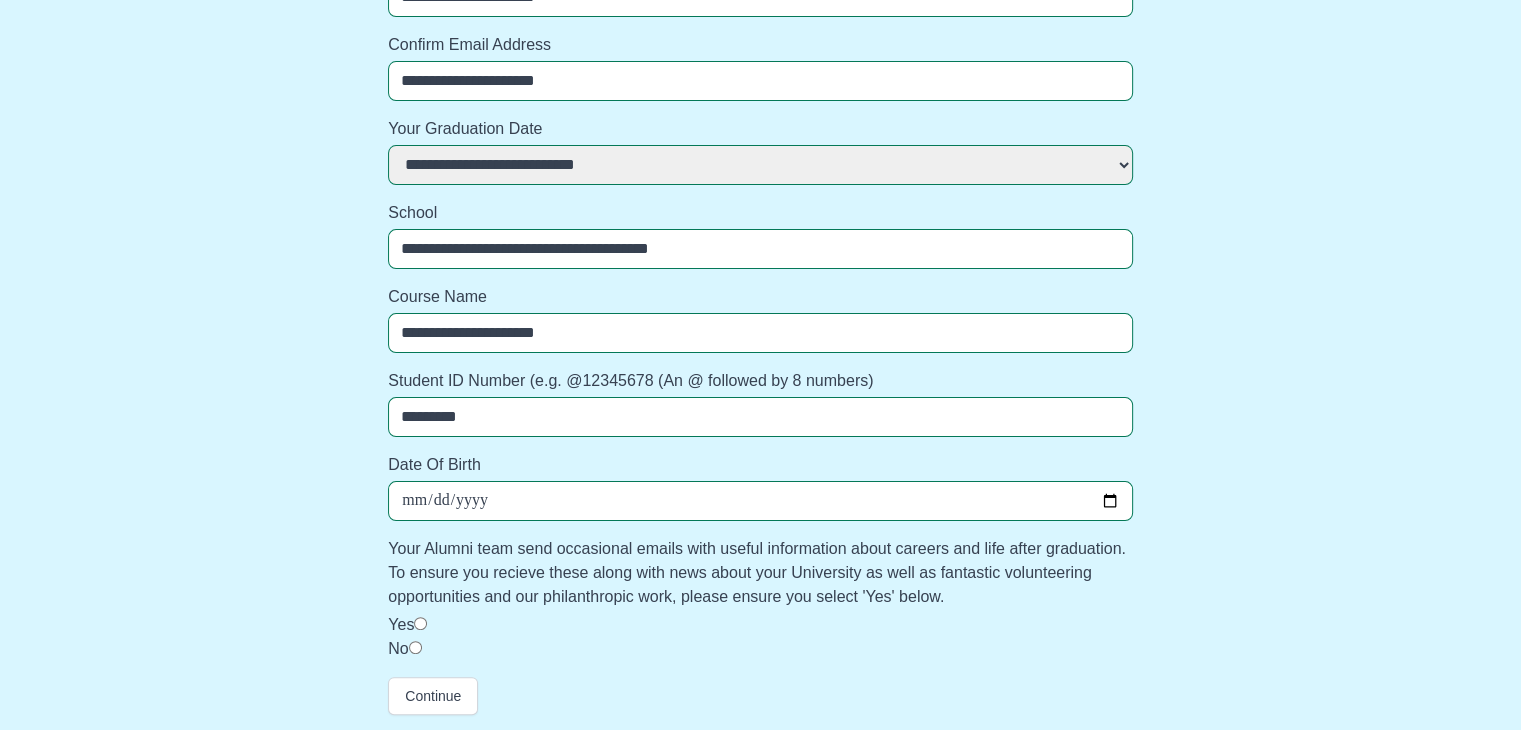 type on "*********" 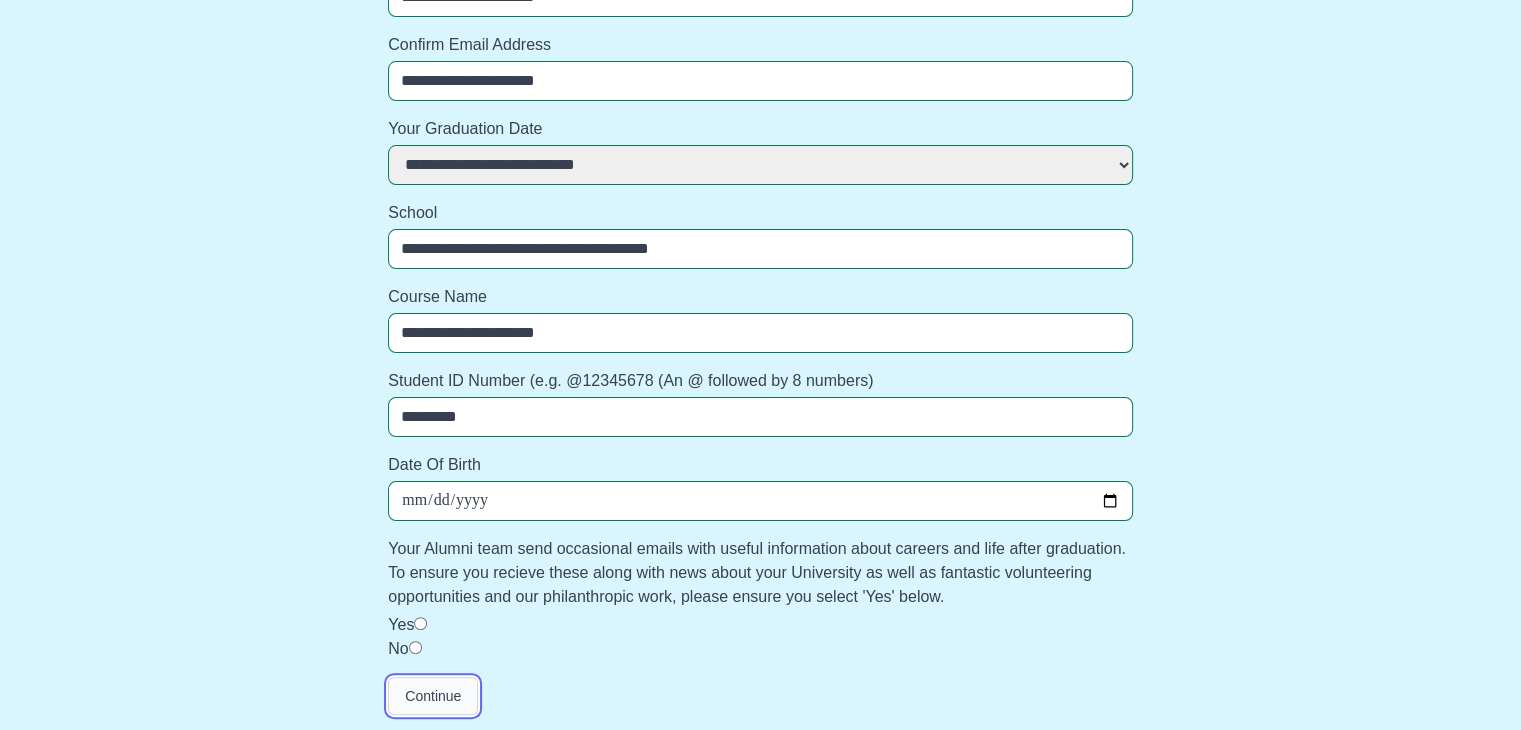 click on "Continue" at bounding box center [433, 696] 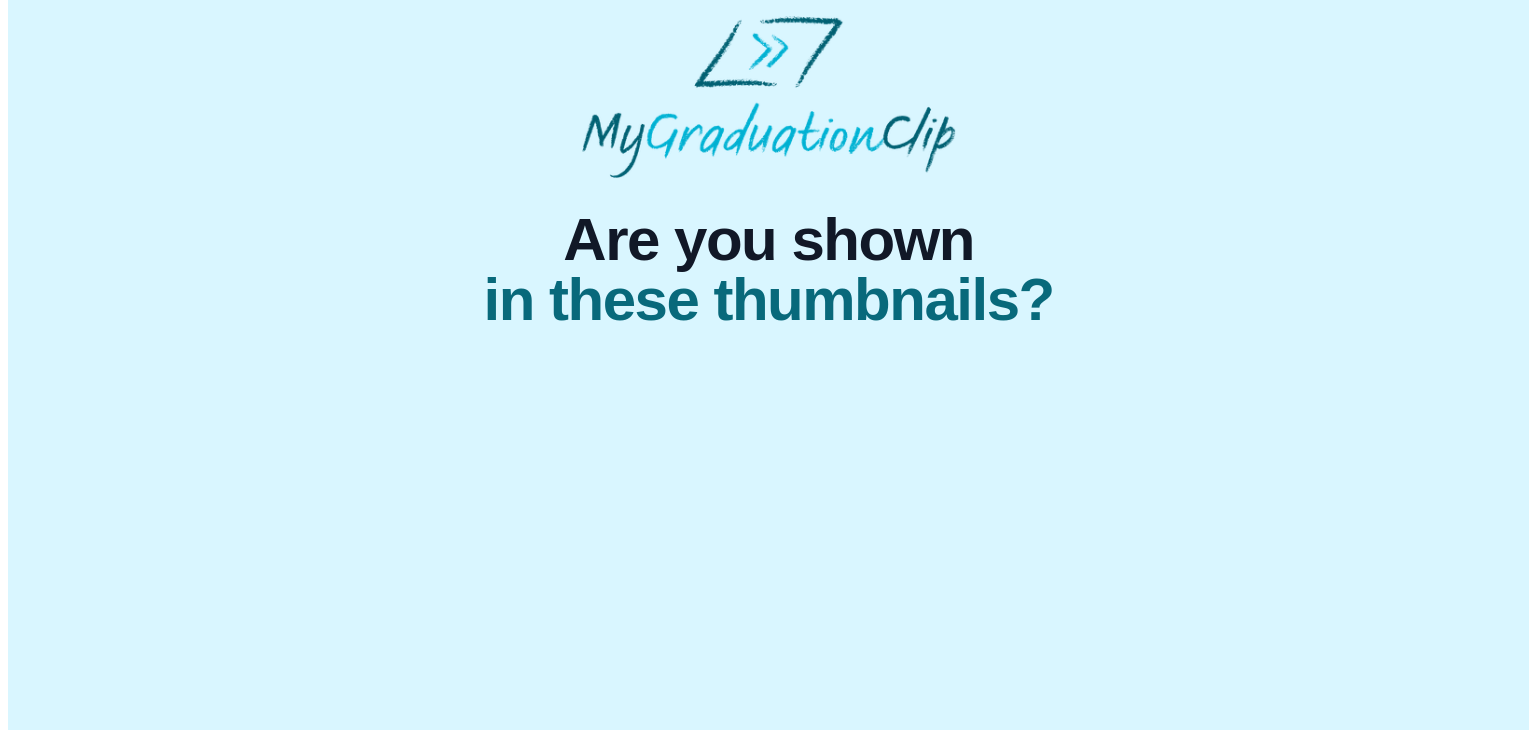 scroll, scrollTop: 0, scrollLeft: 0, axis: both 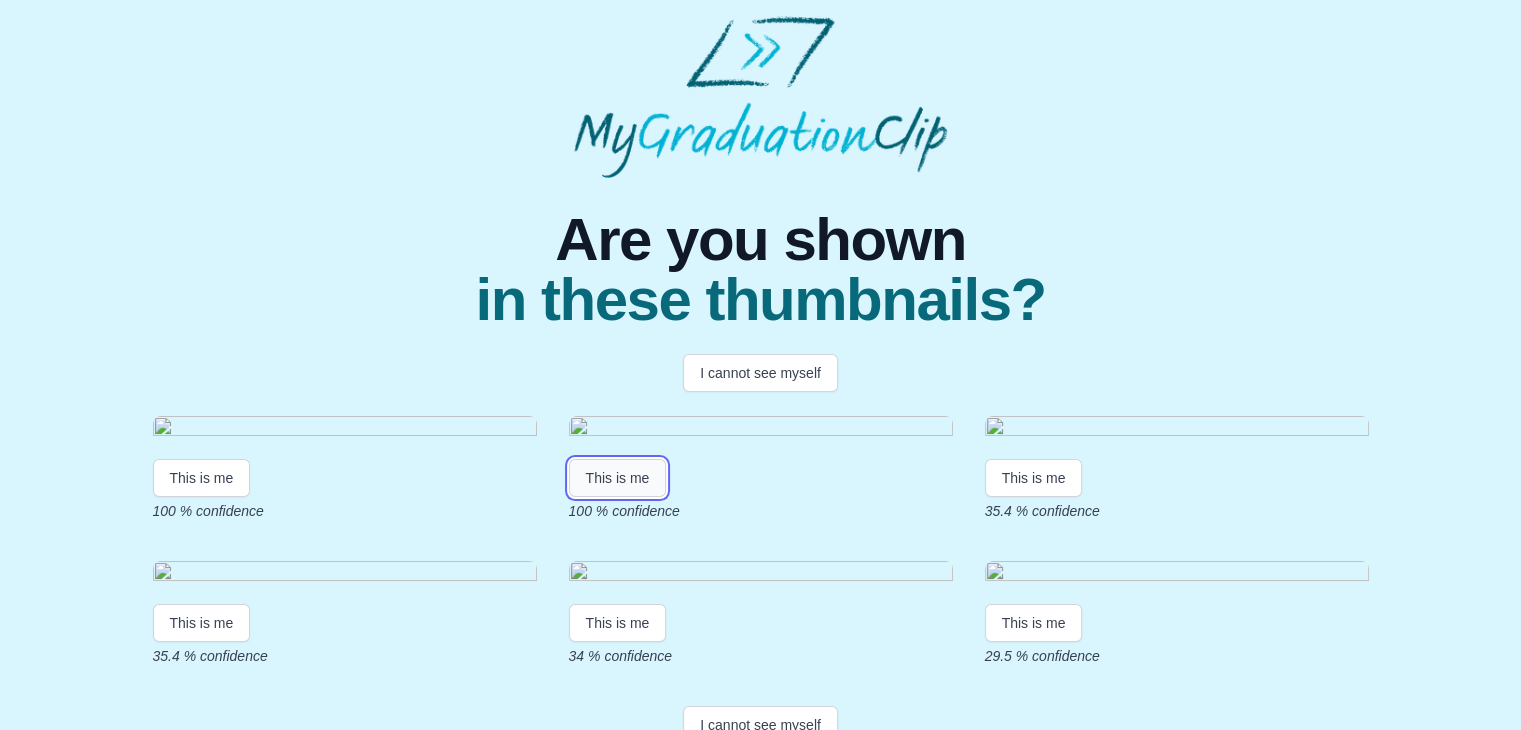 click on "This is me" at bounding box center (618, 478) 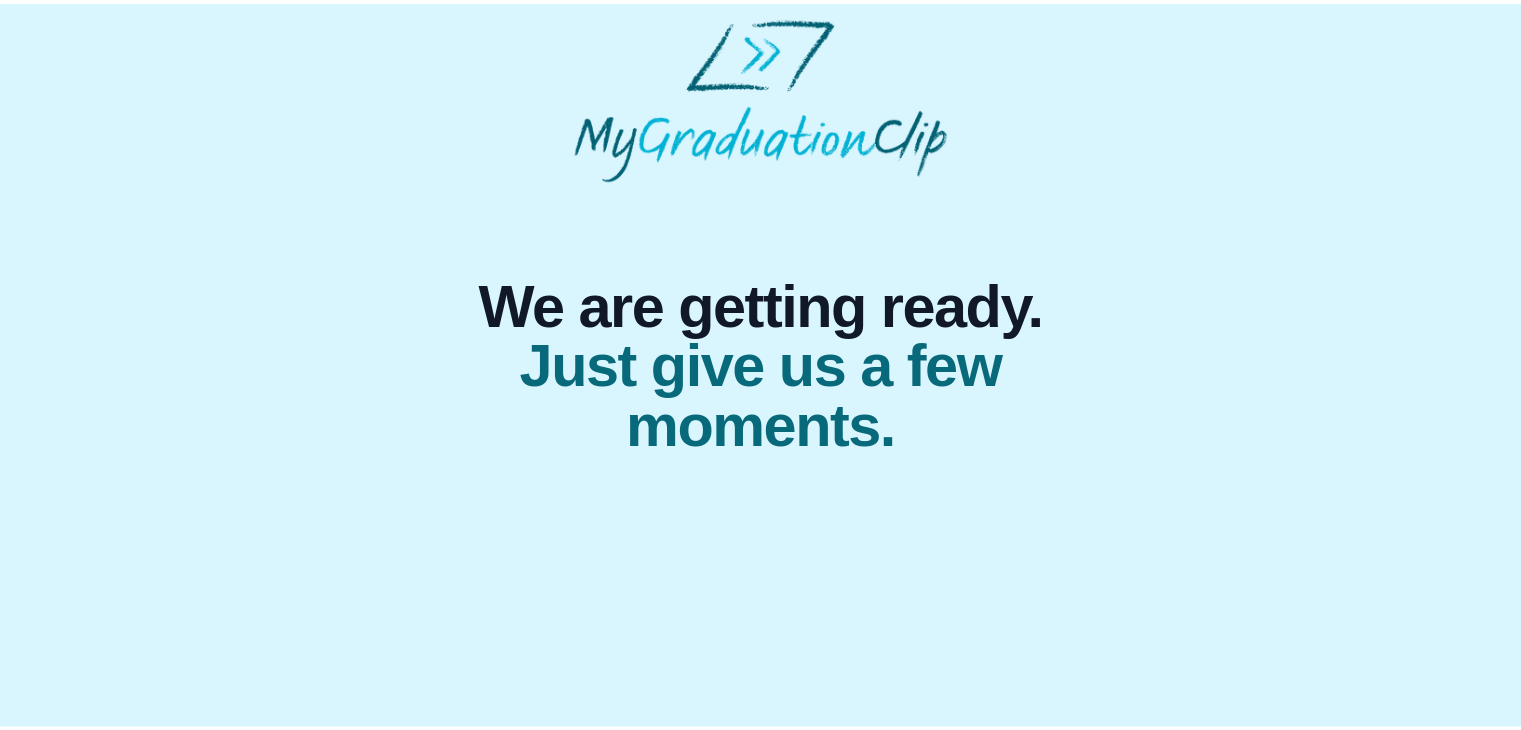 scroll, scrollTop: 0, scrollLeft: 0, axis: both 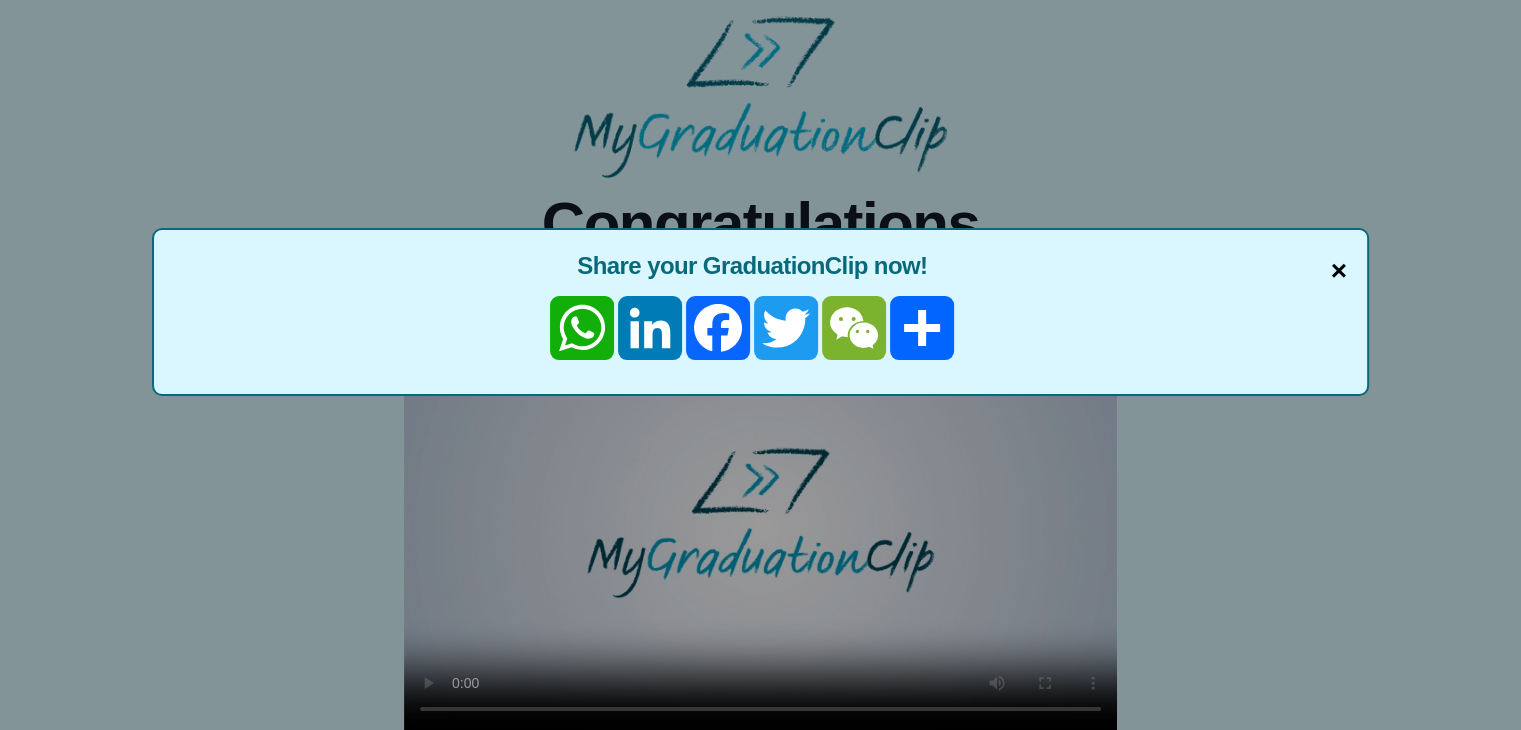 click on "×" at bounding box center [1339, 271] 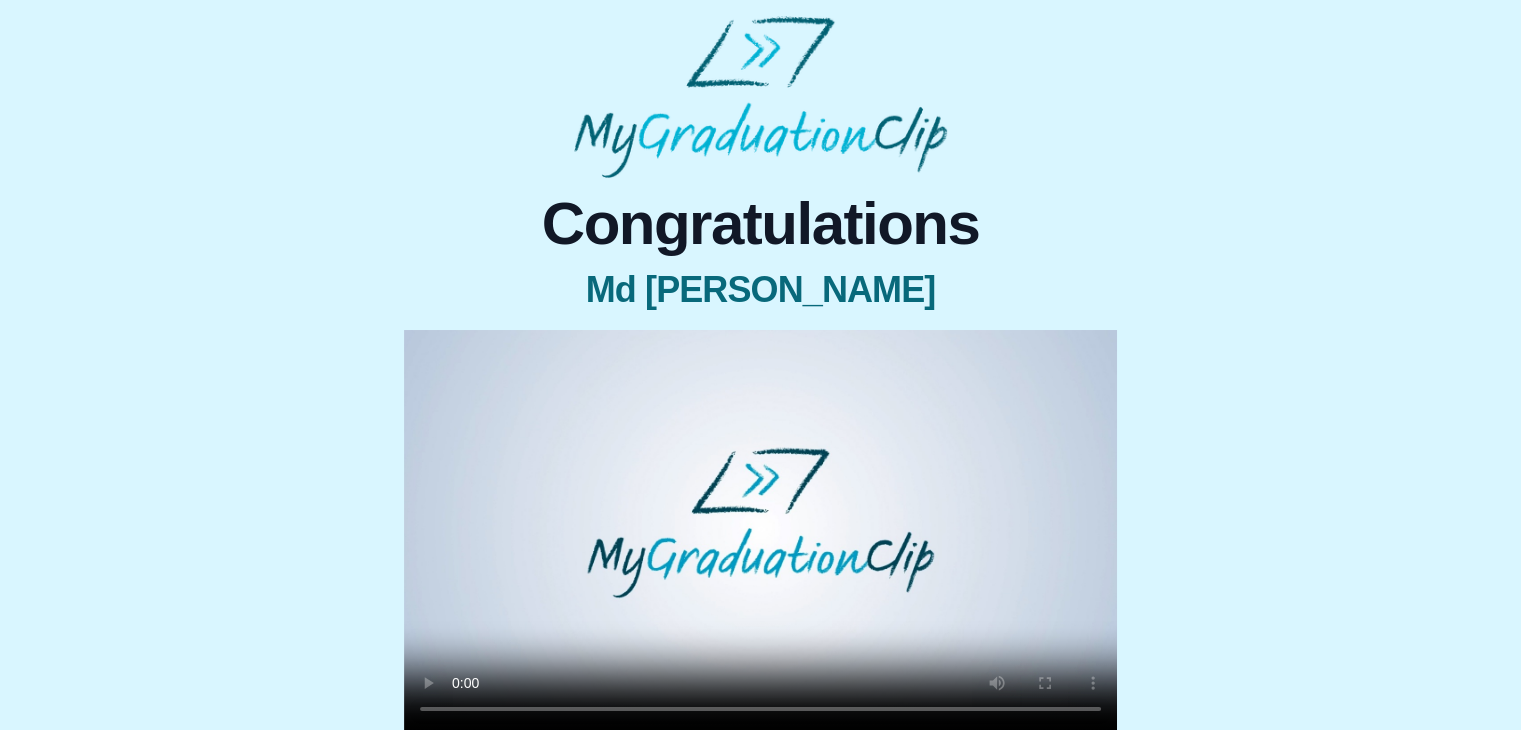 type 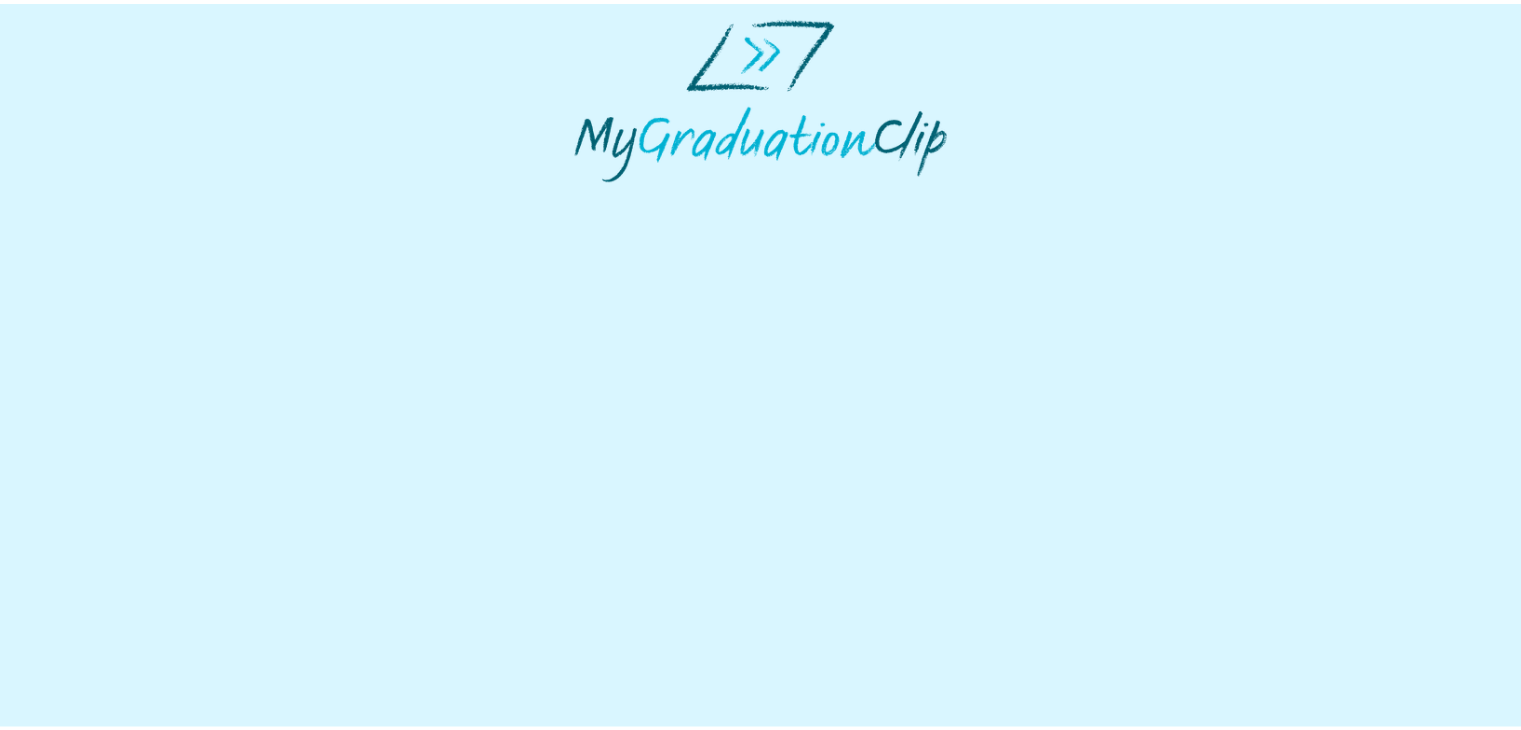 scroll, scrollTop: 0, scrollLeft: 0, axis: both 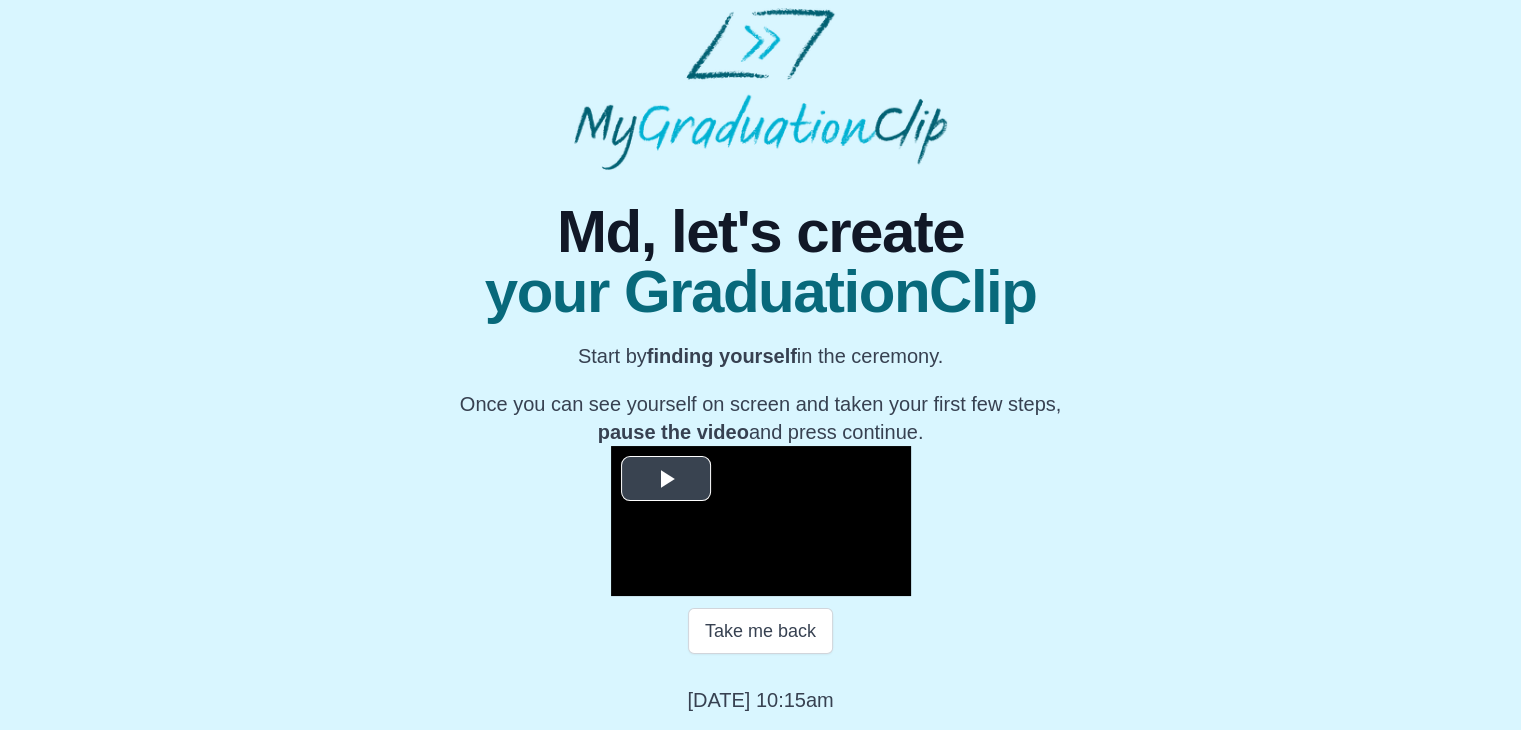 click at bounding box center [666, 478] 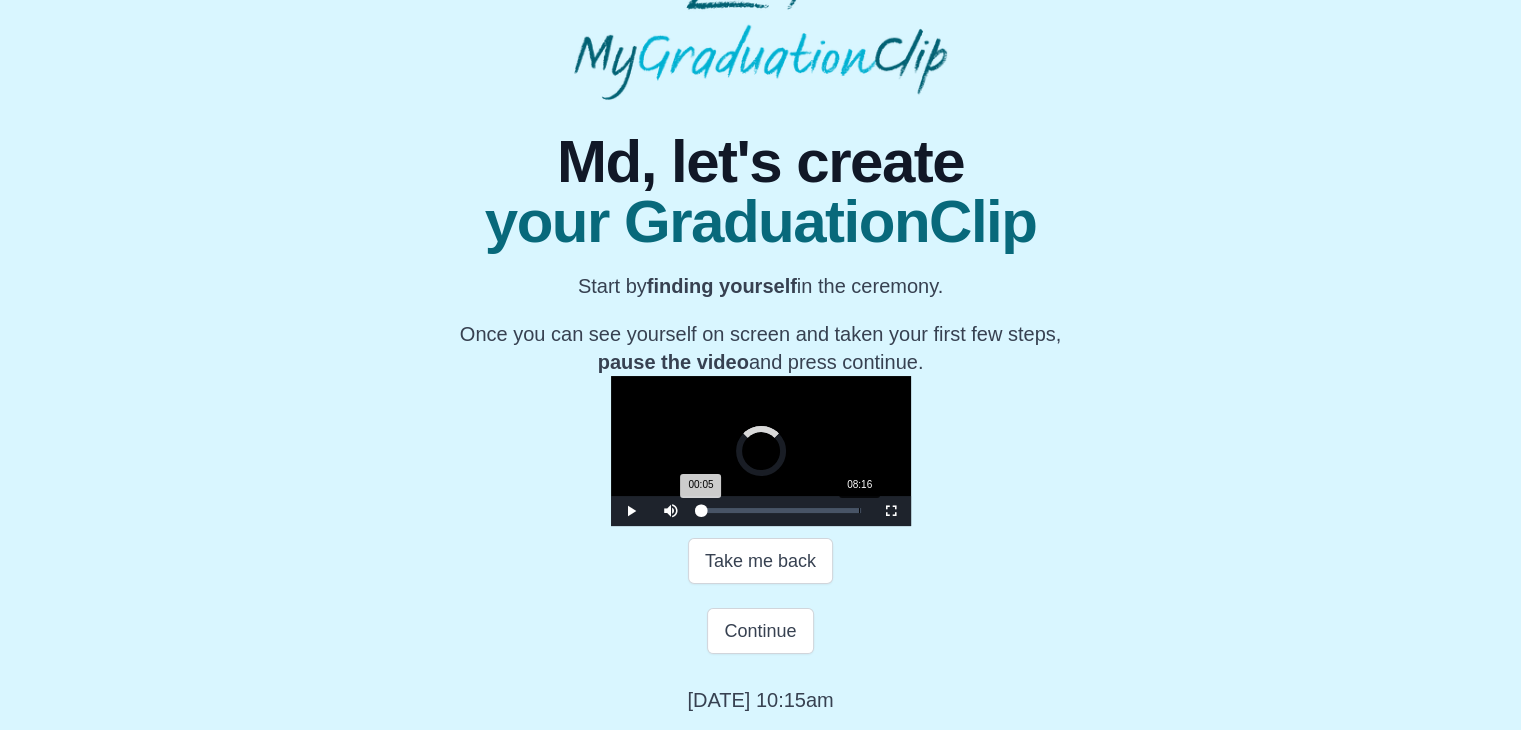 click on "Loaded : 0% 08:16 00:05 Progress : 0%" at bounding box center [781, 511] 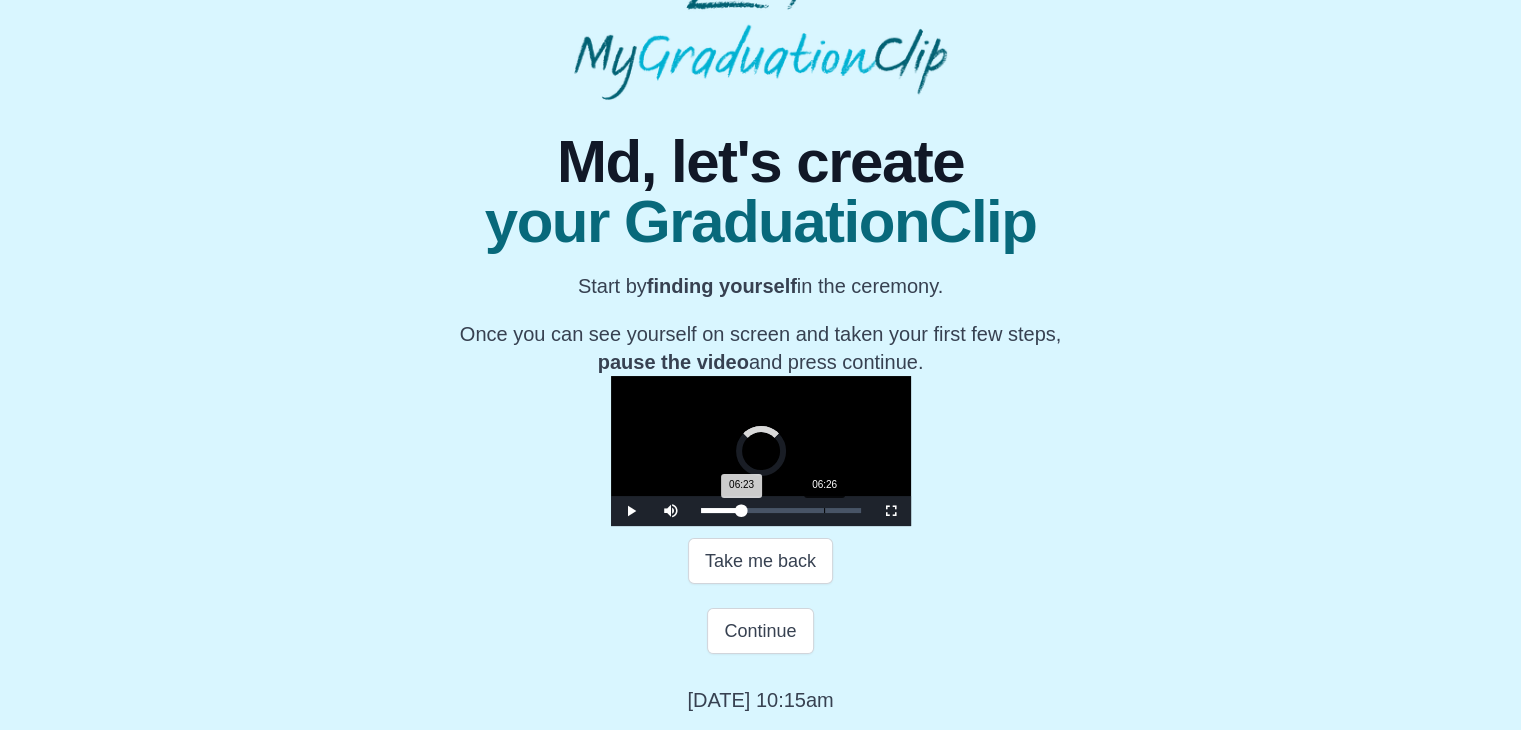 click on "Loaded : 0% 06:26 06:23 Progress : 0%" at bounding box center (781, 511) 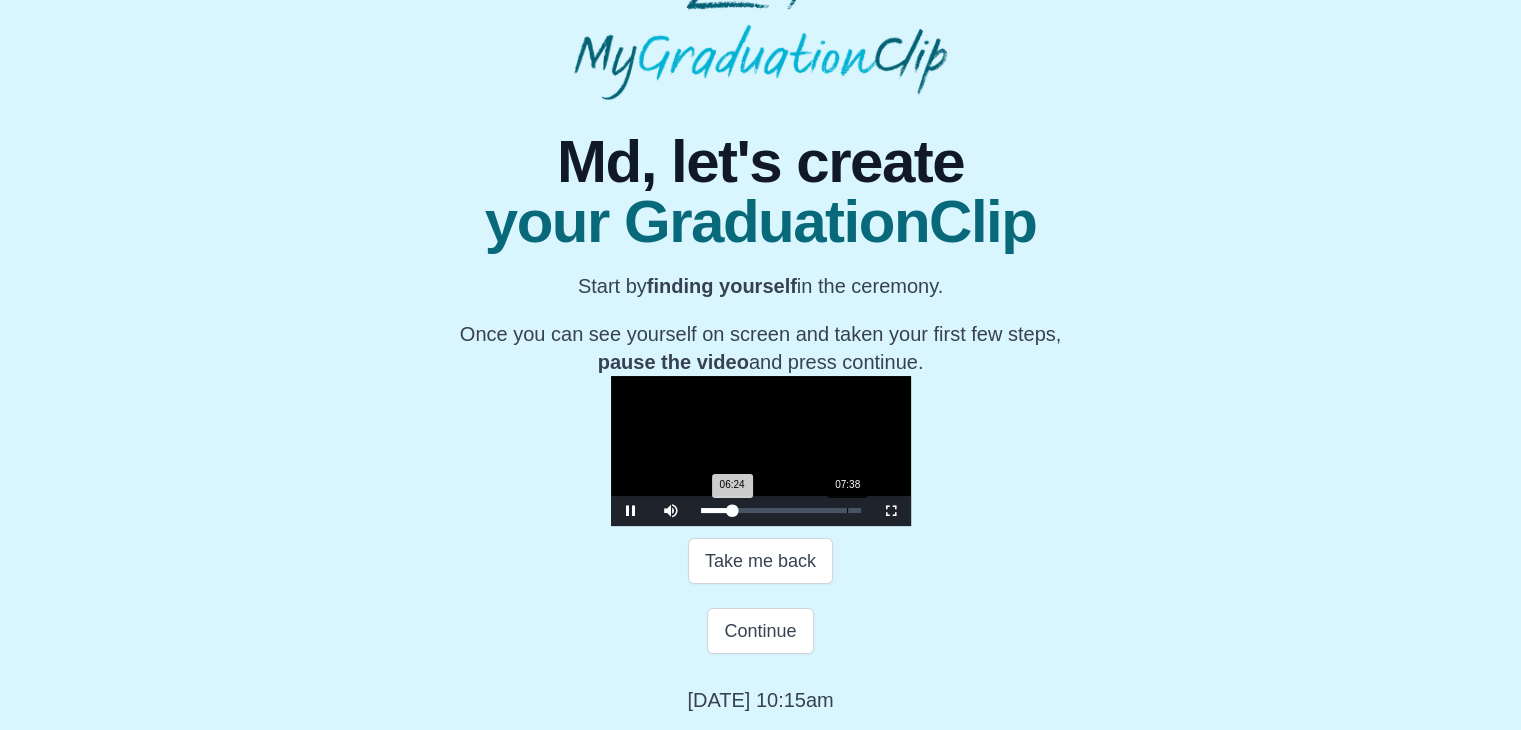 click on "07:38" at bounding box center [847, 510] 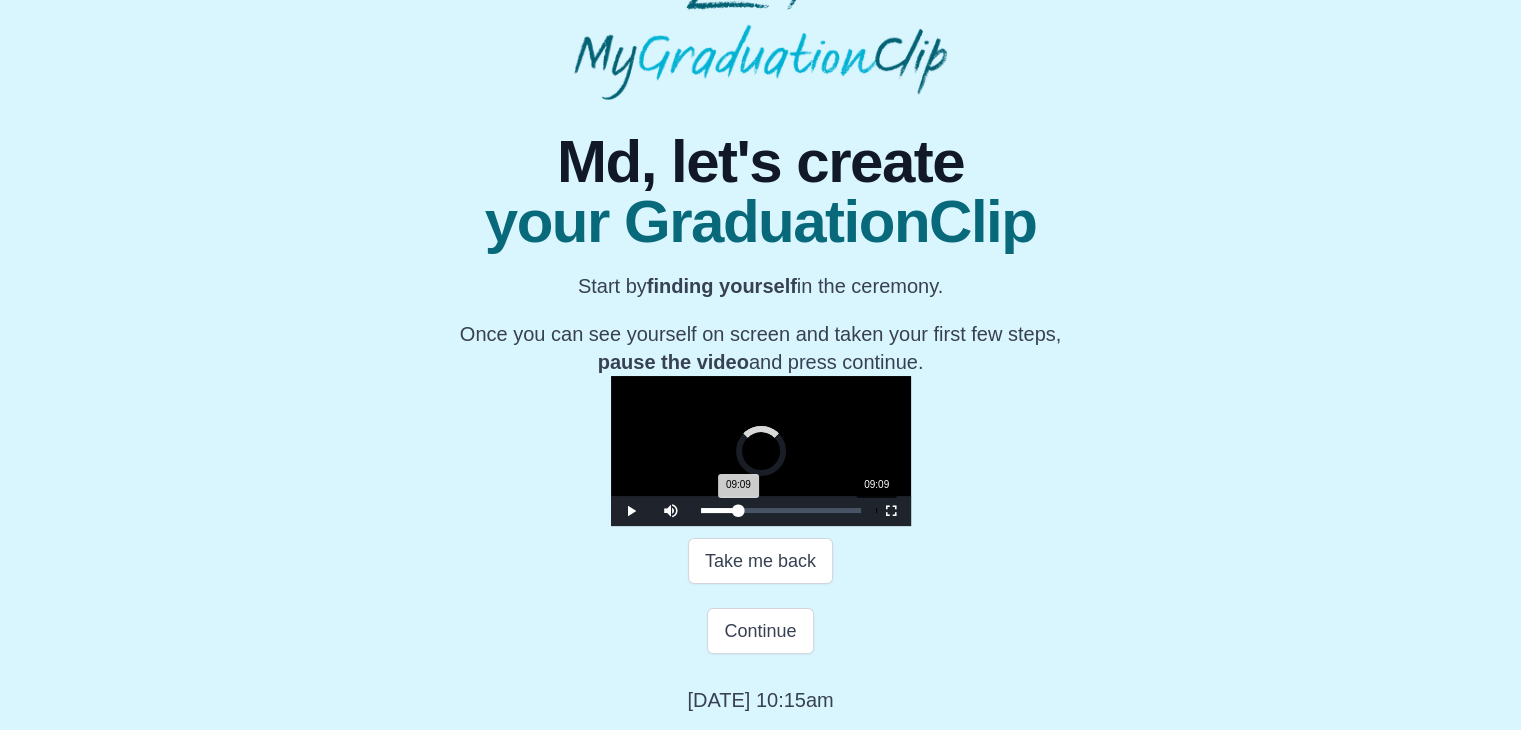 click on "Loaded : 0% 09:09 09:09 Progress : 0%" at bounding box center [781, 511] 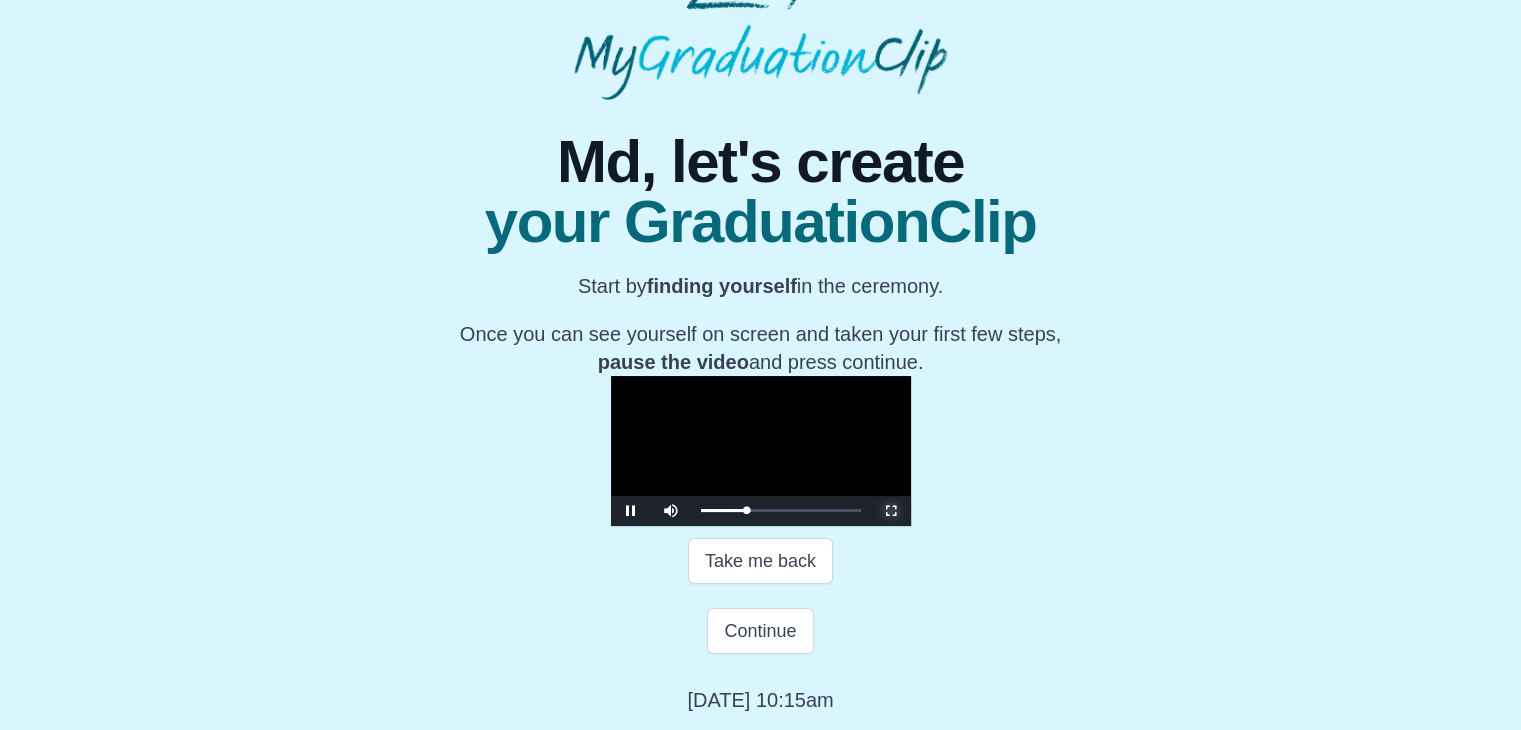 click at bounding box center [891, 511] 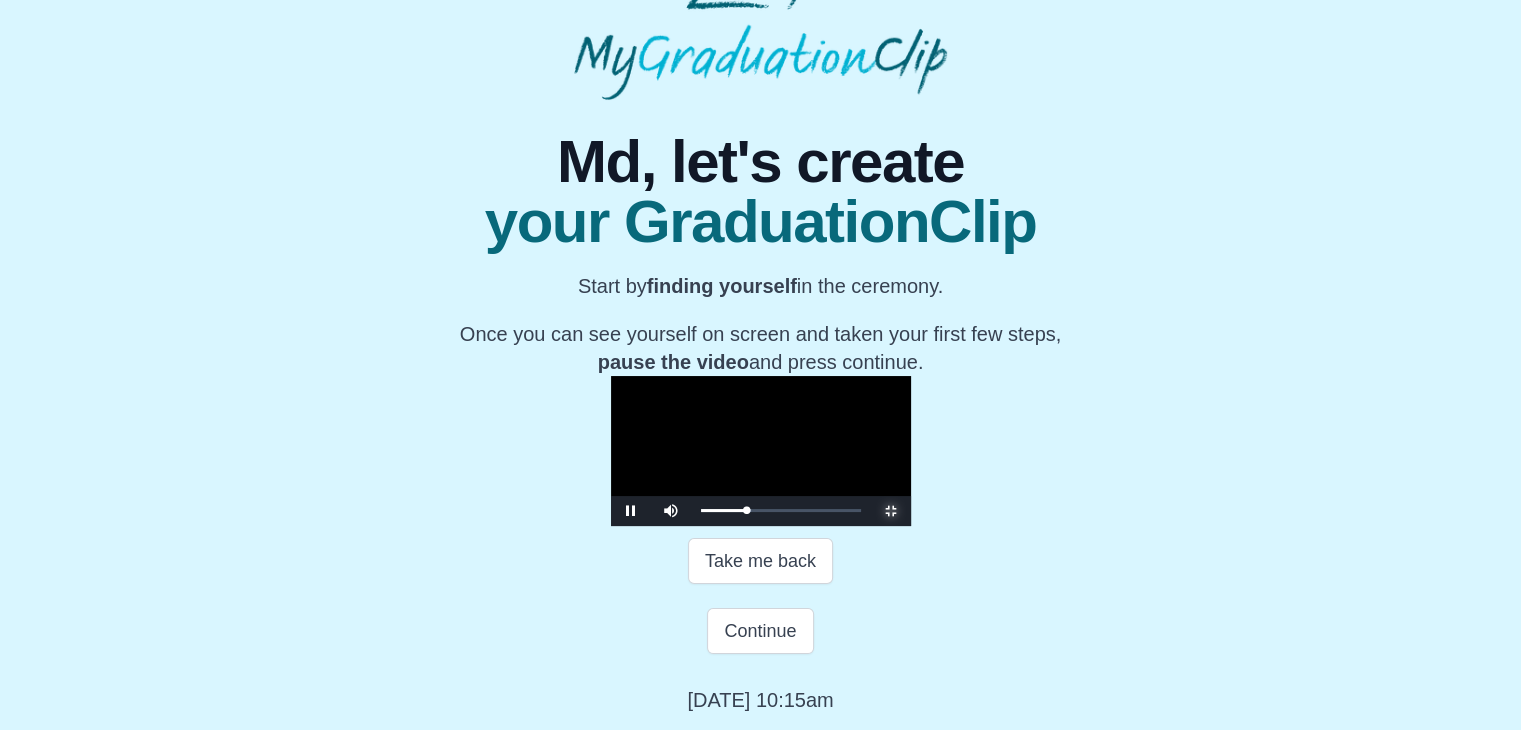 scroll, scrollTop: 0, scrollLeft: 0, axis: both 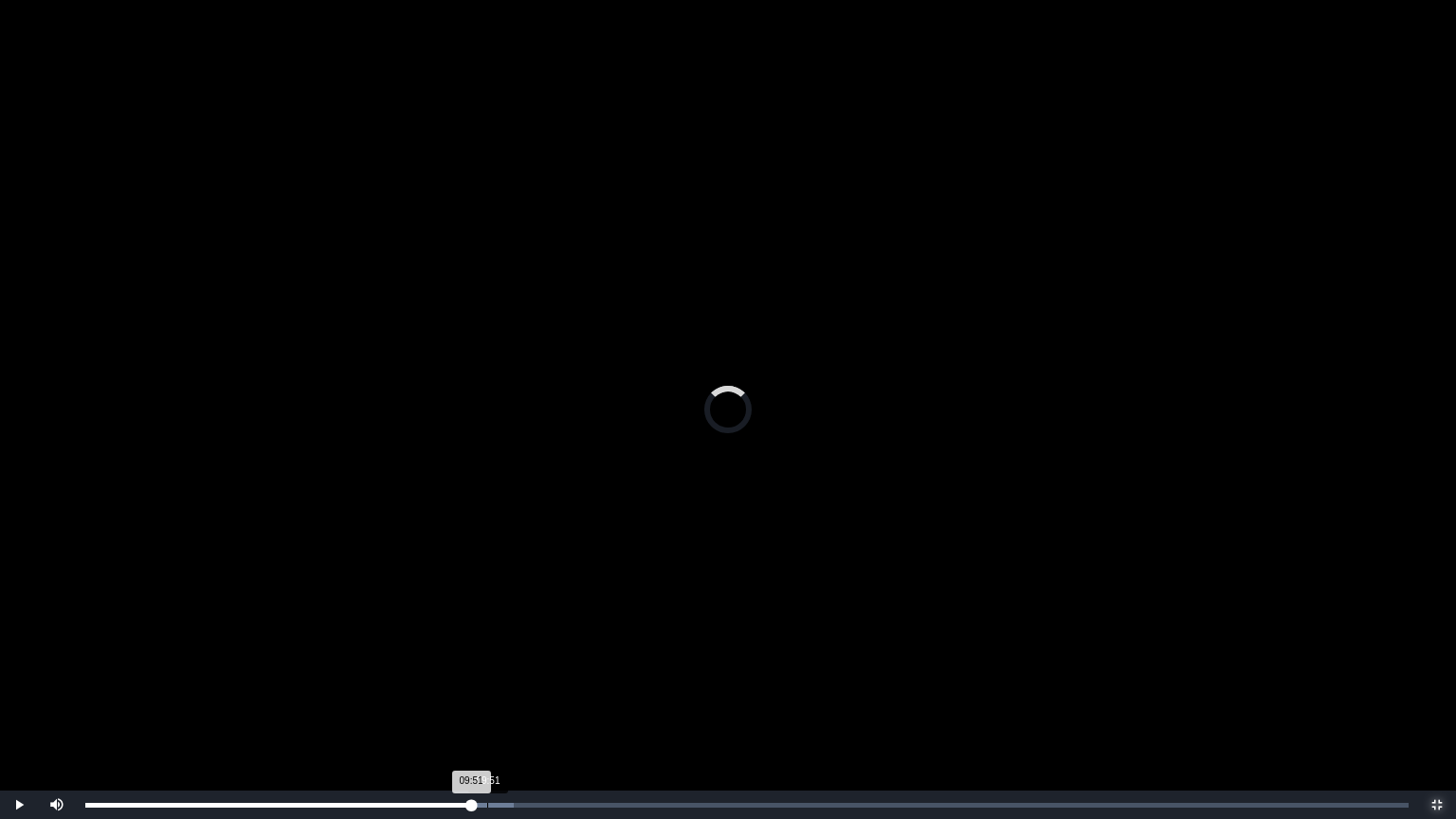 click on "09:51" at bounding box center (487, 805) 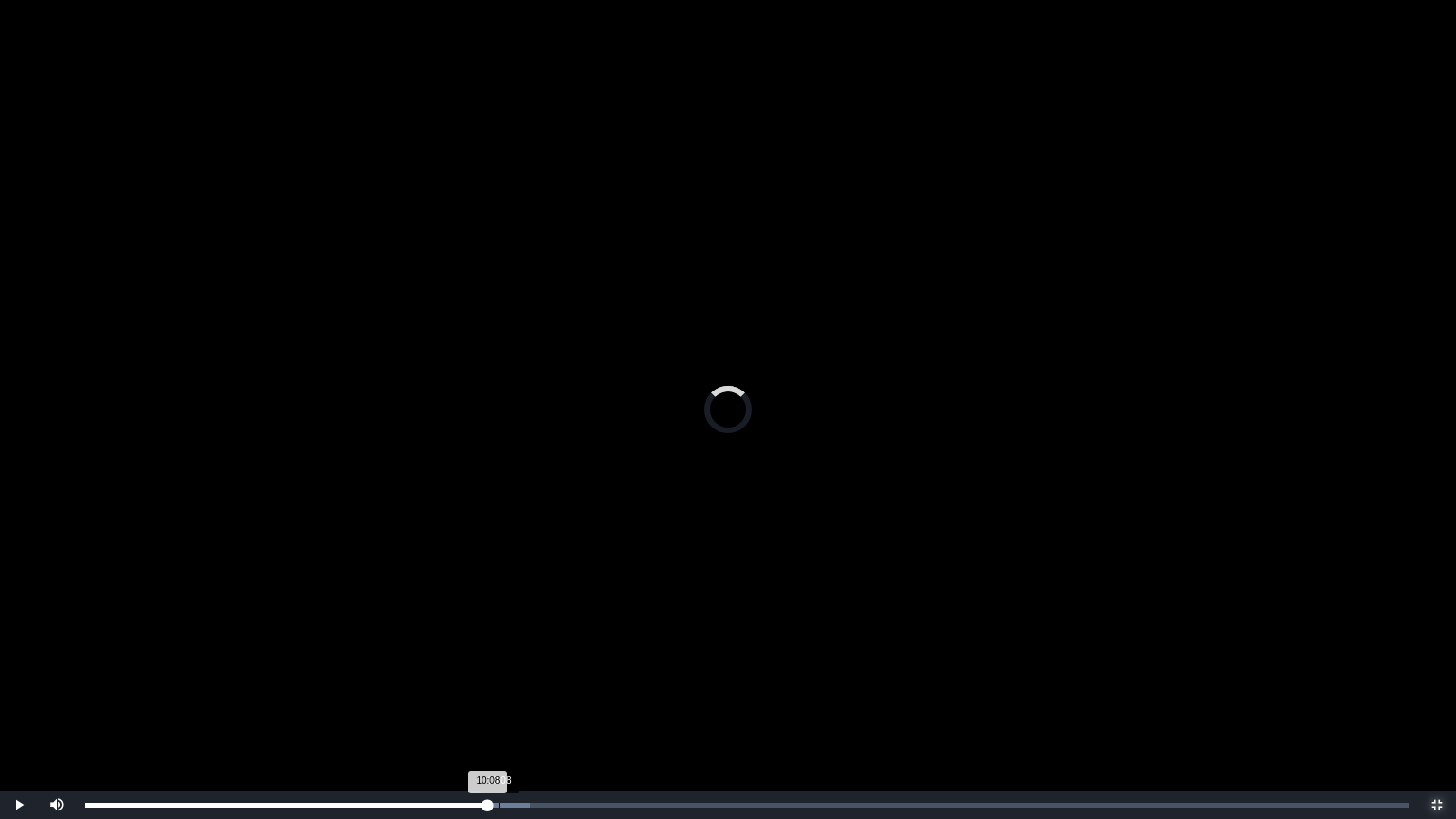 click on "Loaded : 0% 10:08 10:08 Progress : 0%" at bounding box center [747, 805] 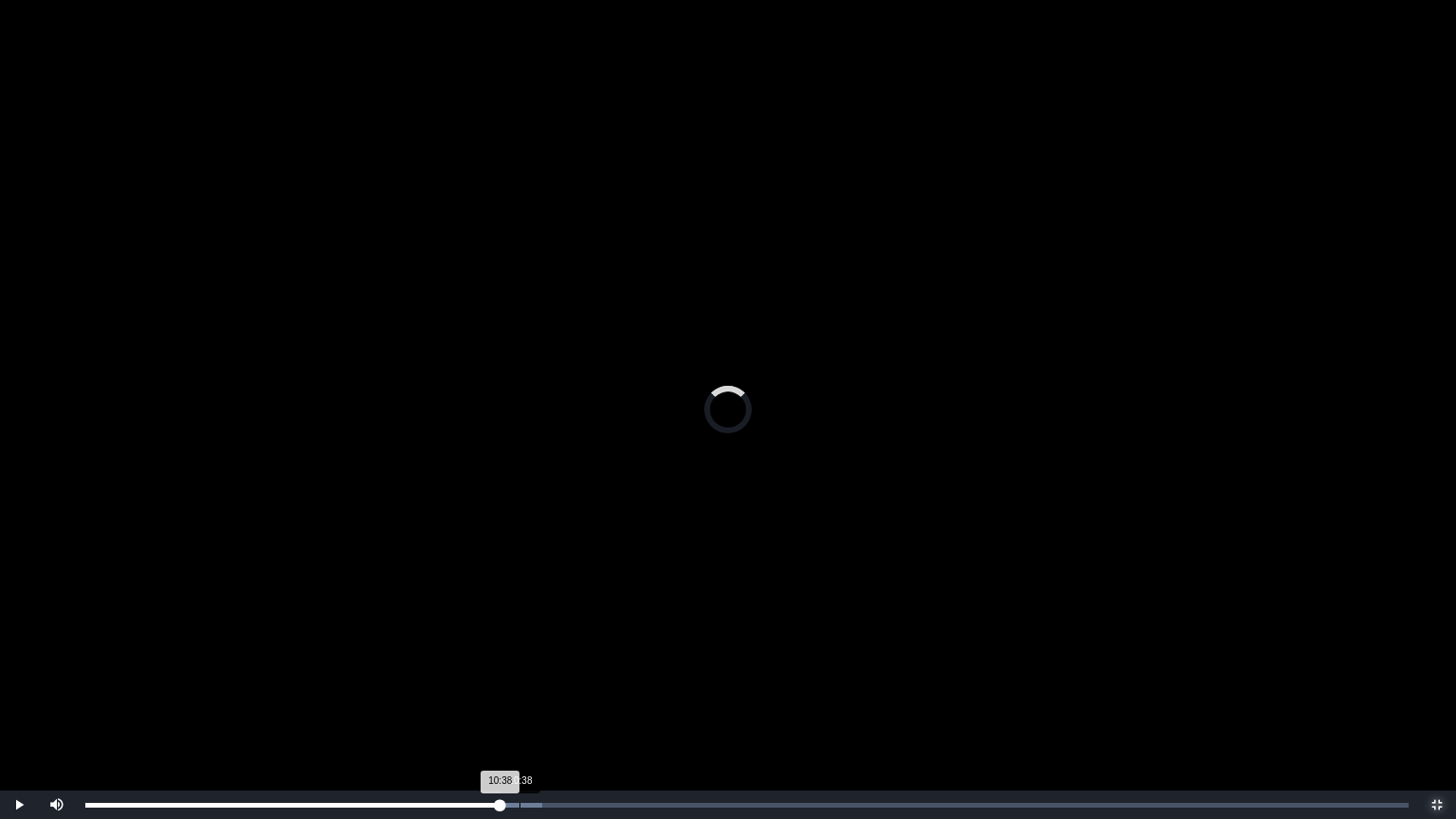 click on "Loaded : 0% 10:38 10:38 Progress : 0%" at bounding box center [747, 805] 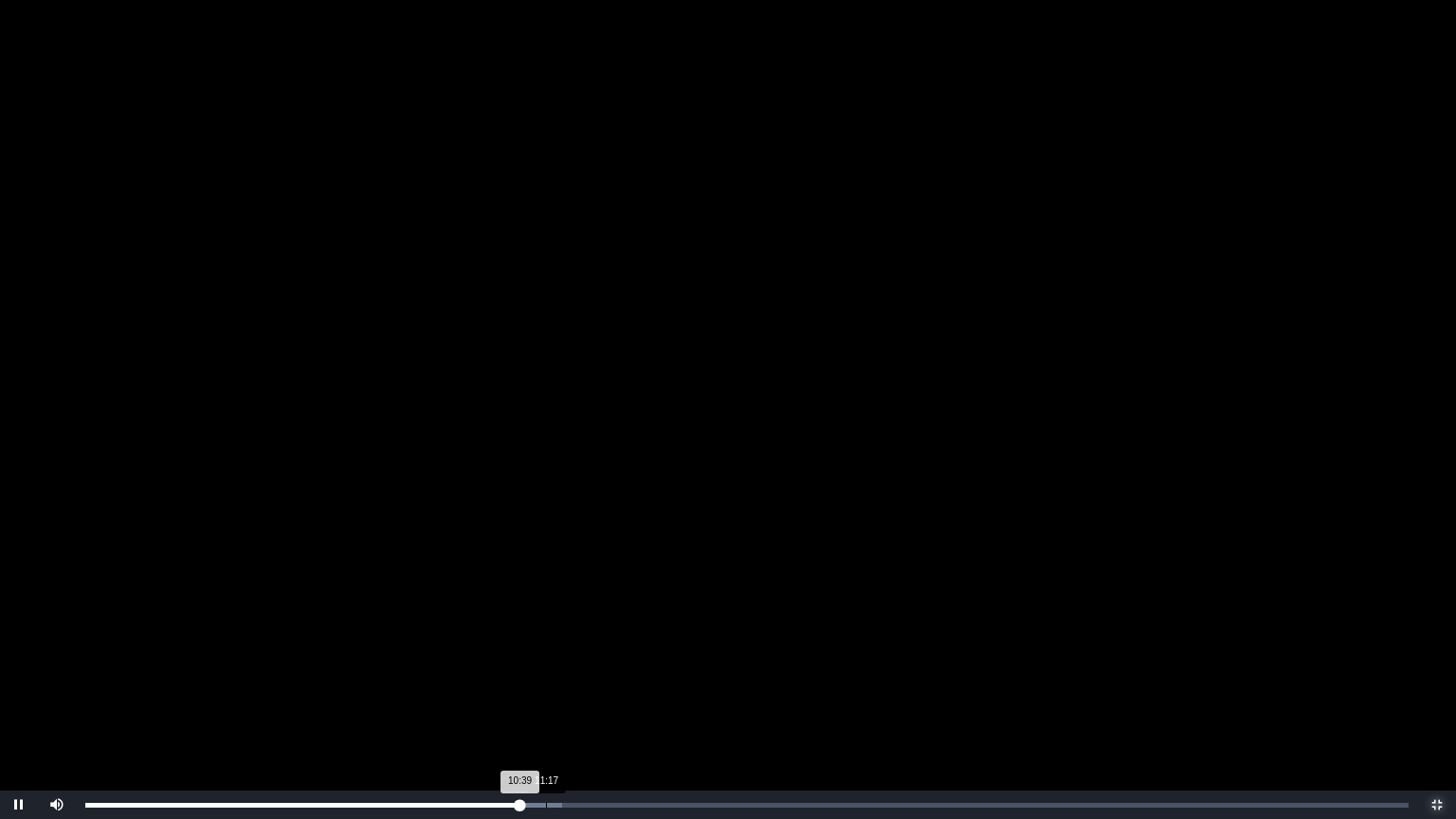 click on "11:17" at bounding box center (546, 805) 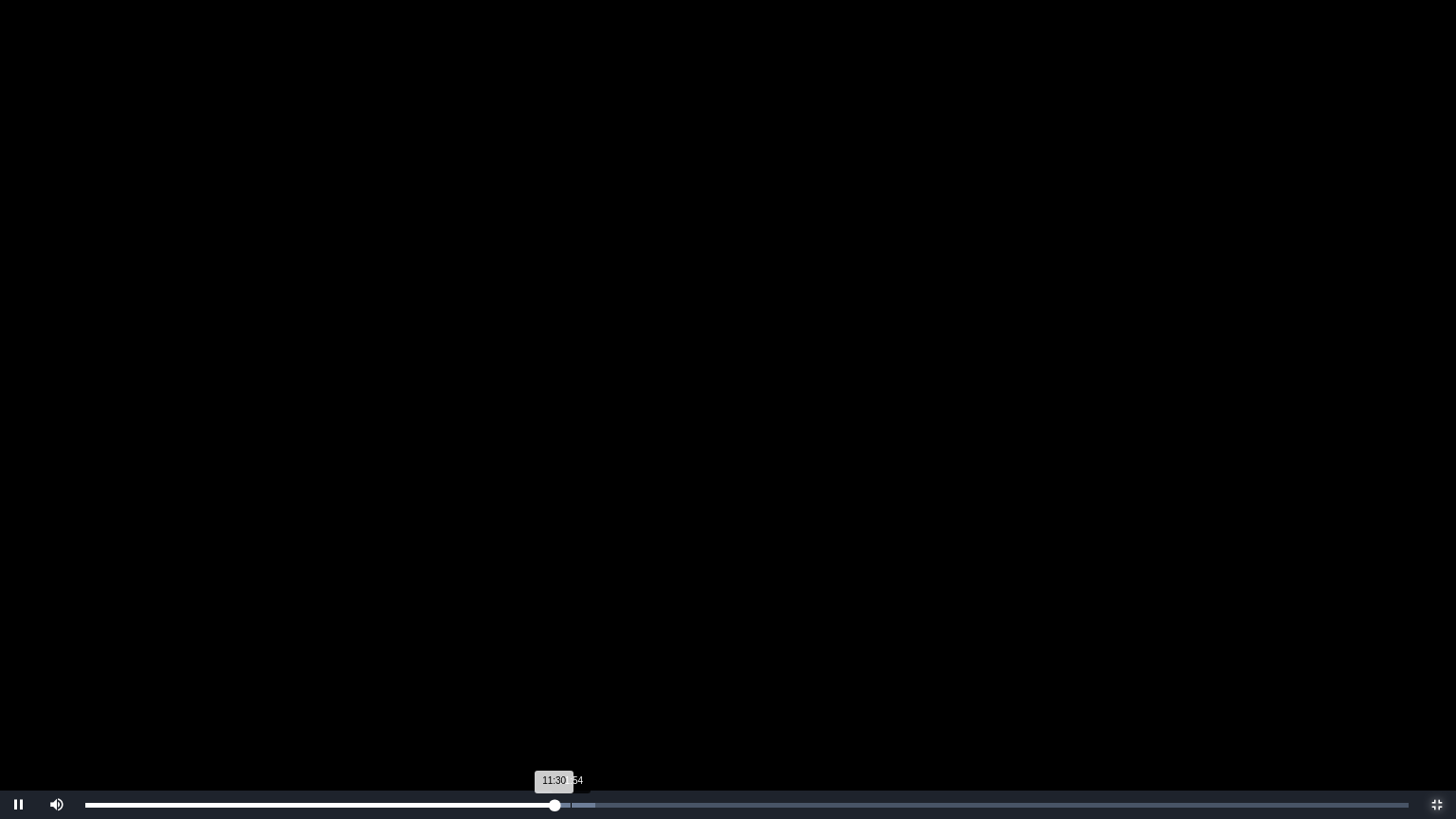 click on "Loaded : 0% 11:54 11:30 Progress : 0%" at bounding box center [747, 805] 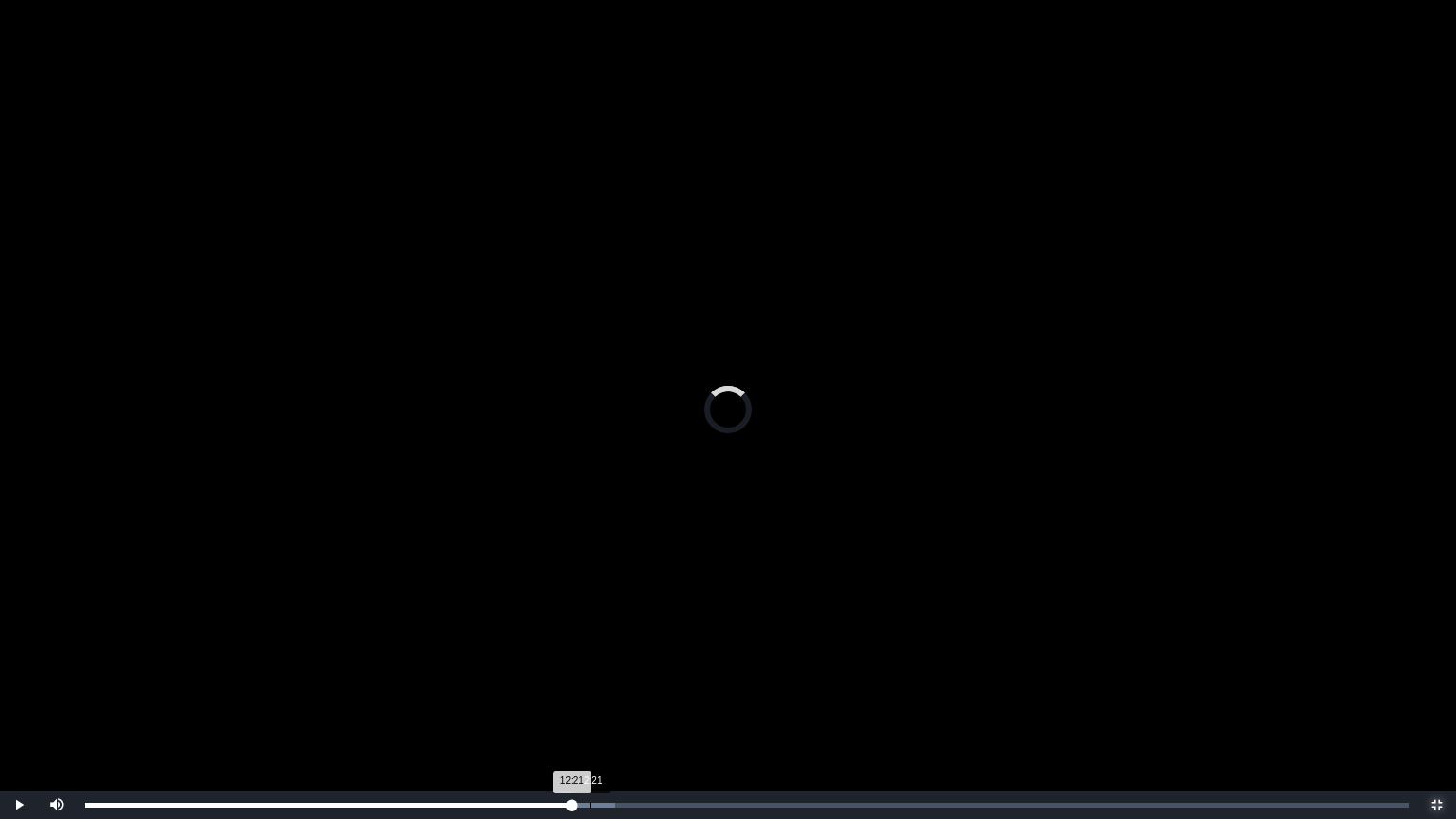 click on "Loaded : 0% 12:21 12:21 Progress : 0%" at bounding box center [747, 805] 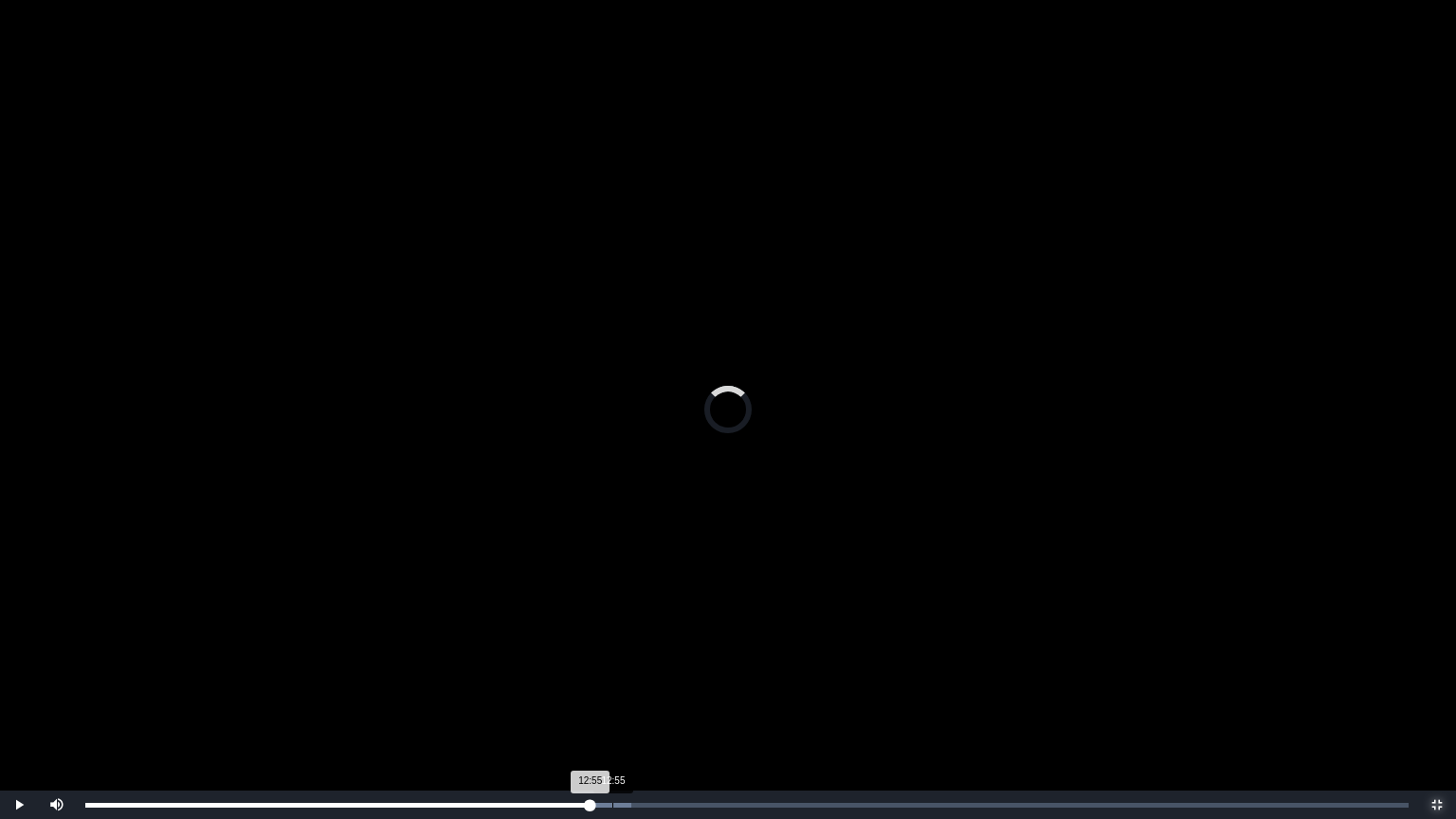 click on "Loaded : 0% 12:55 12:55 Progress : 0%" at bounding box center (747, 805) 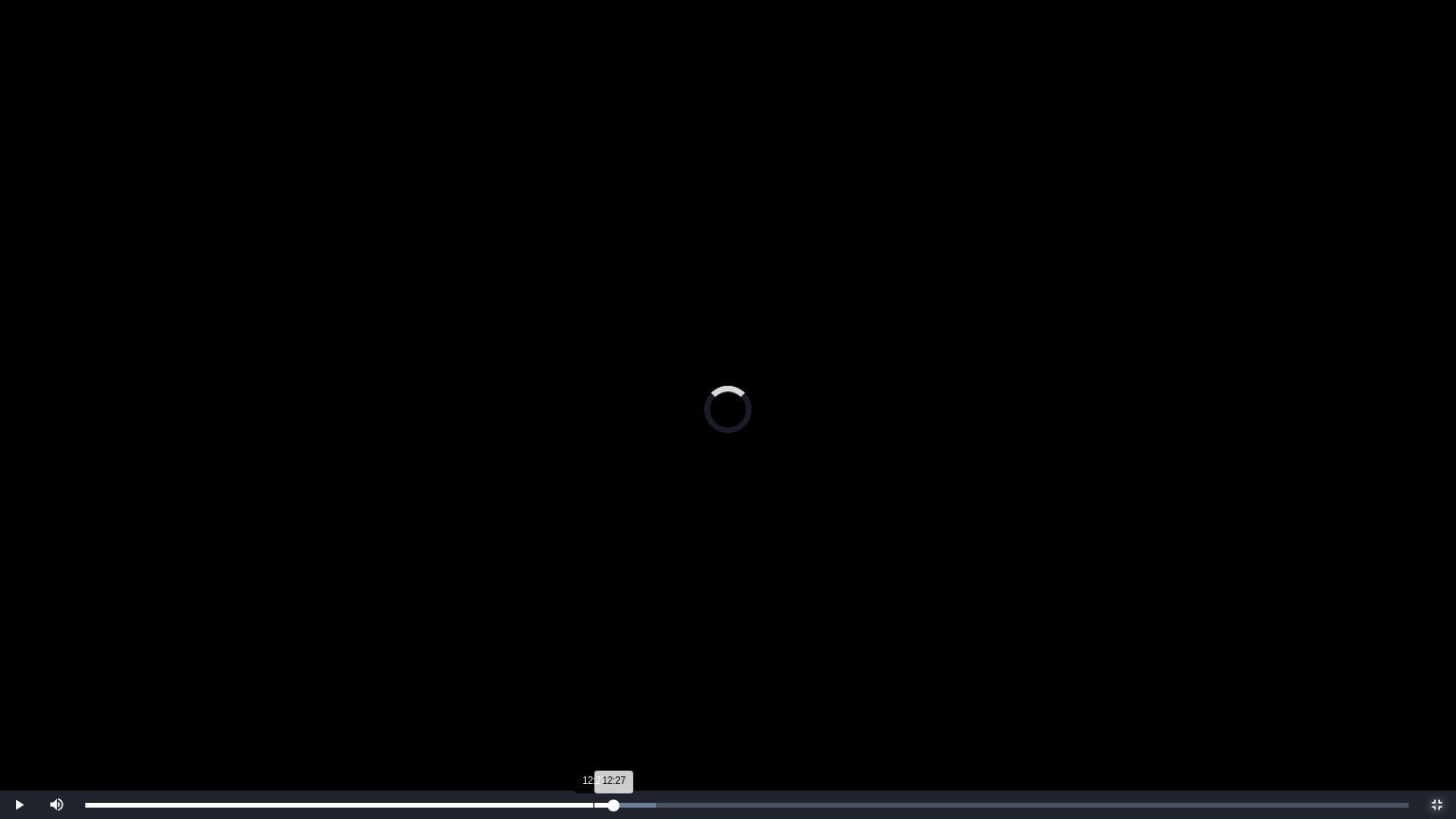 click on "12:27" at bounding box center (593, 805) 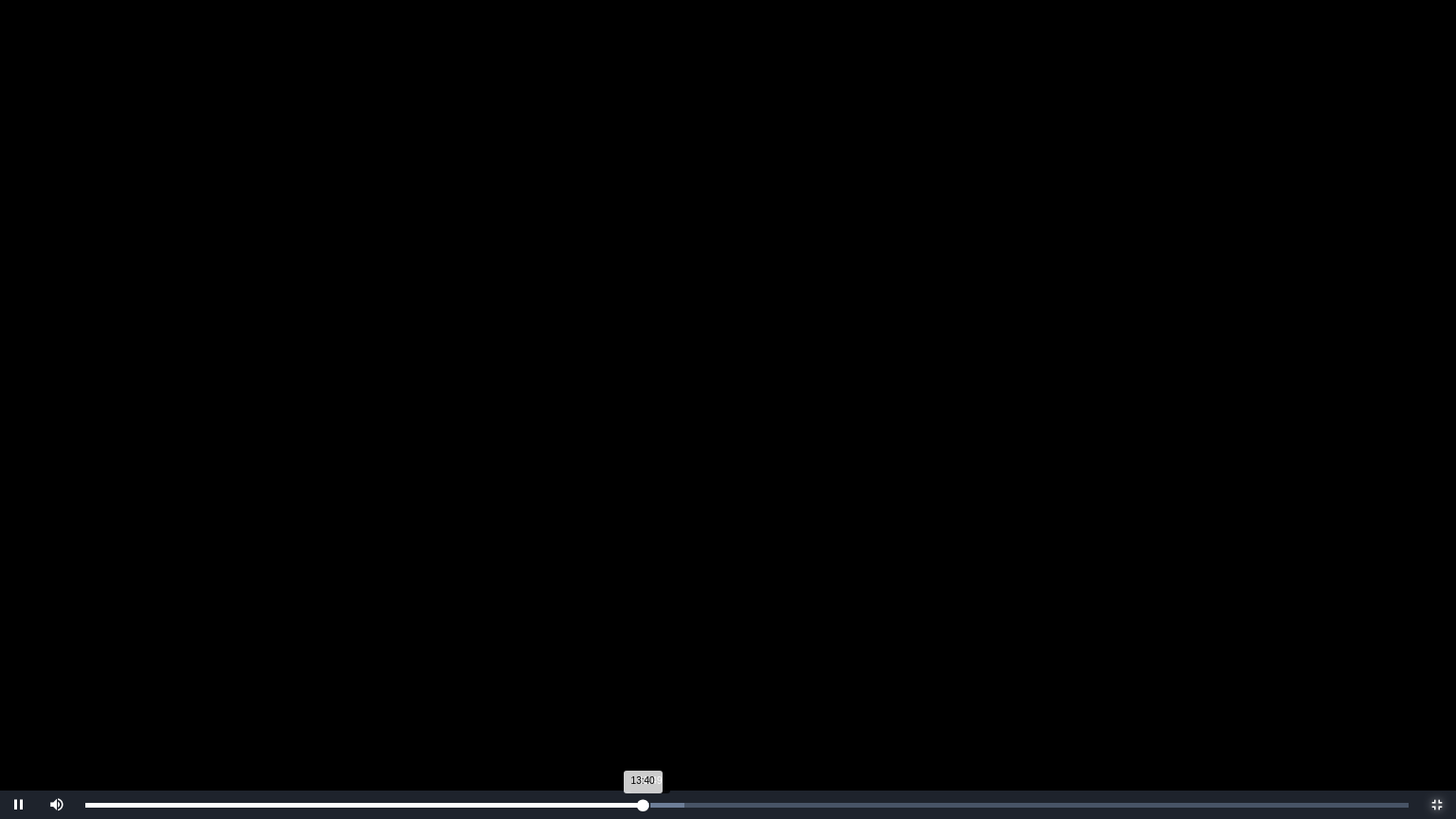 click on "13:40 Progress : 0%" at bounding box center (364, 805) 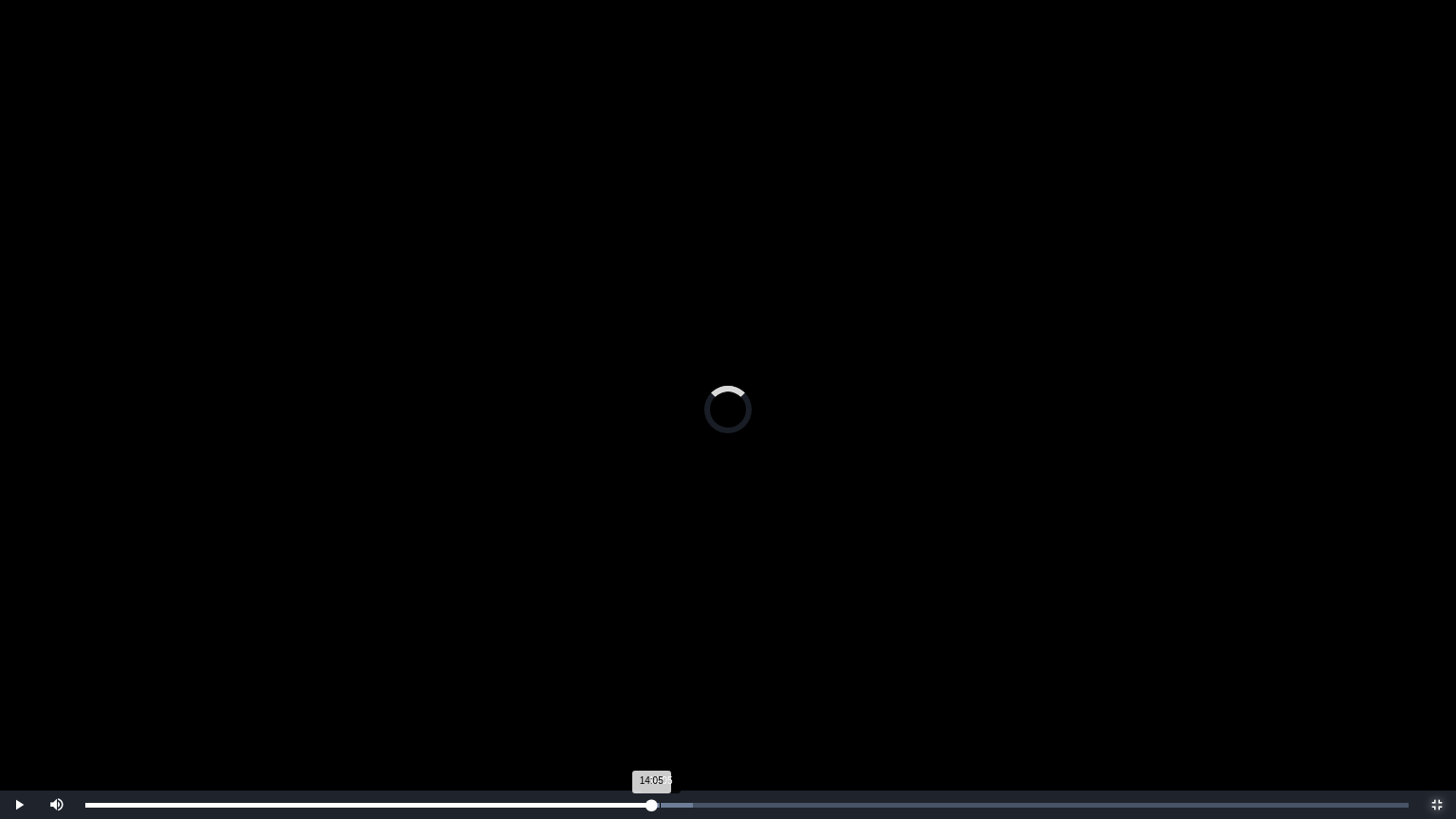 click on "14:05" at bounding box center [660, 805] 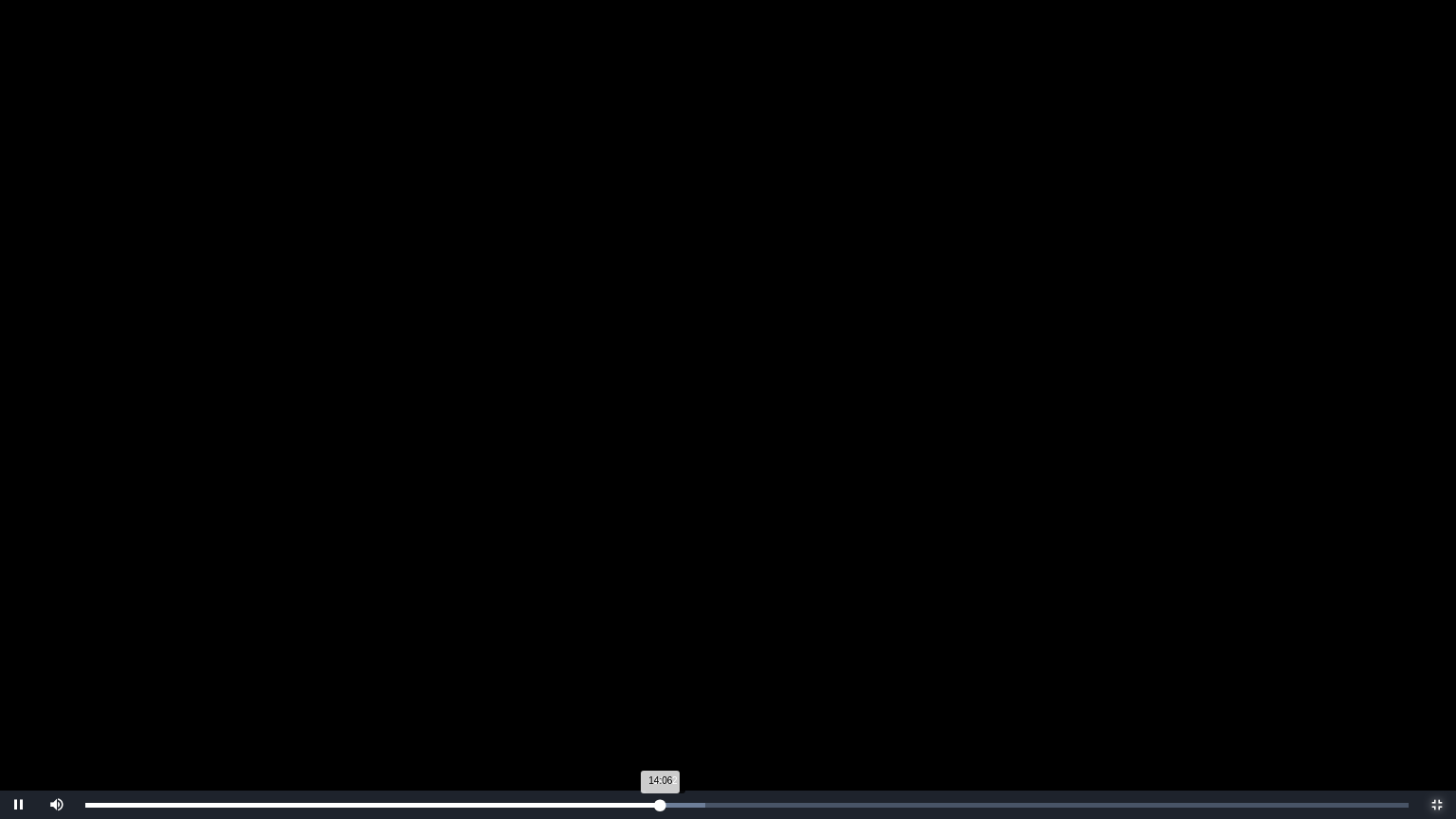 click on "14:06 Progress : 0%" at bounding box center [373, 805] 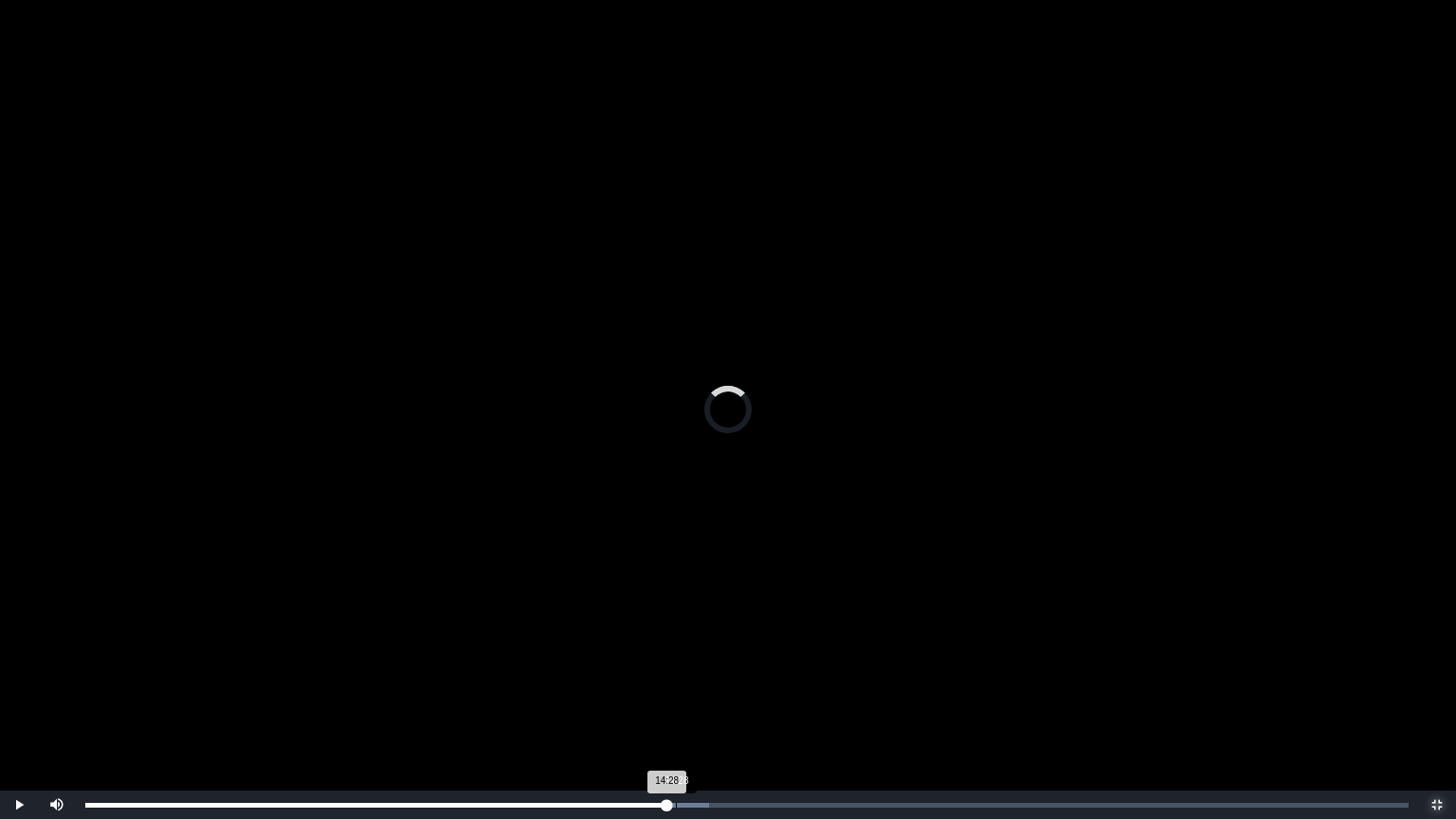 click on "14:28" at bounding box center [676, 805] 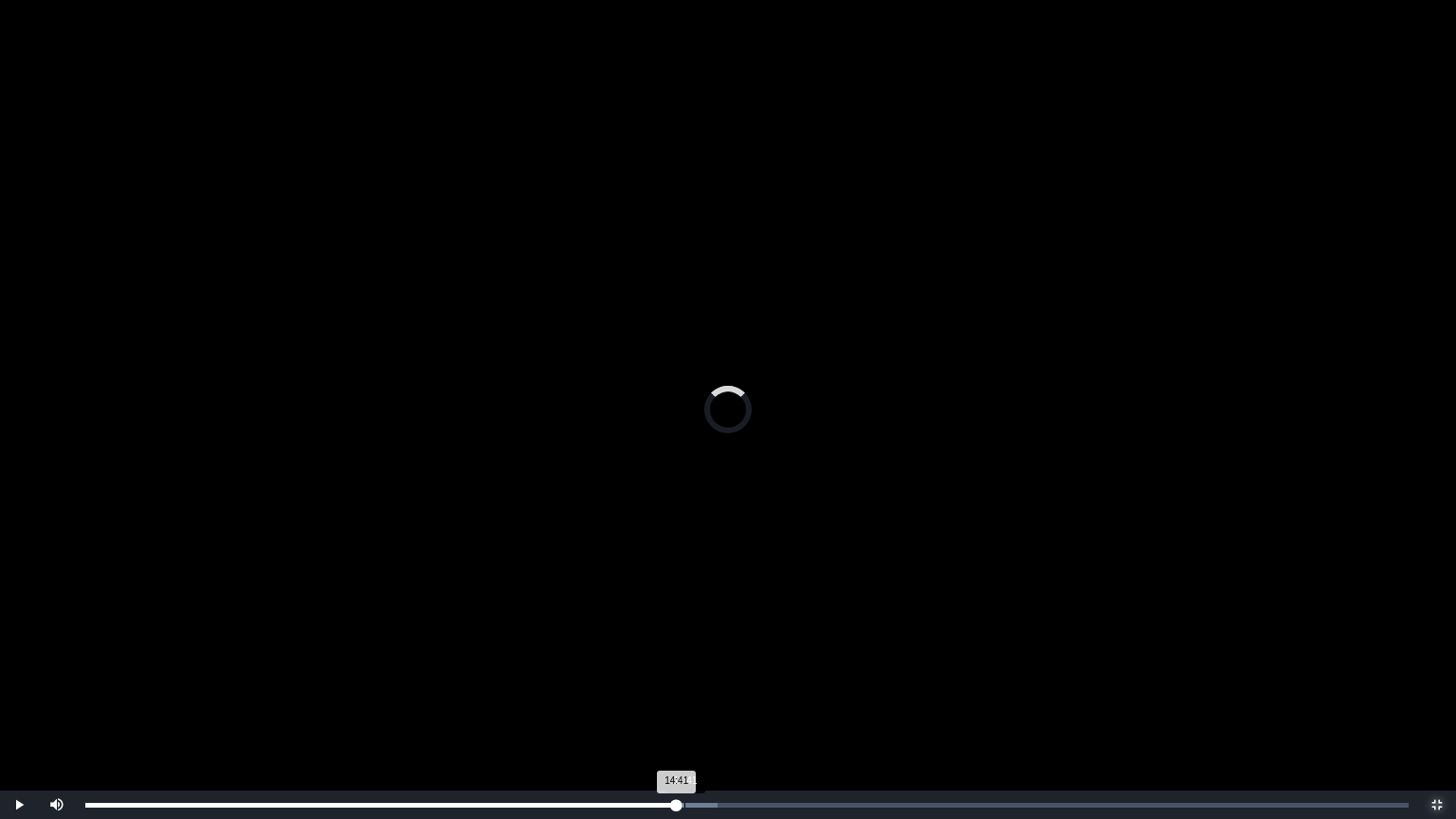 click on "14:41" at bounding box center (684, 805) 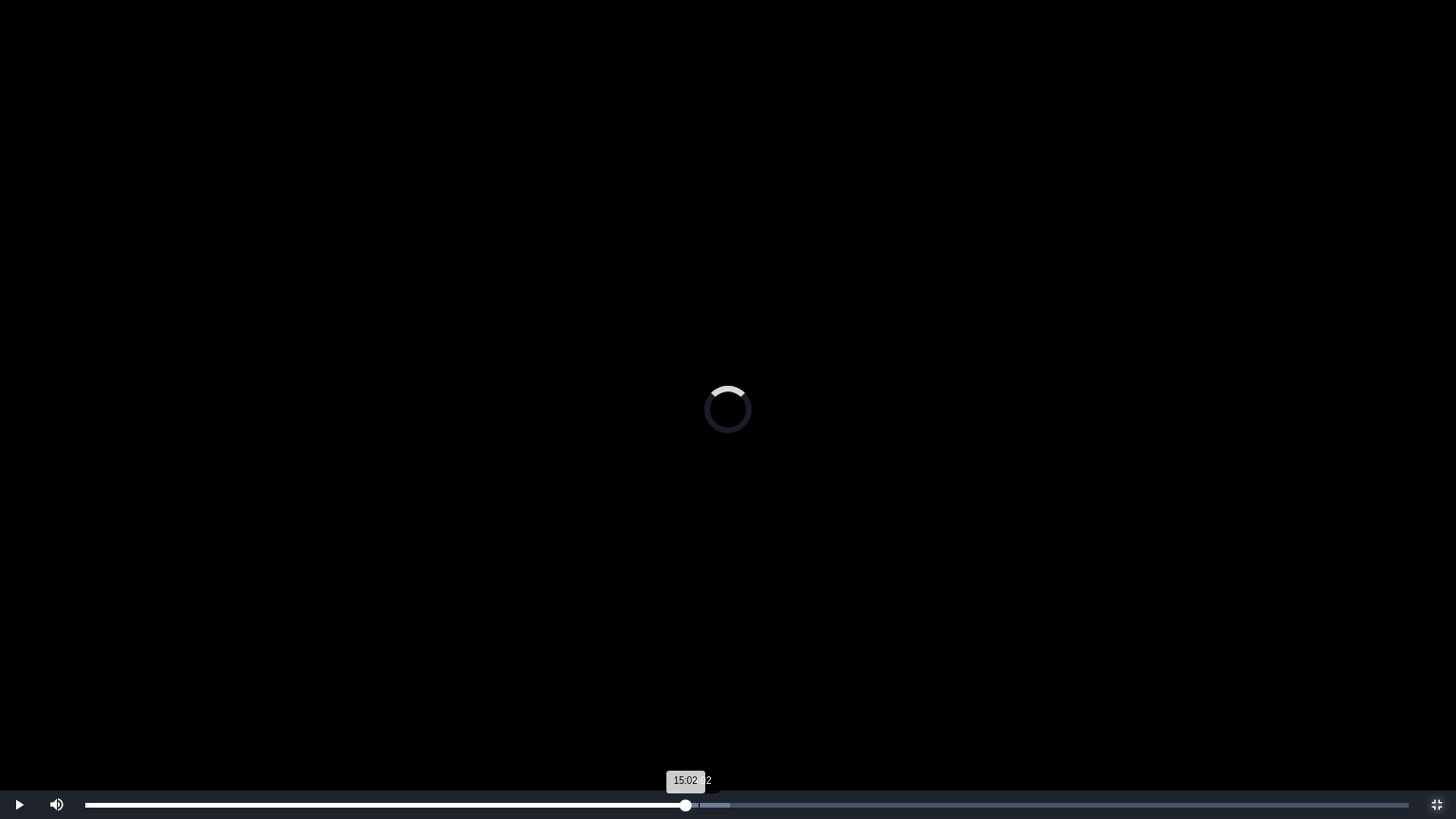click on "Loaded : 0% 15:02 15:02 Progress : 0%" at bounding box center [747, 805] 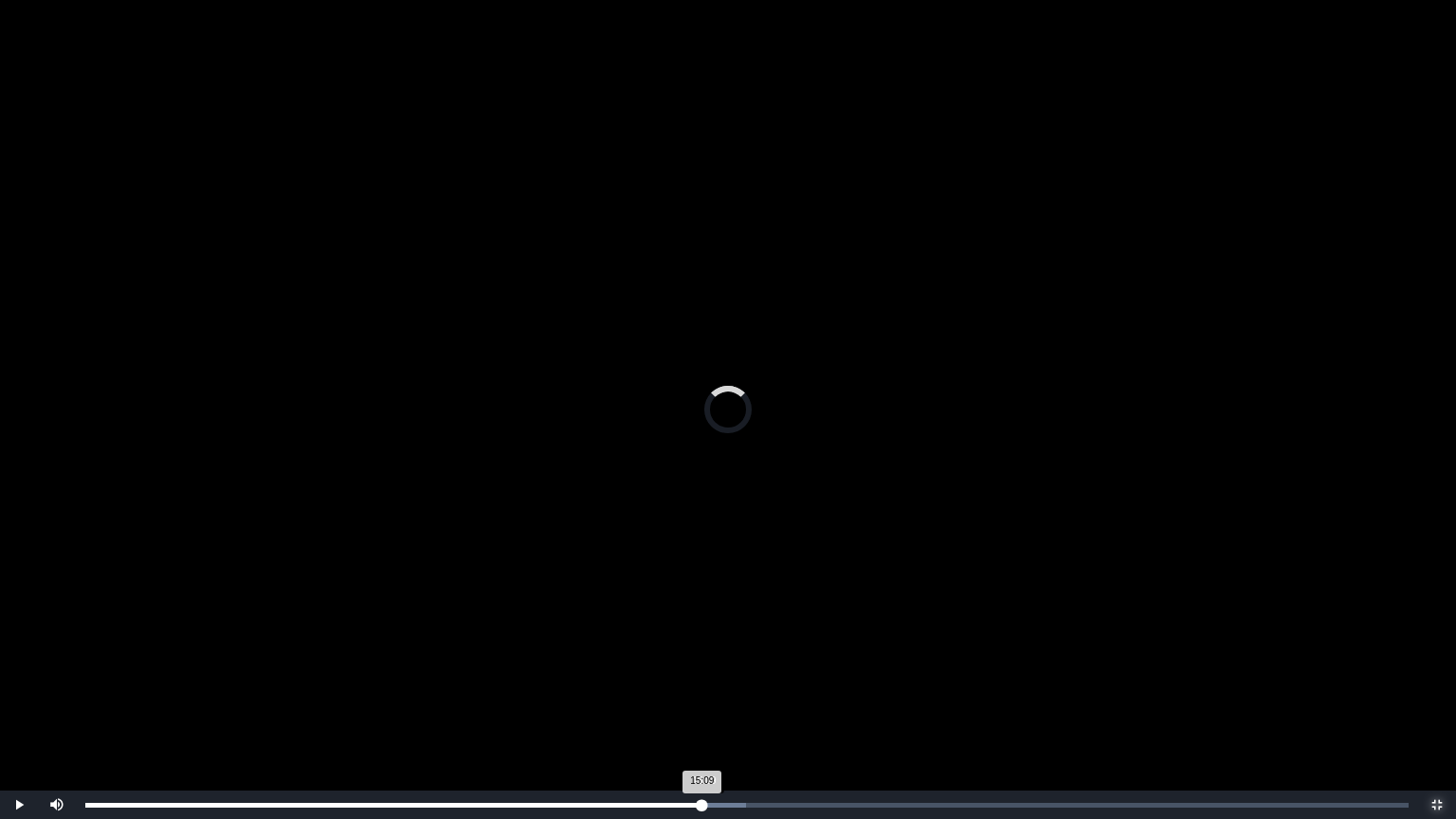 click on "15:09 Progress : 0%" at bounding box center (393, 805) 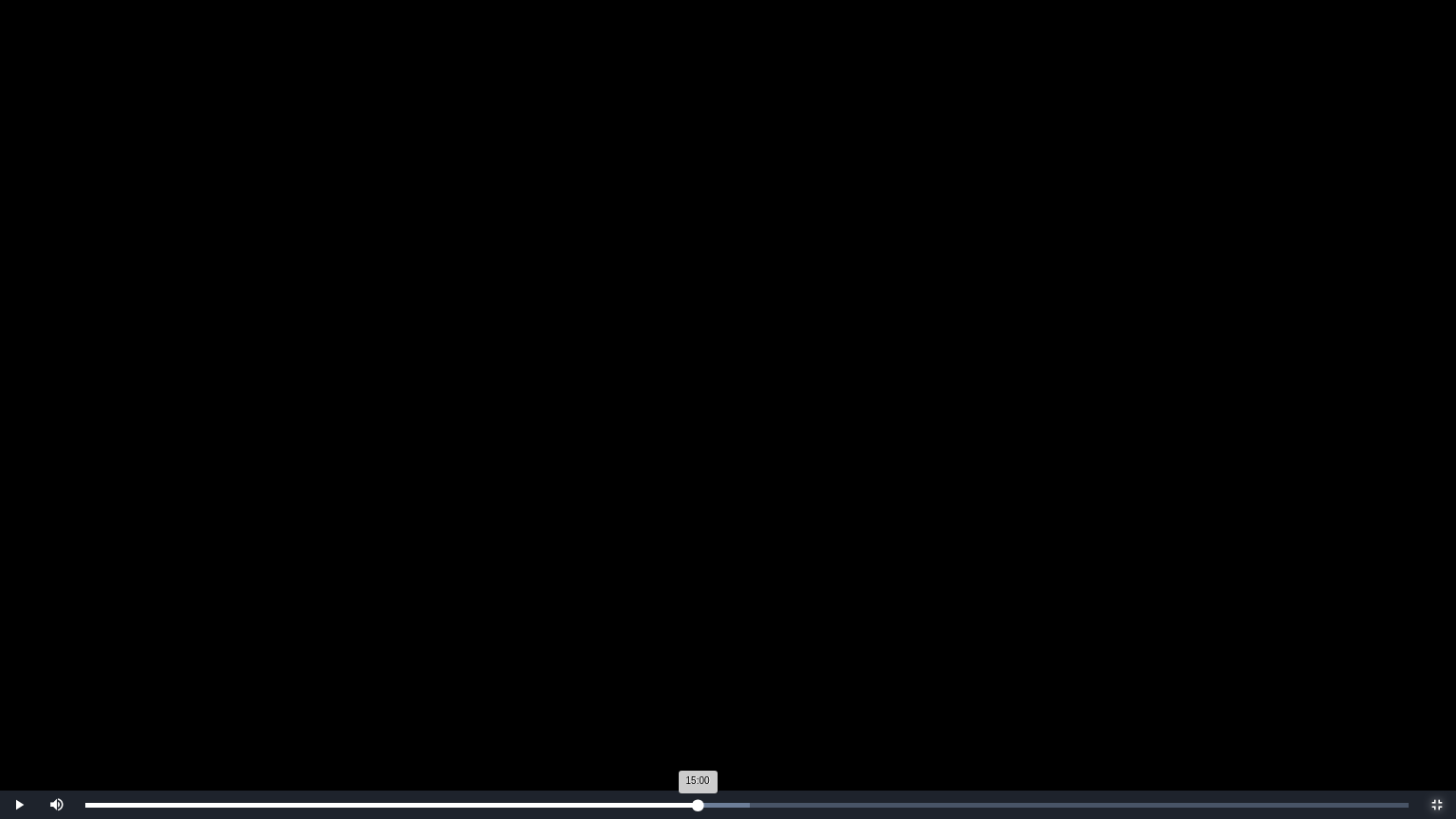 click on "Loaded : 0% 15:00 15:00 Progress : 0%" at bounding box center [747, 805] 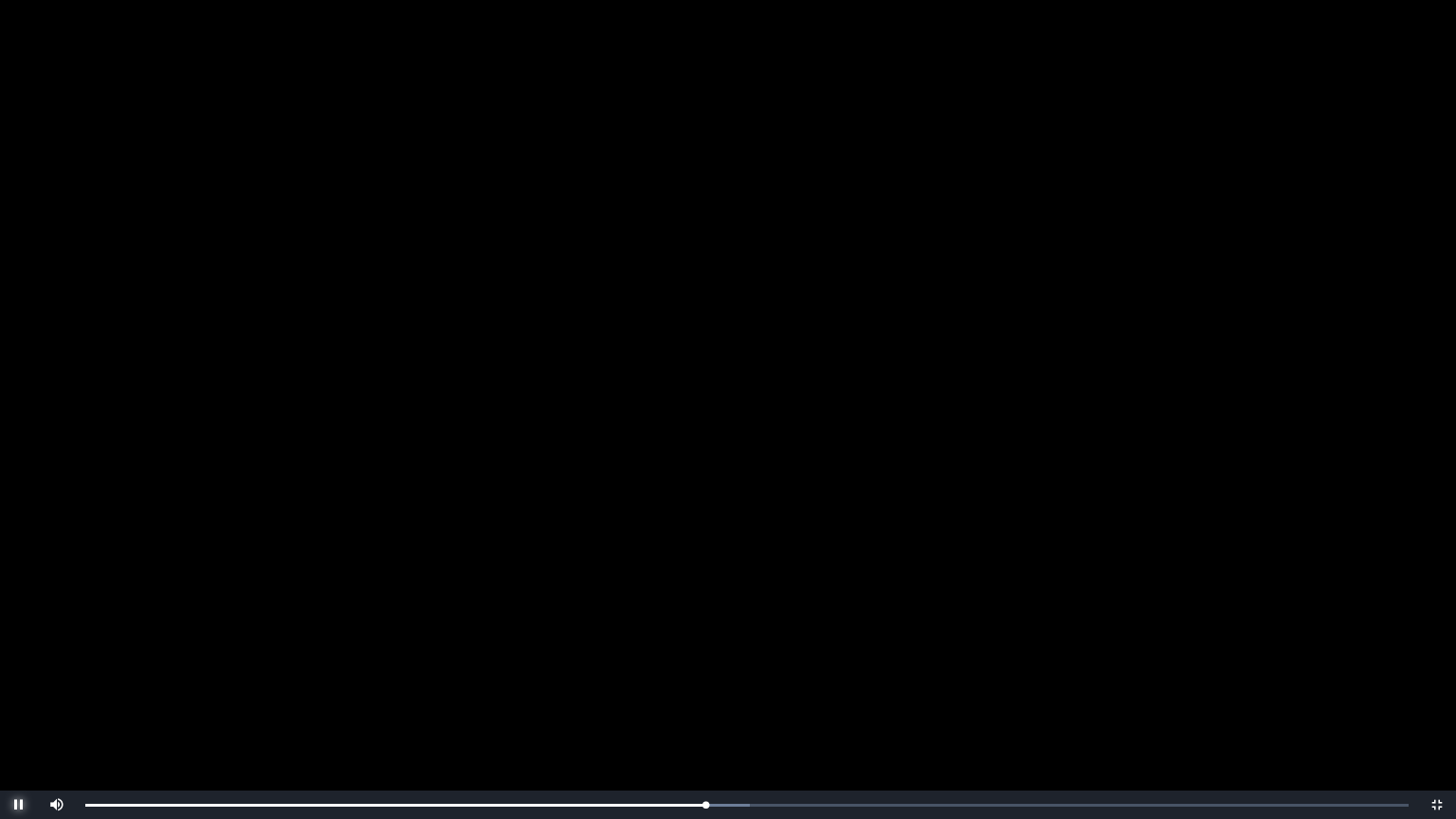 click at bounding box center [19, 805] 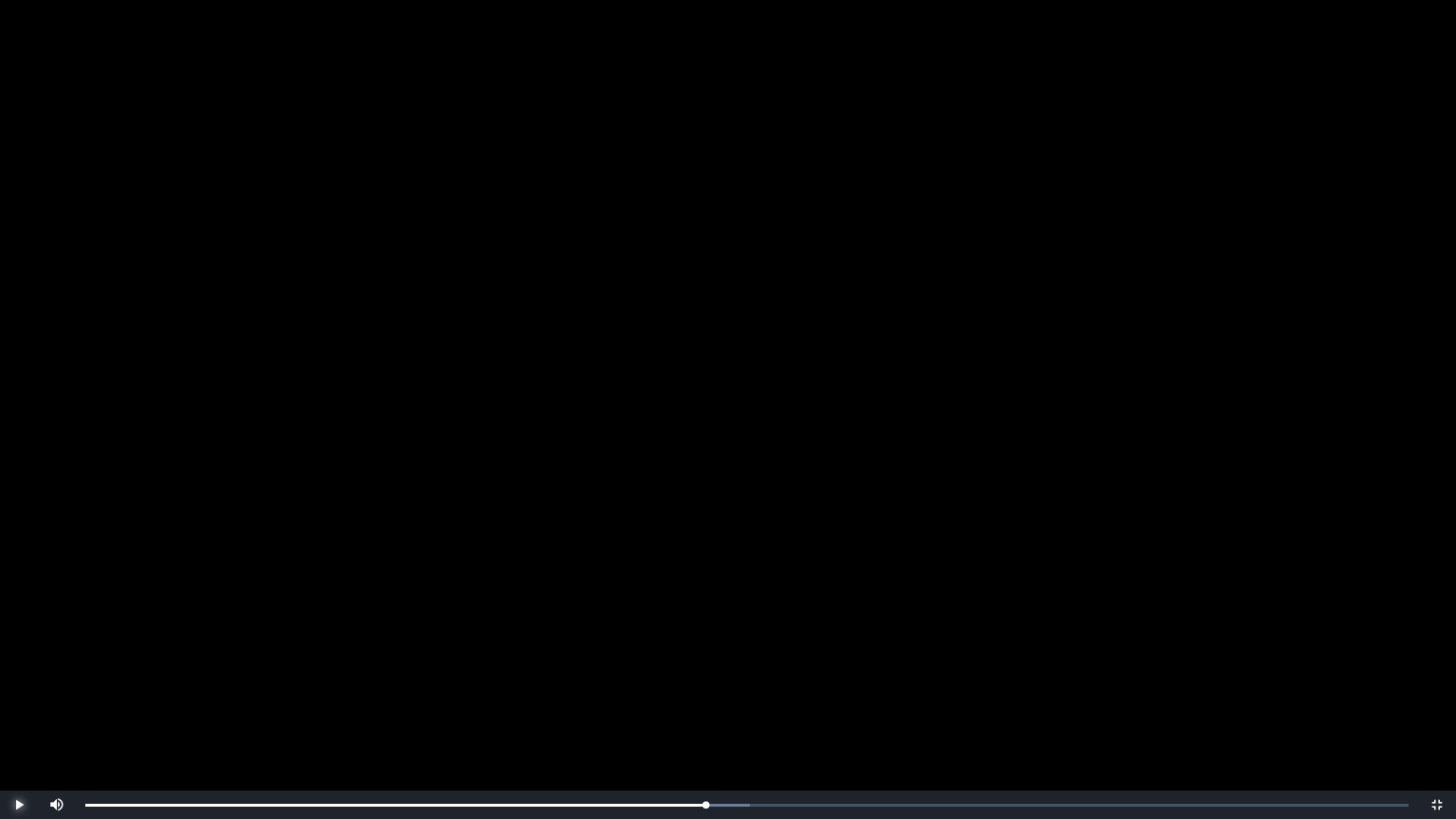 click at bounding box center (19, 805) 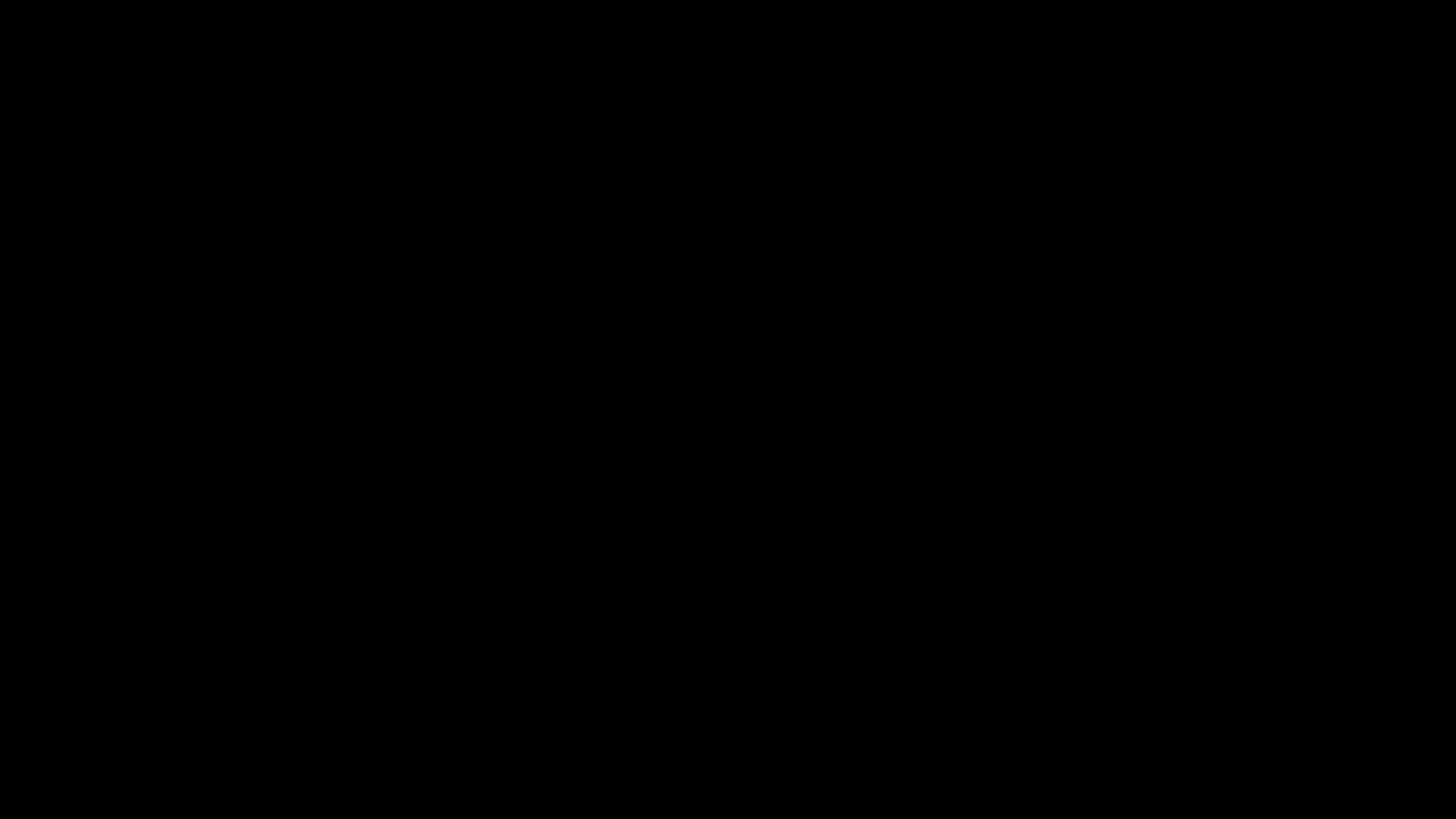 click at bounding box center [19, 805] 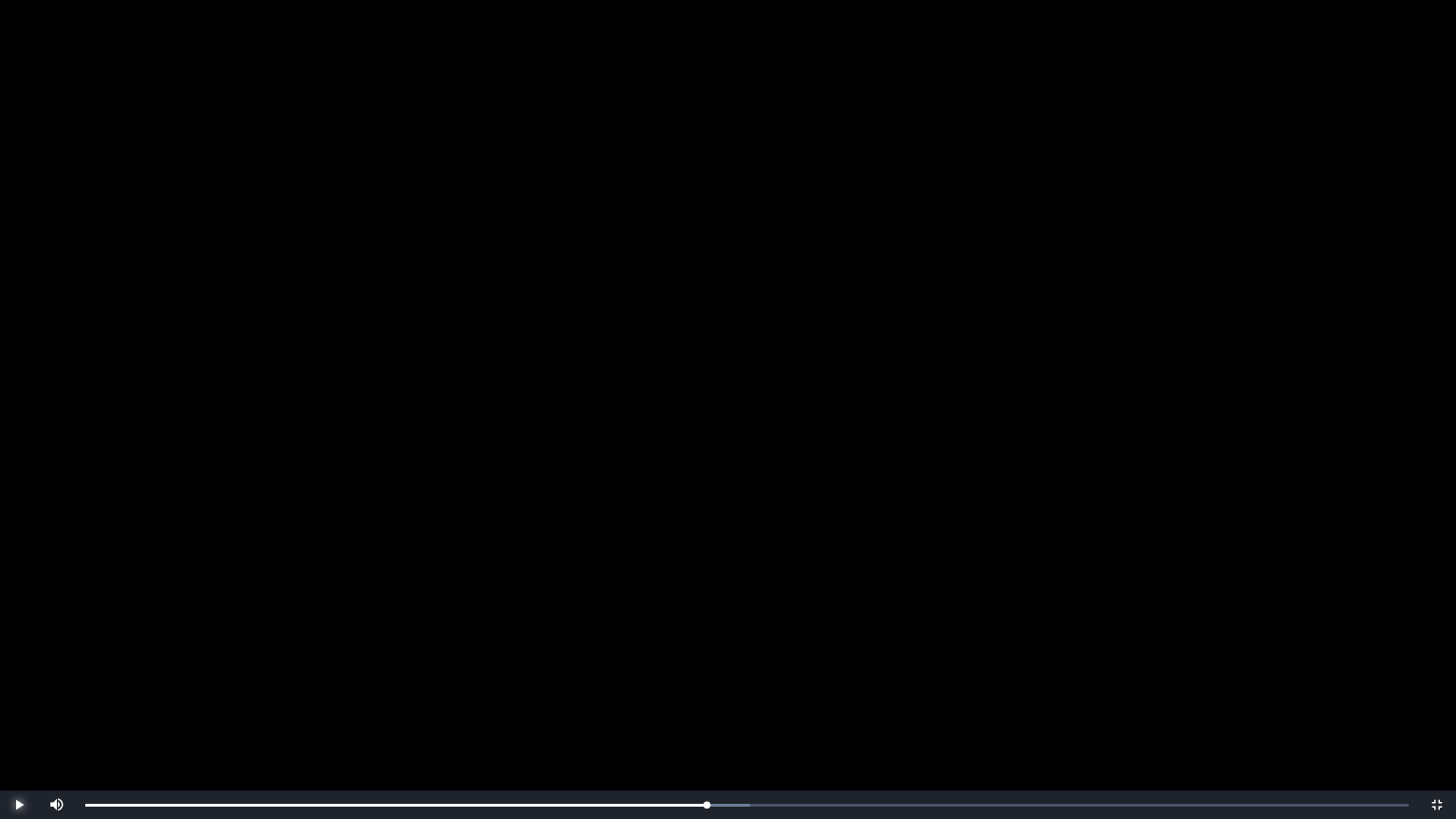 click at bounding box center [19, 805] 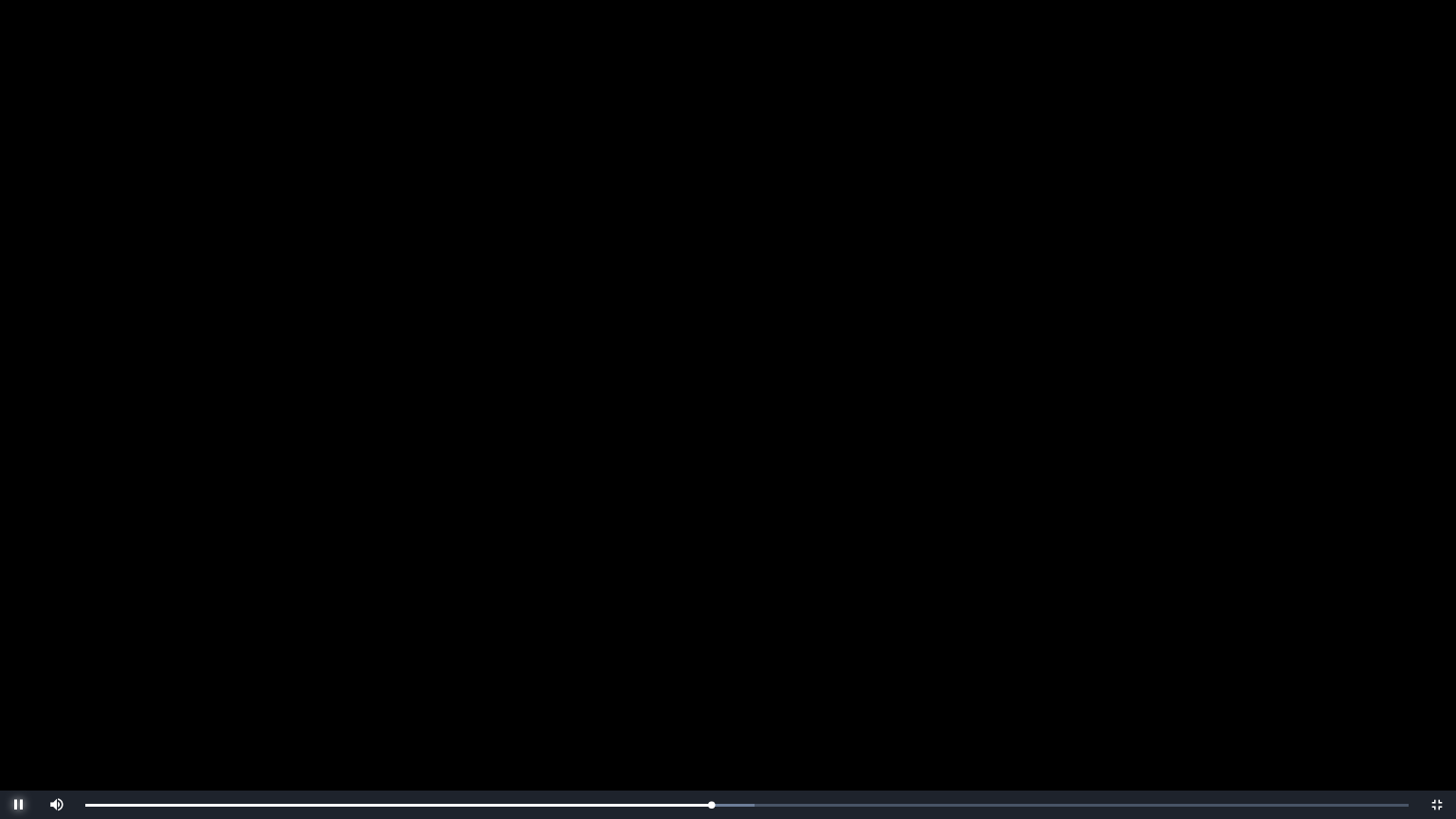 click at bounding box center [19, 805] 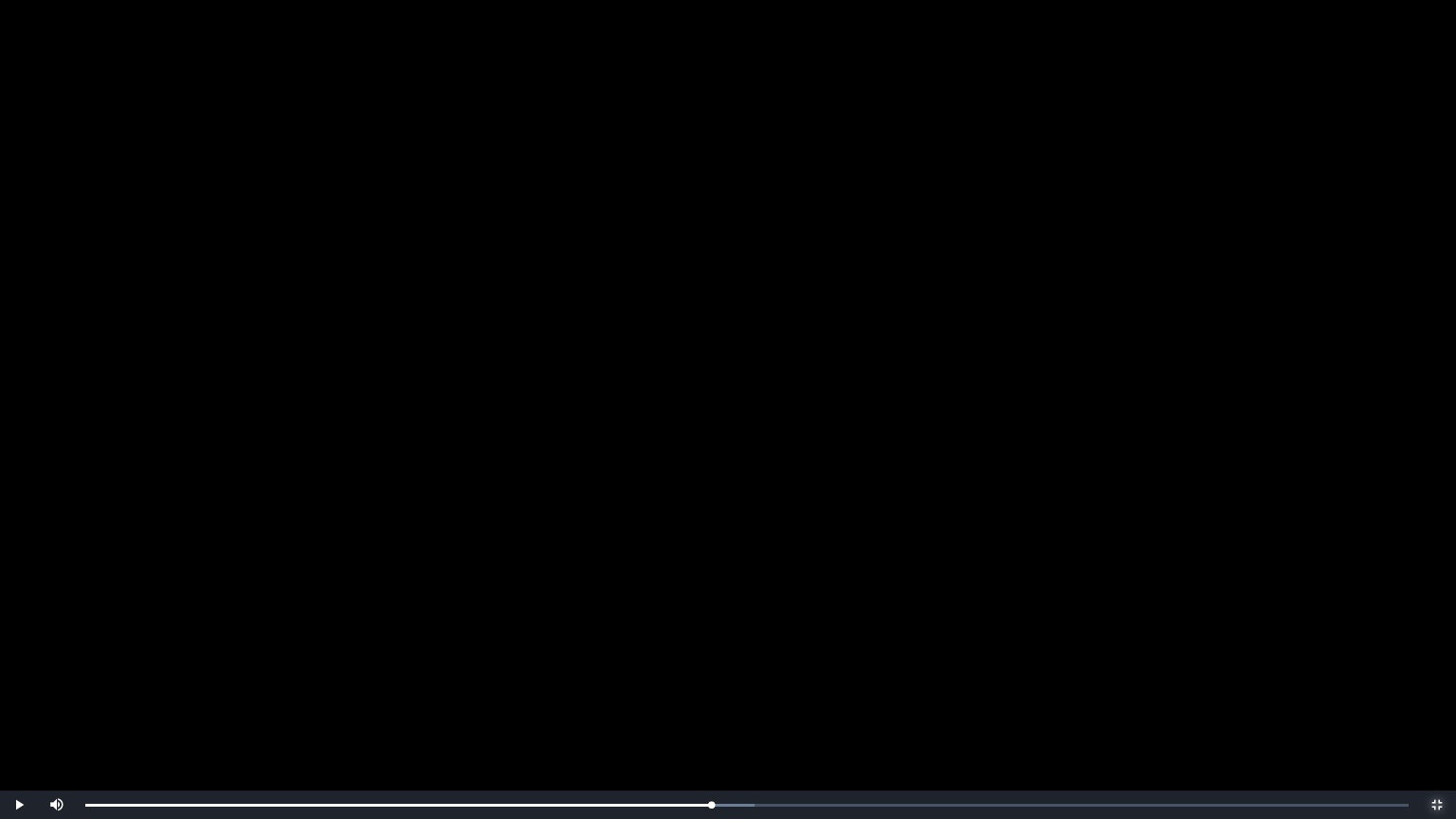 click at bounding box center [1437, 805] 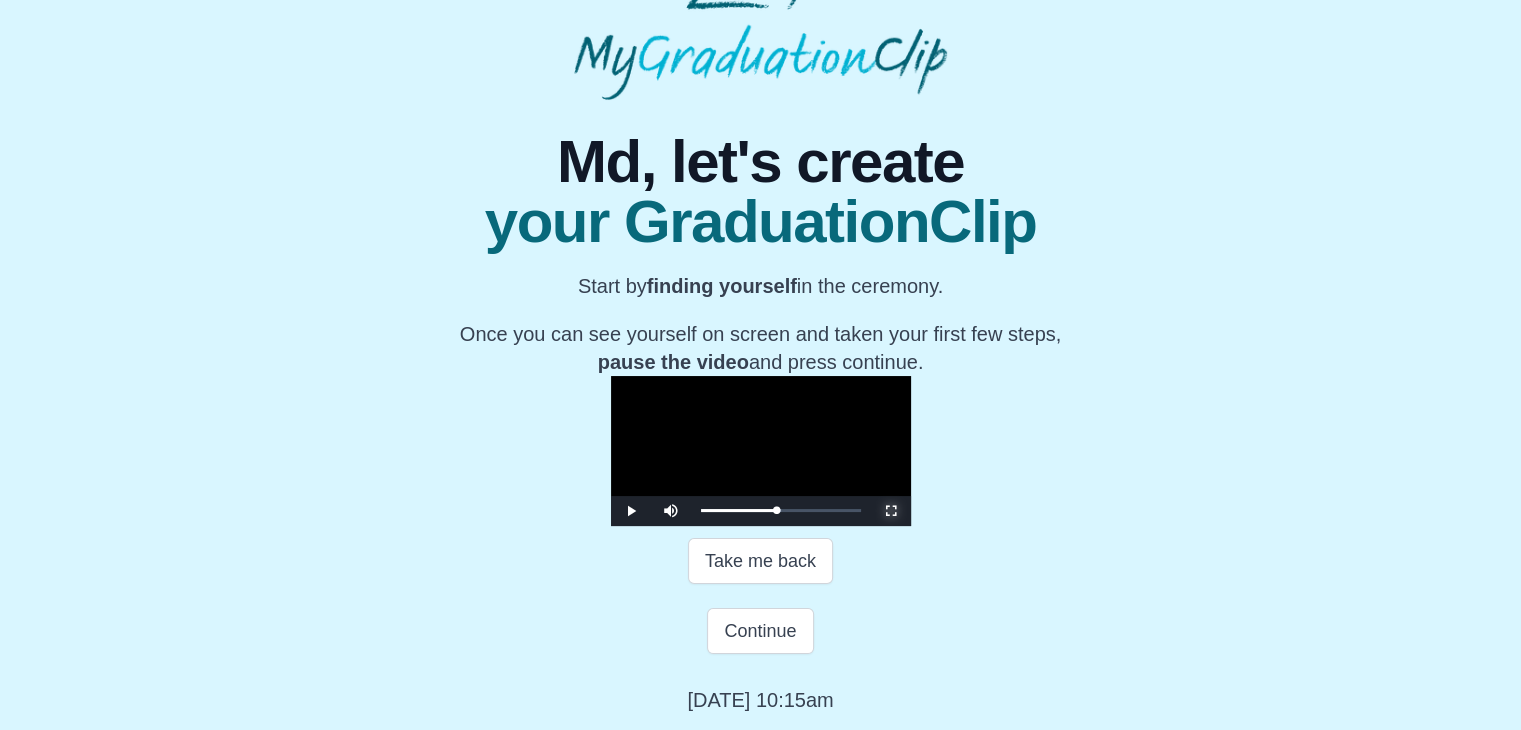 scroll, scrollTop: 306, scrollLeft: 0, axis: vertical 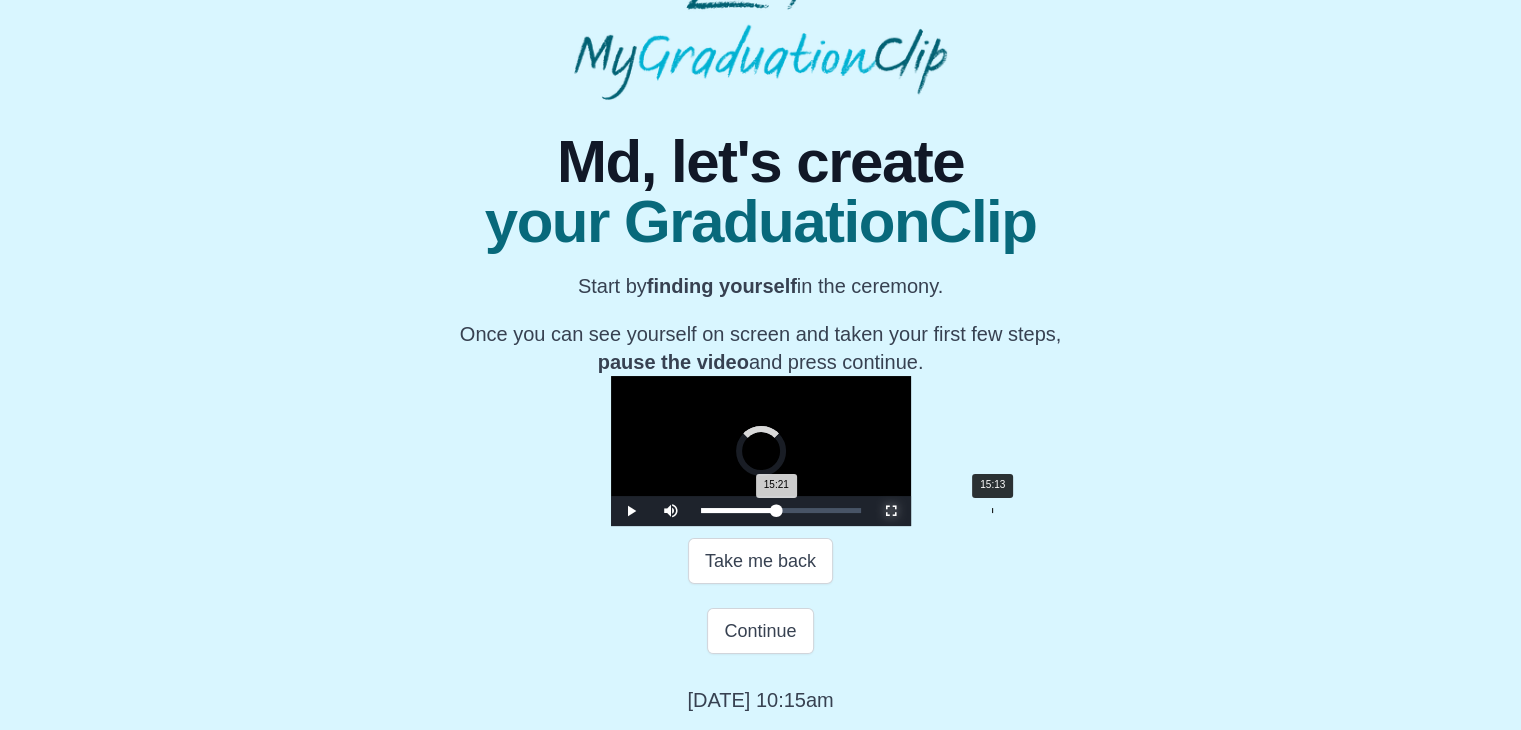 click on "15:21 Progress : 0%" at bounding box center (739, 510) 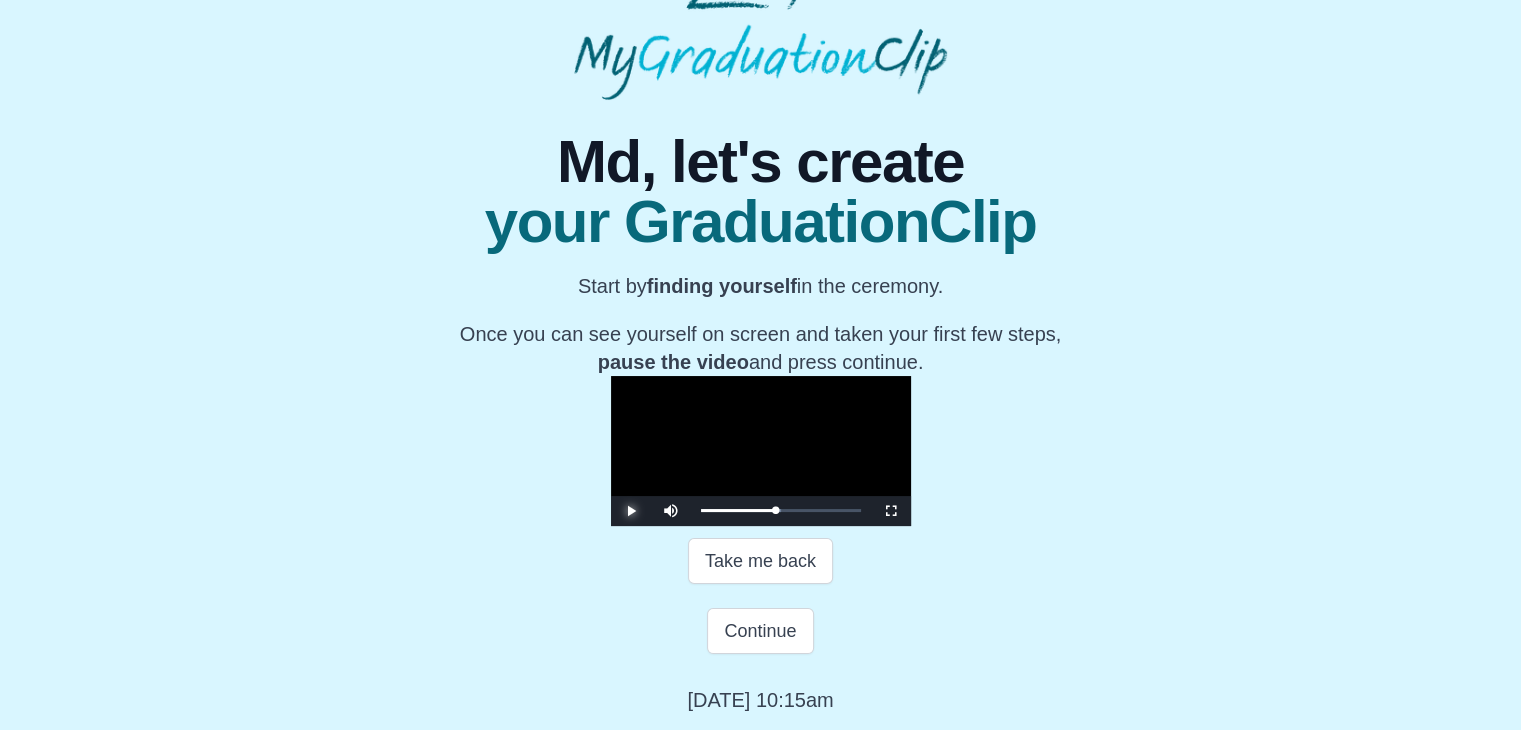 click at bounding box center [631, 511] 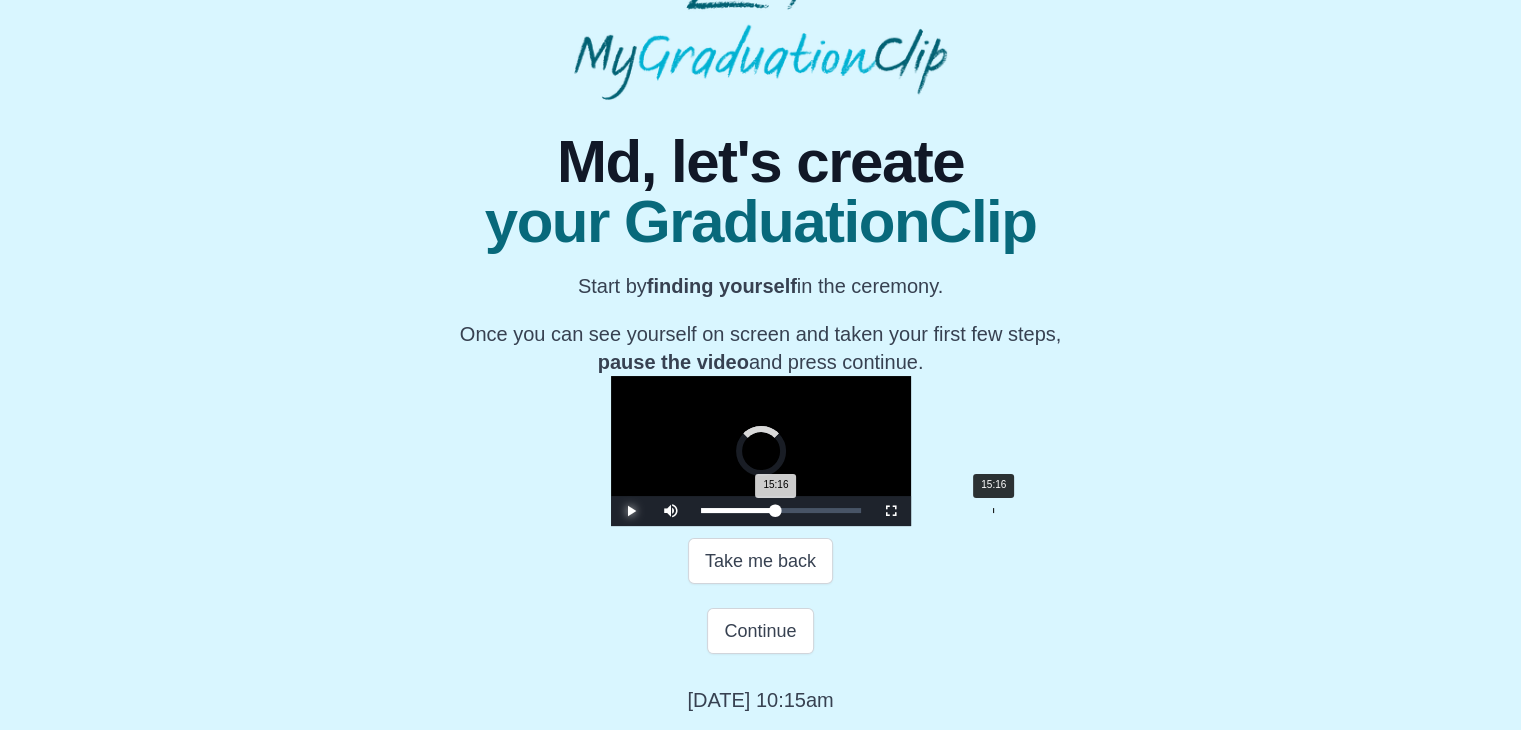click on "15:16 Progress : 0%" at bounding box center (738, 510) 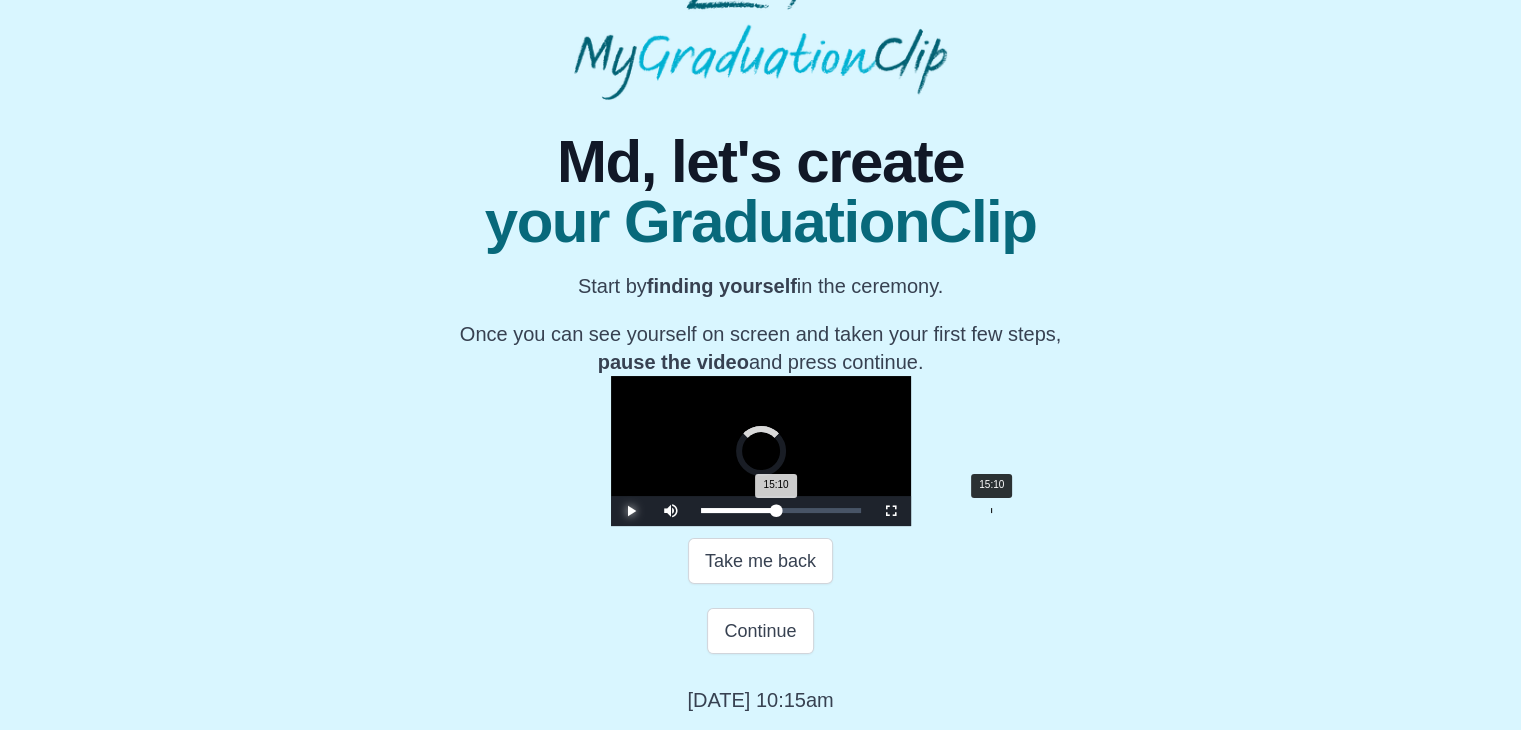 click on "15:10 Progress : 0%" at bounding box center (739, 510) 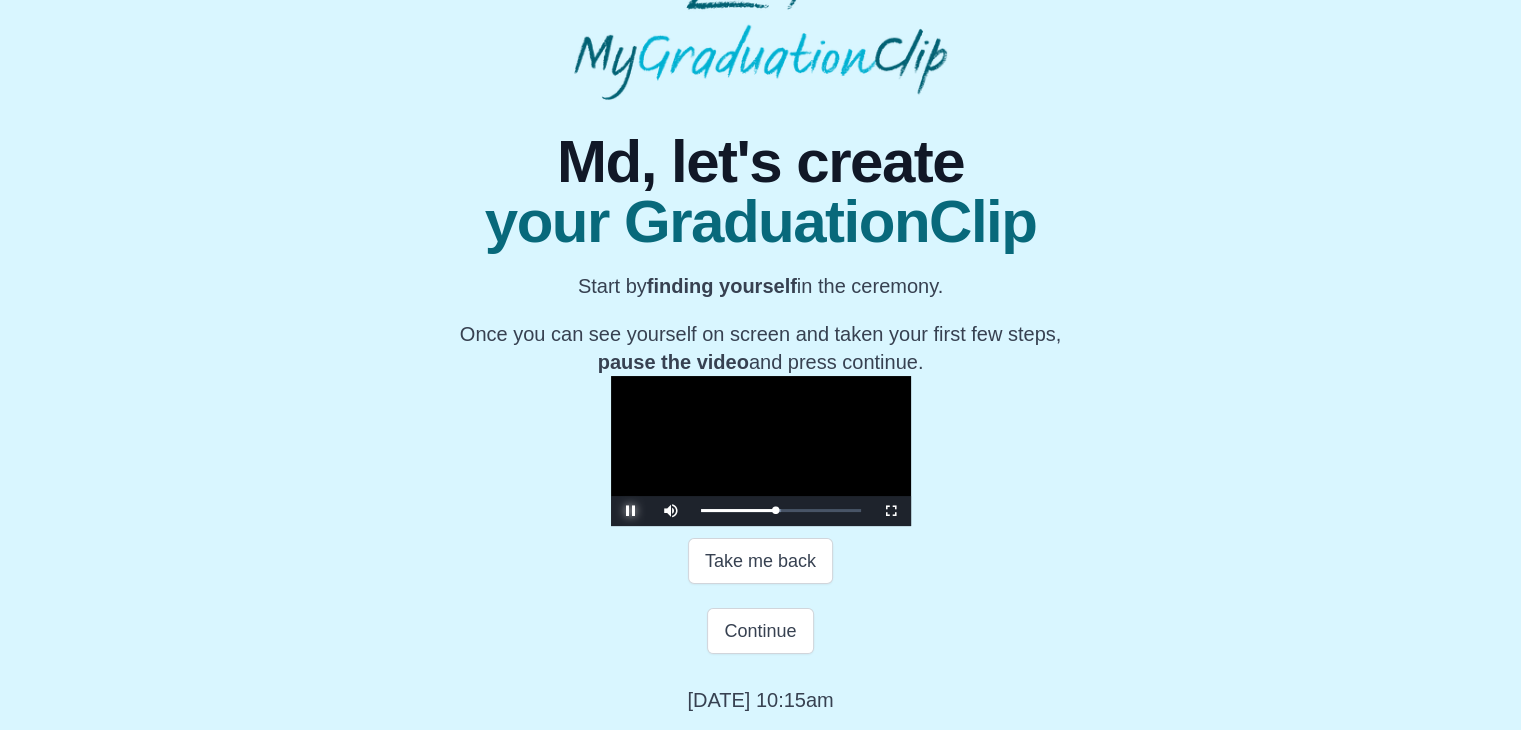 click at bounding box center (631, 511) 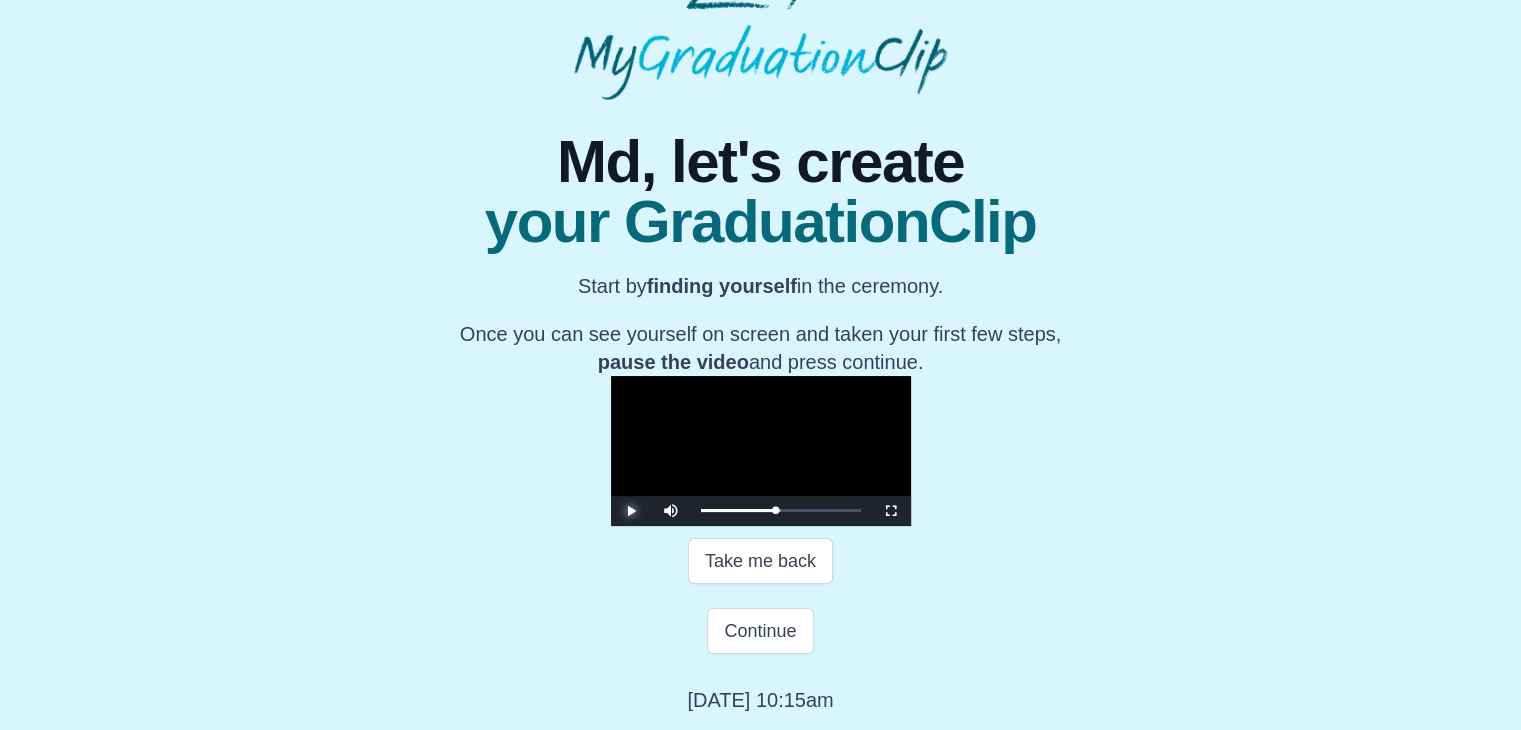 click at bounding box center [631, 511] 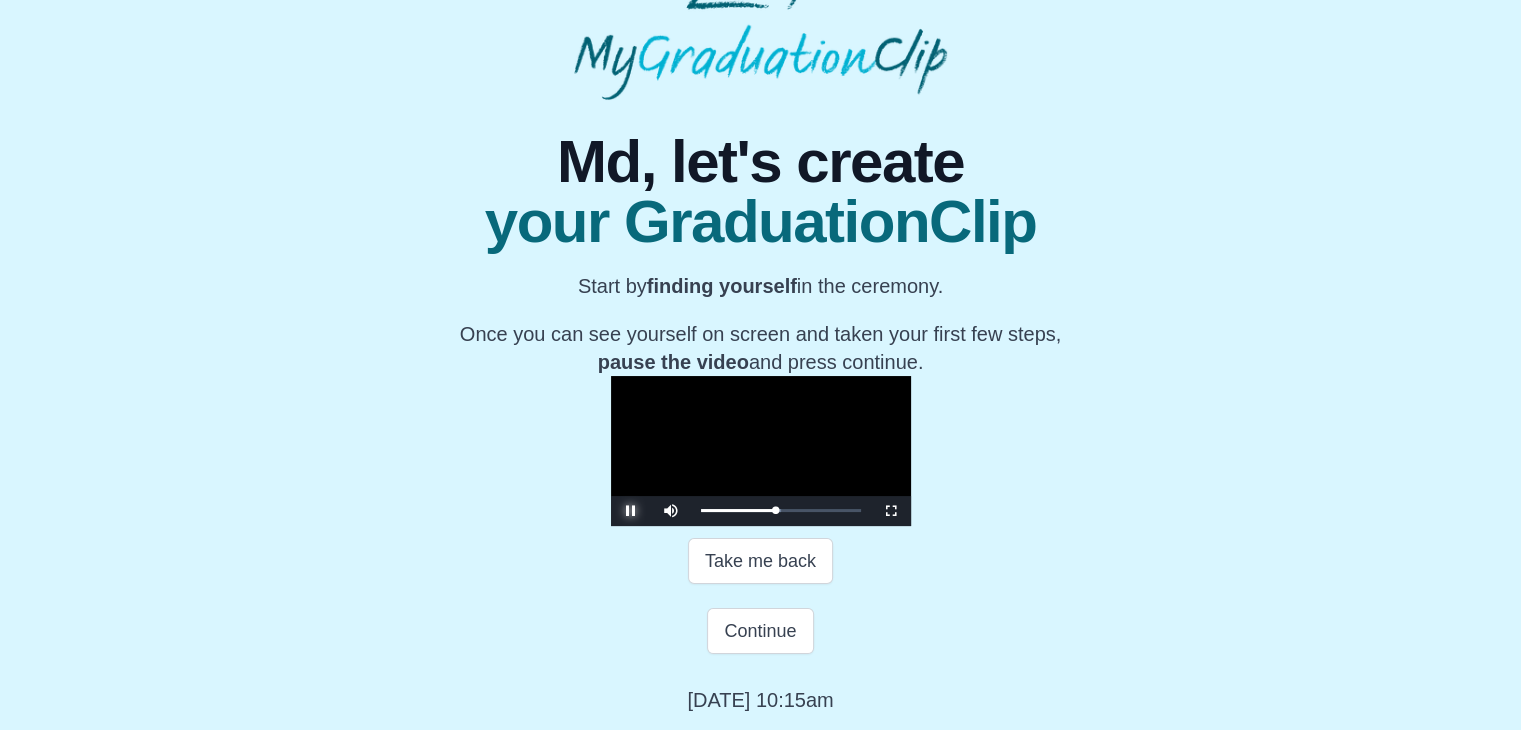 click at bounding box center (631, 511) 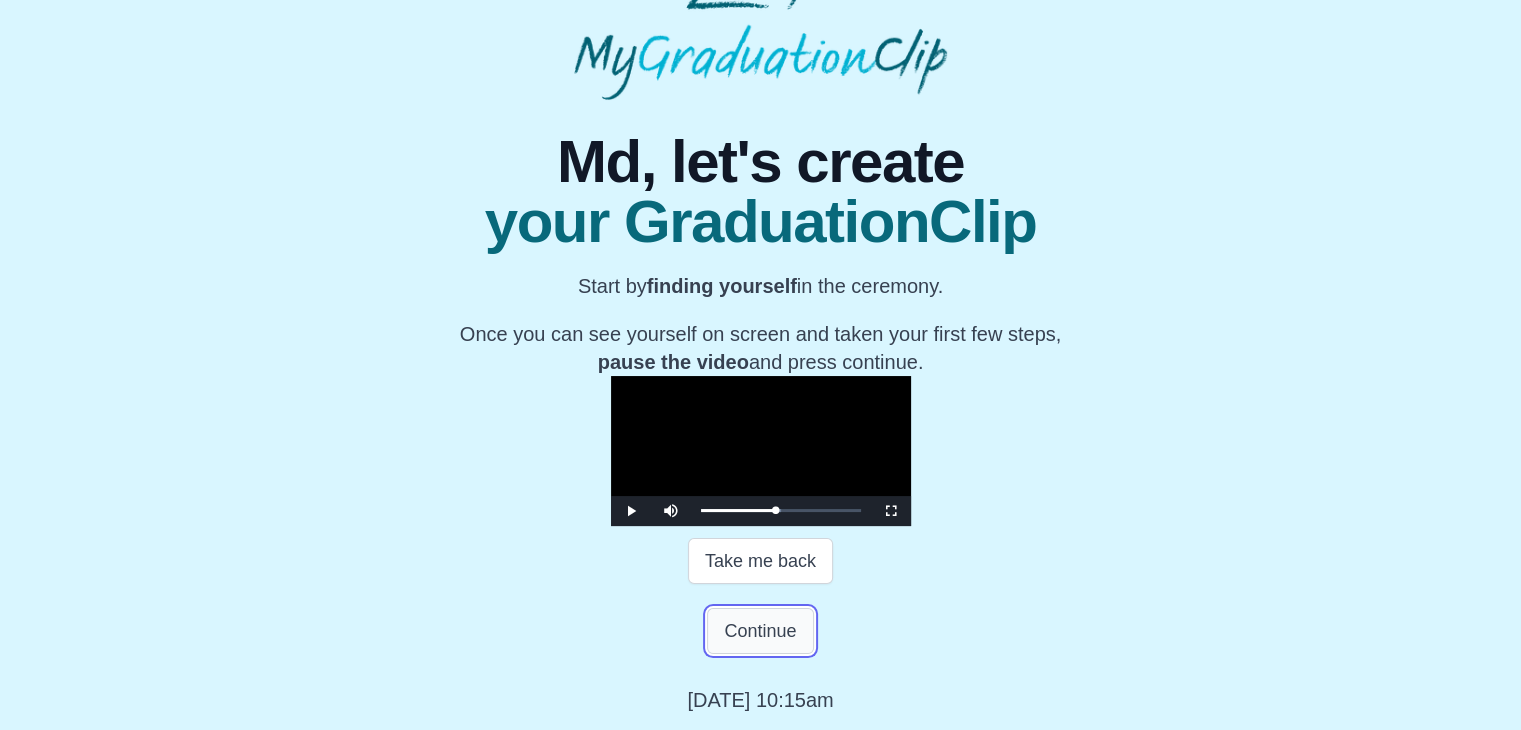 click on "Continue" at bounding box center [760, 631] 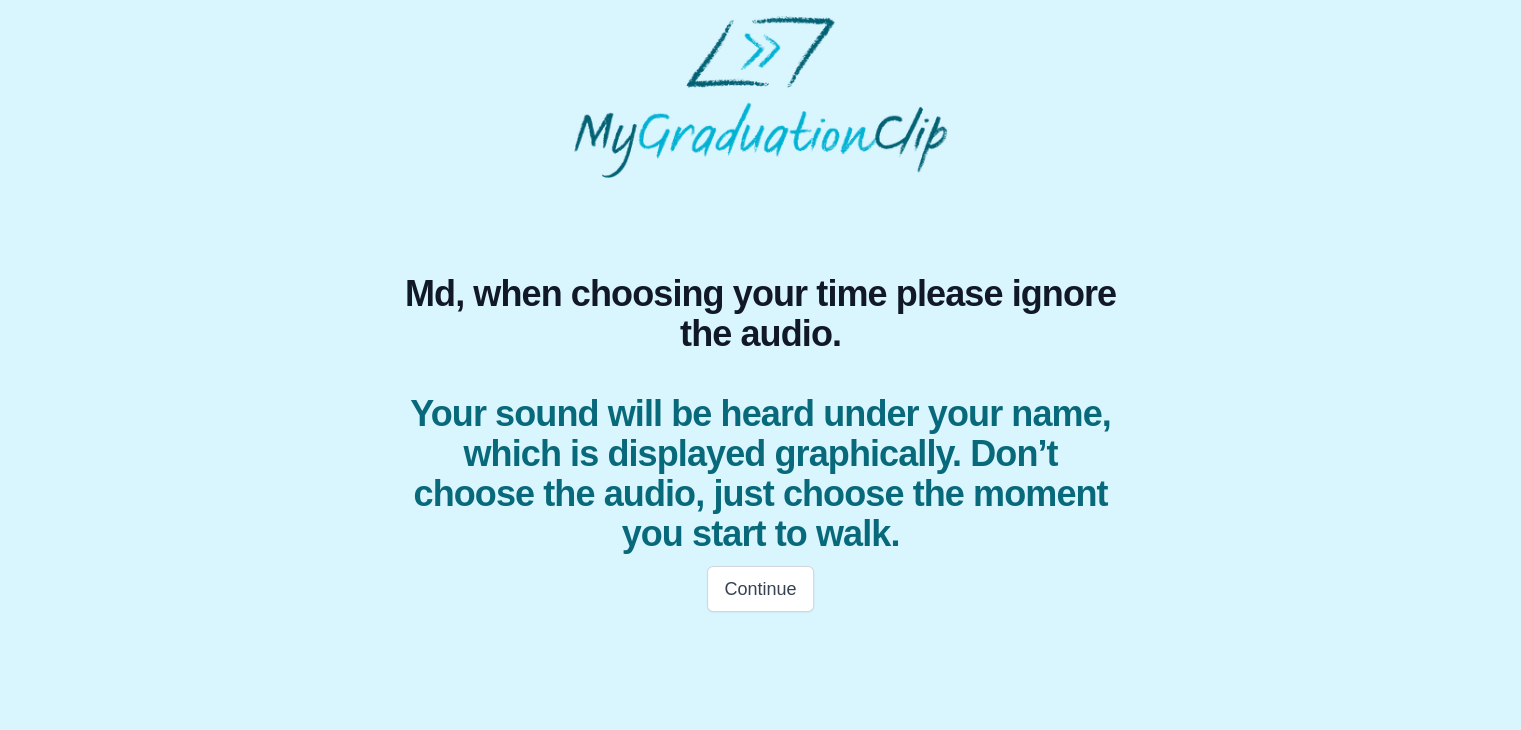 scroll, scrollTop: 0, scrollLeft: 0, axis: both 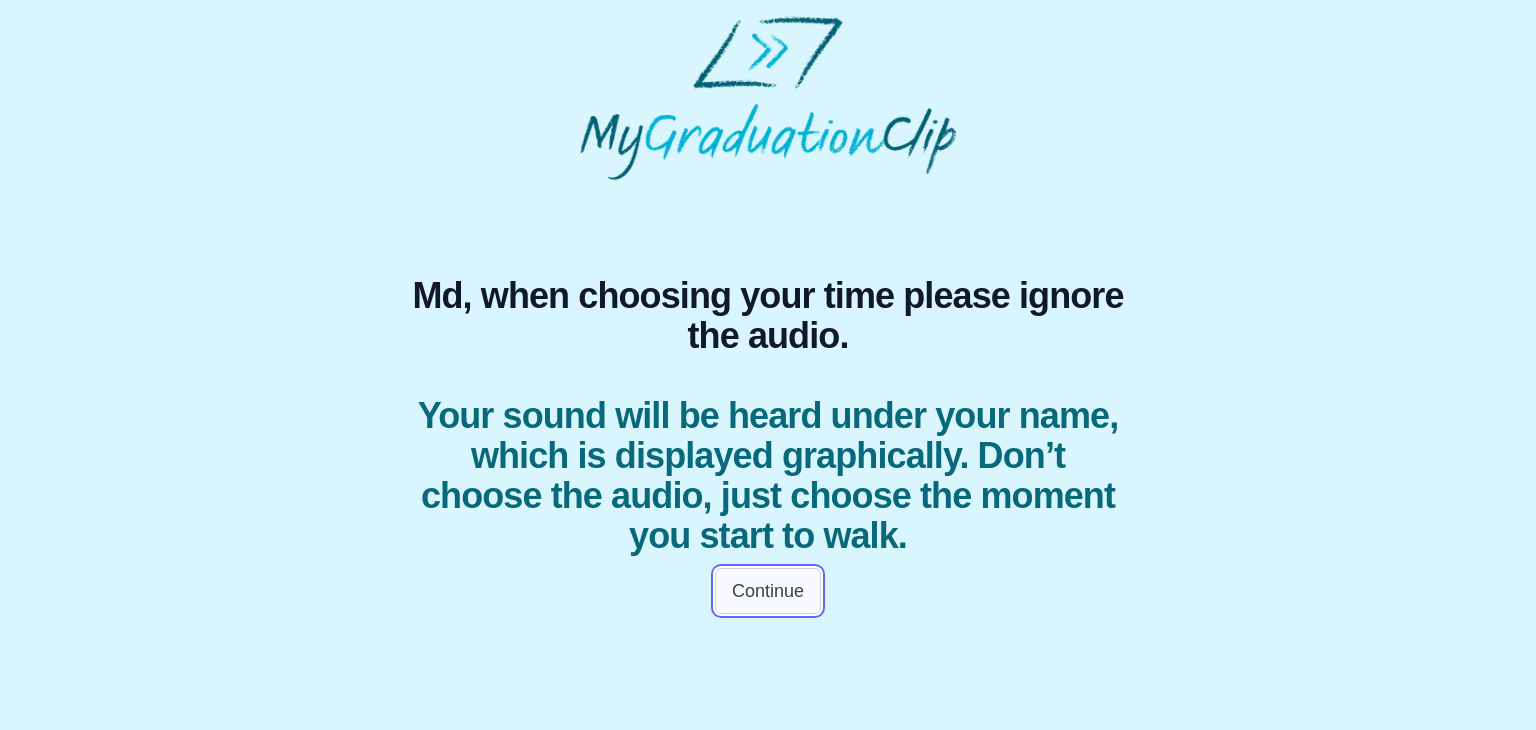 click on "Continue" at bounding box center [768, 591] 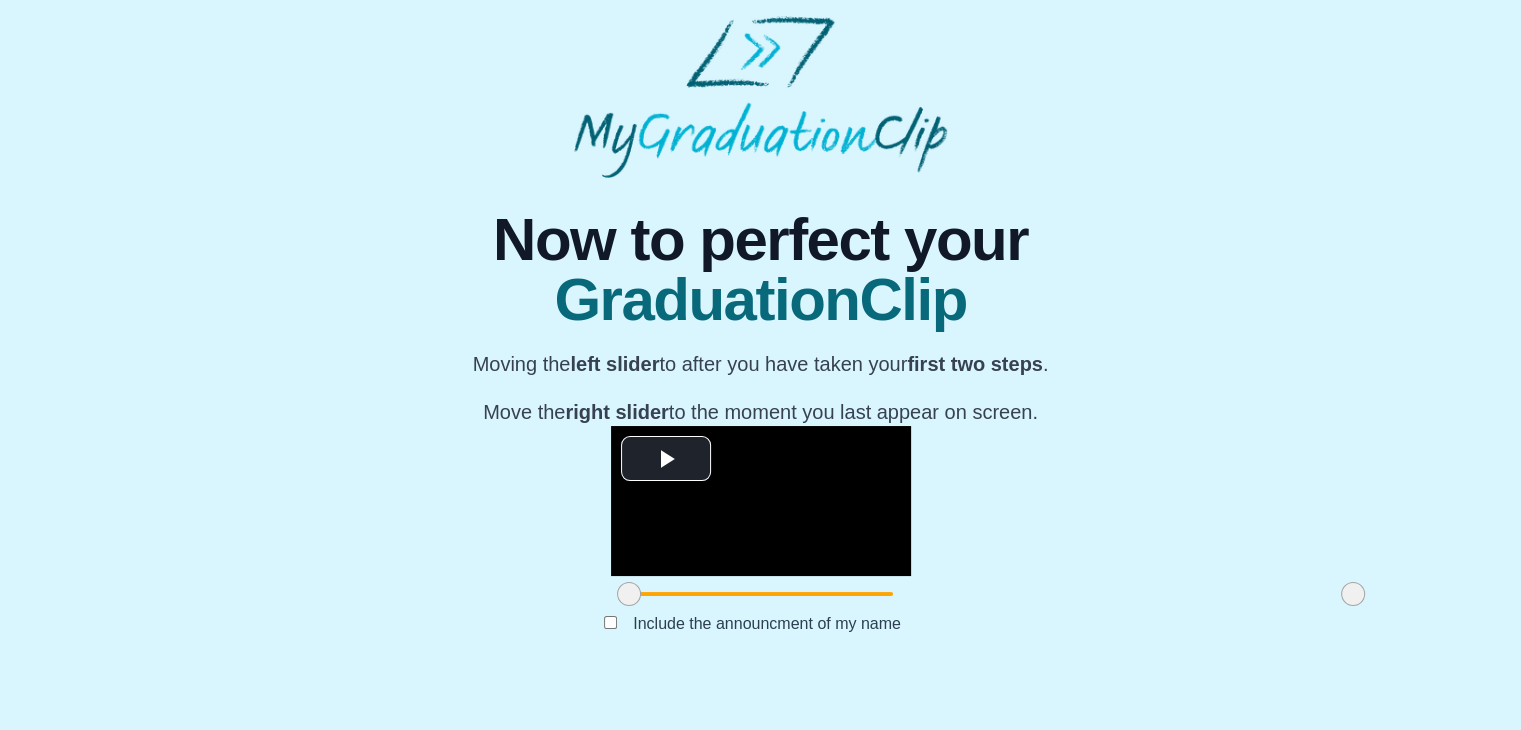 scroll, scrollTop: 225, scrollLeft: 0, axis: vertical 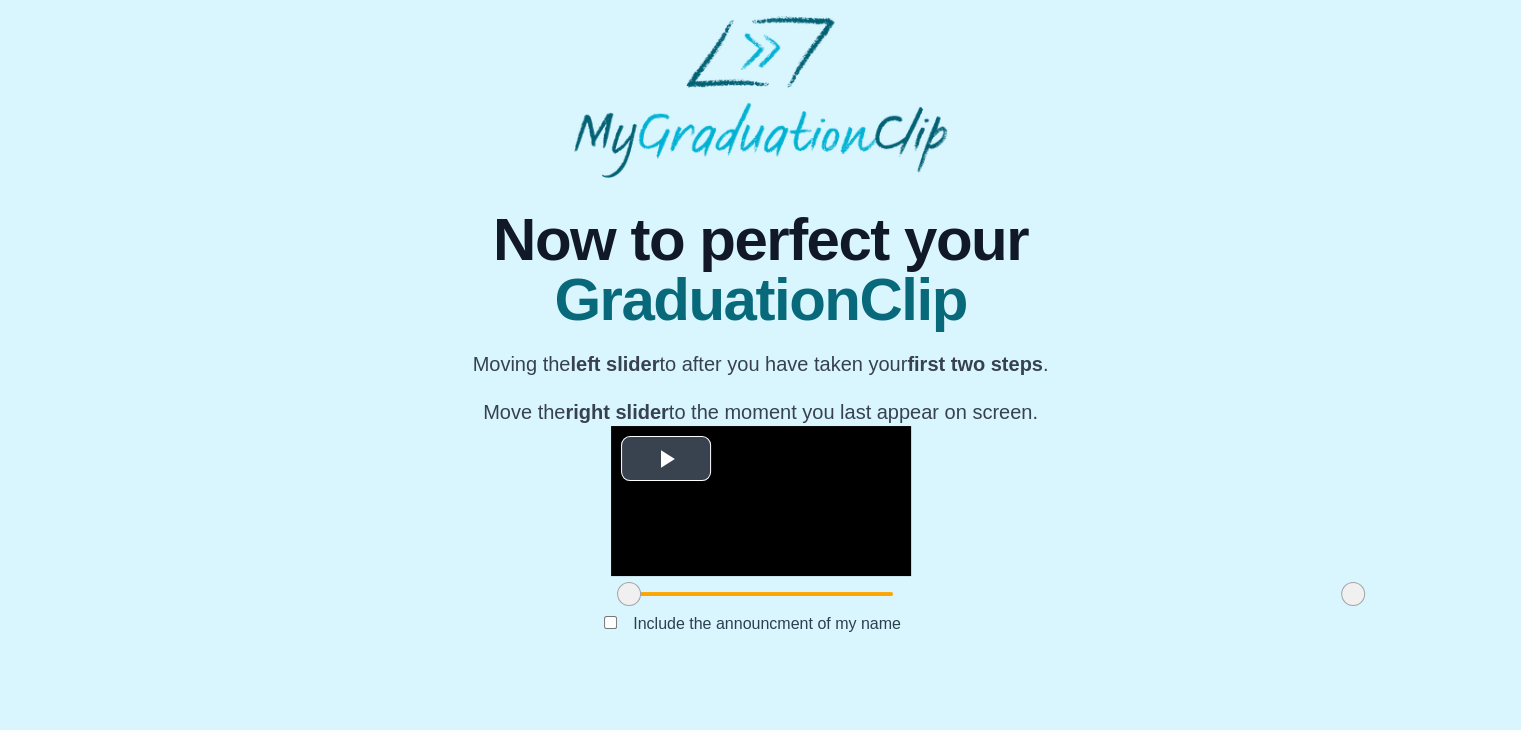 click at bounding box center [666, 458] 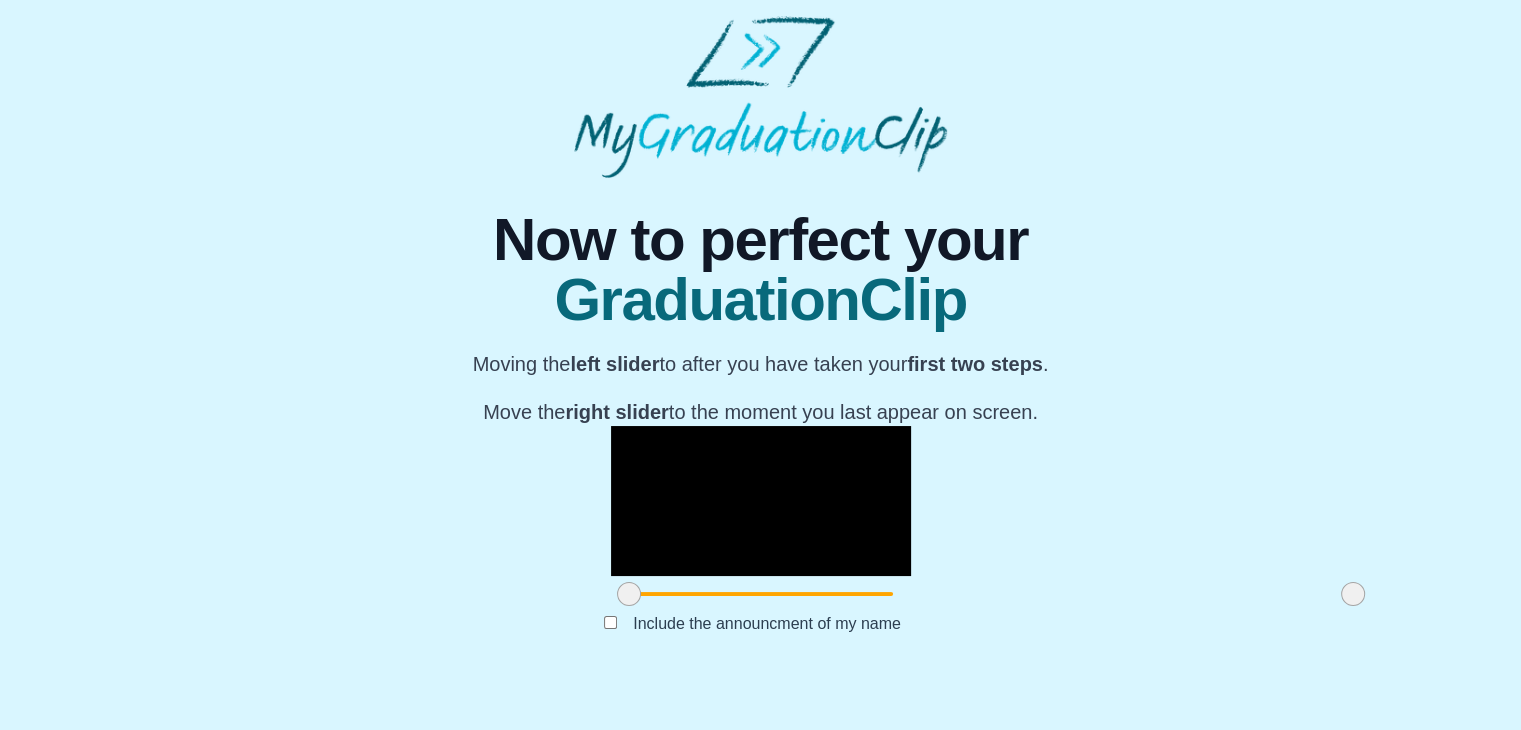click at bounding box center (629, 594) 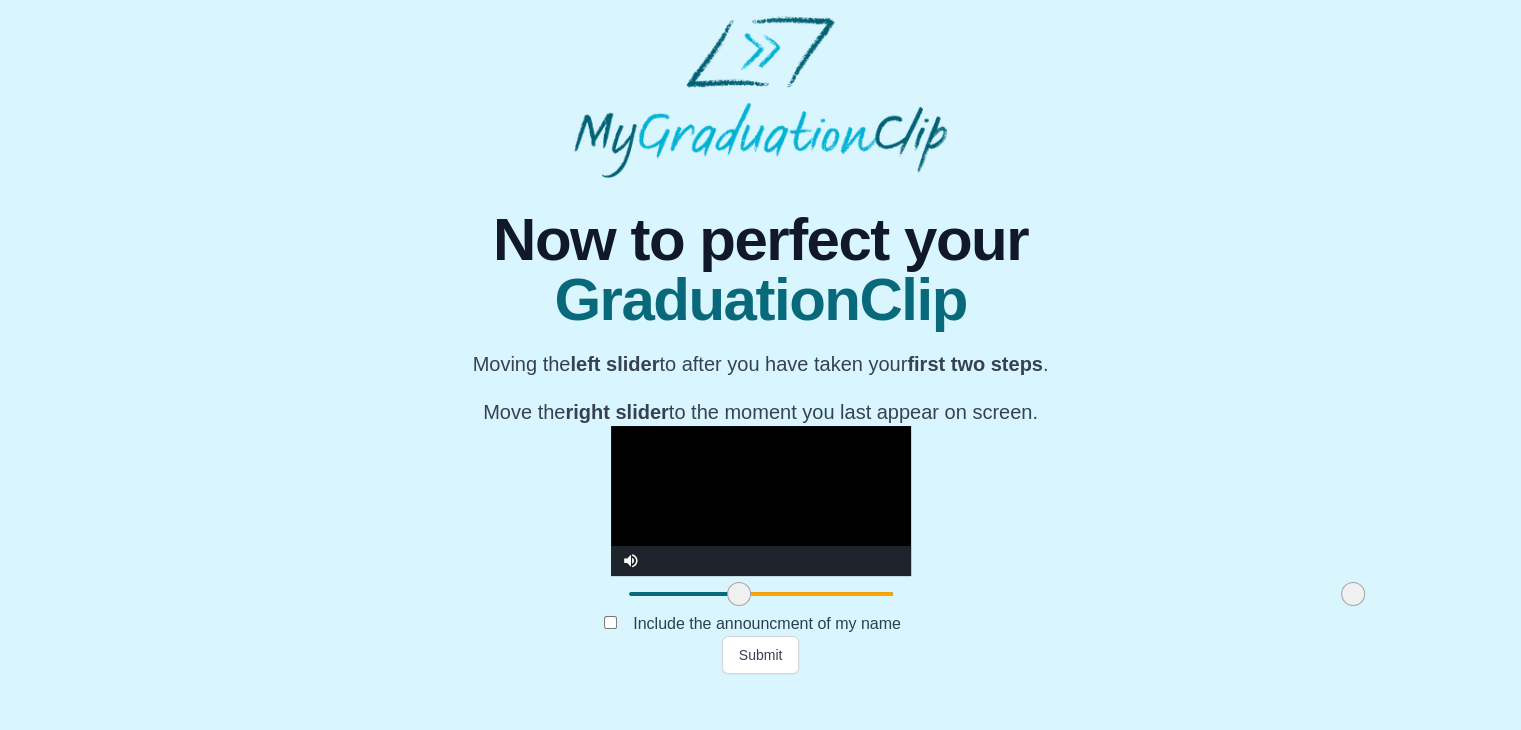 drag, startPoint x: 396, startPoint y: 646, endPoint x: 506, endPoint y: 658, distance: 110.65261 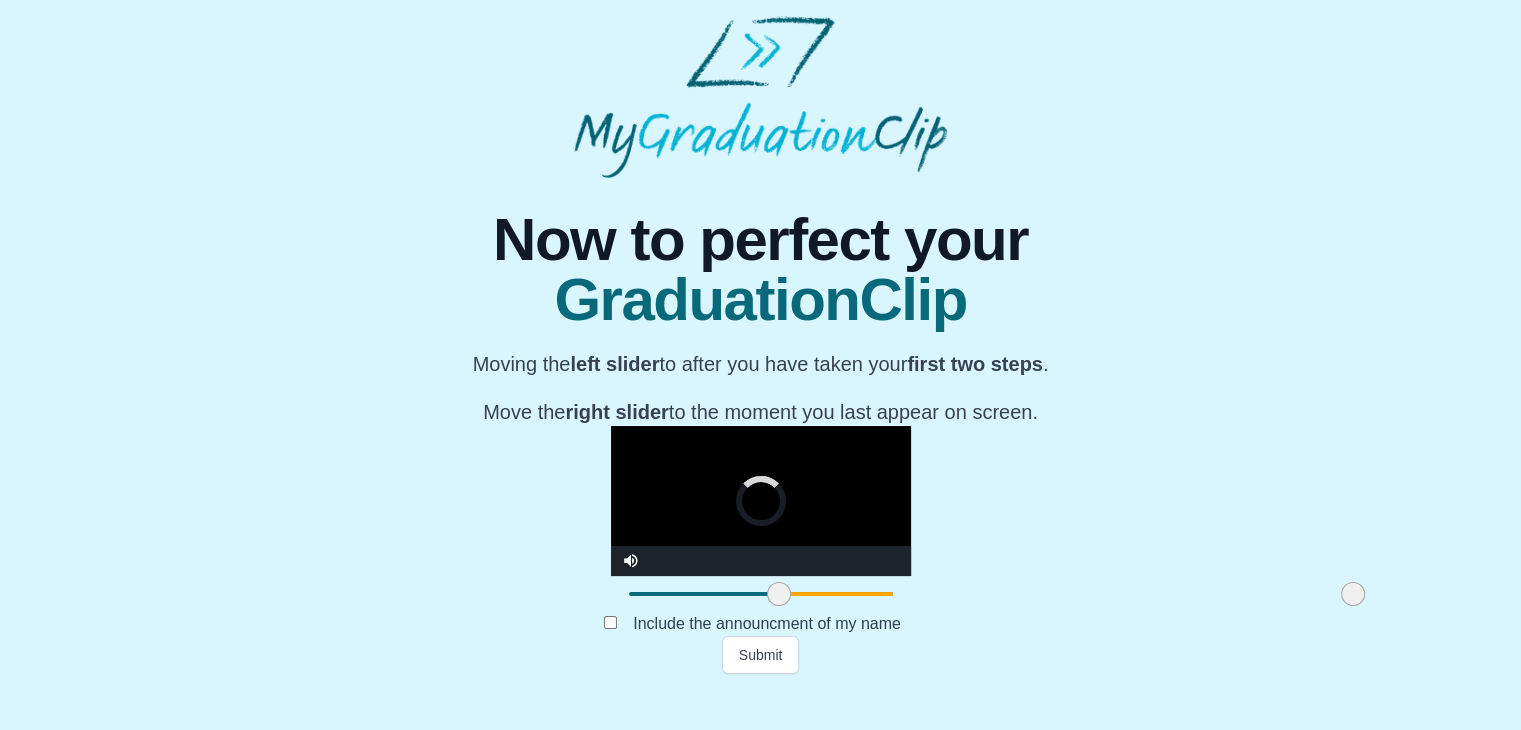 drag, startPoint x: 506, startPoint y: 658, endPoint x: 548, endPoint y: 655, distance: 42.107006 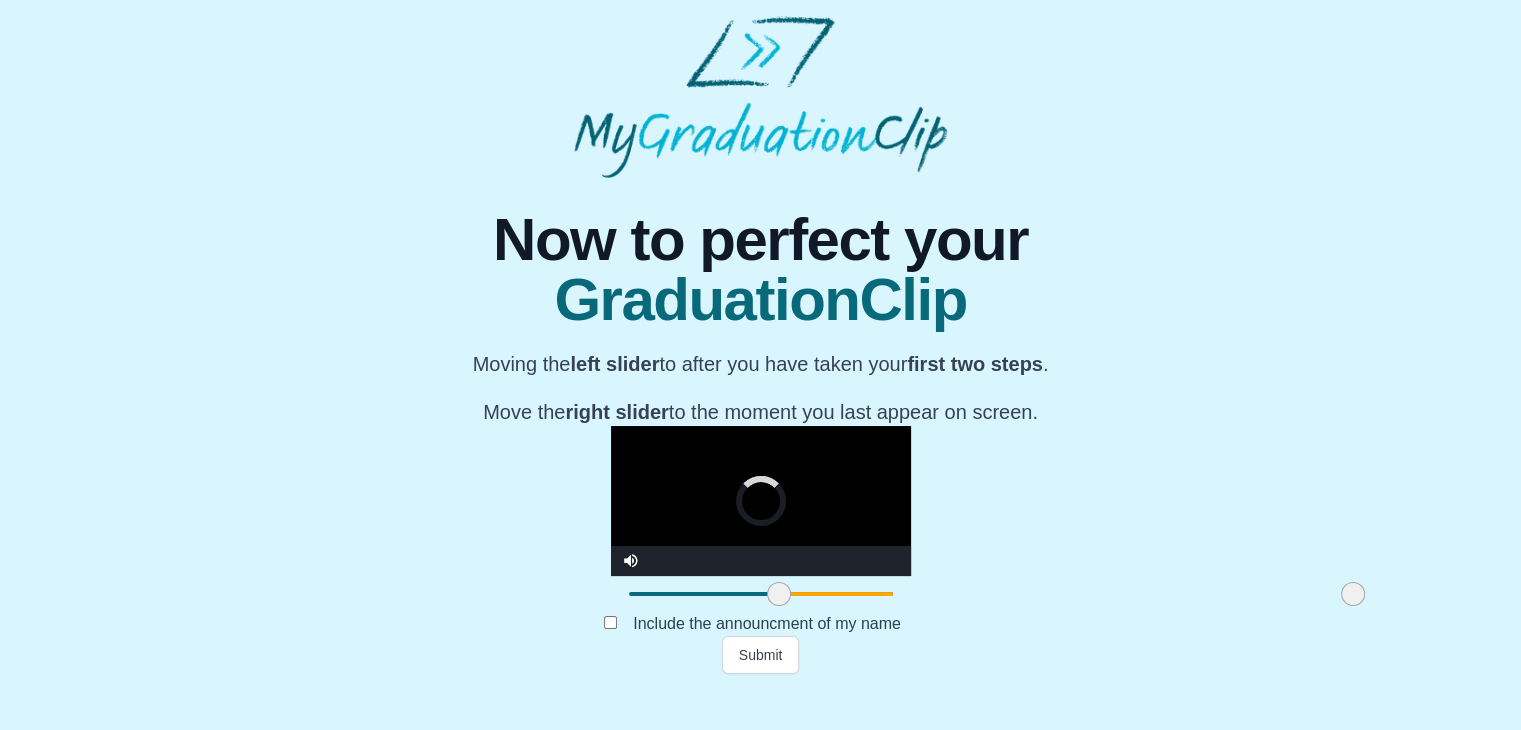 click at bounding box center [779, 594] 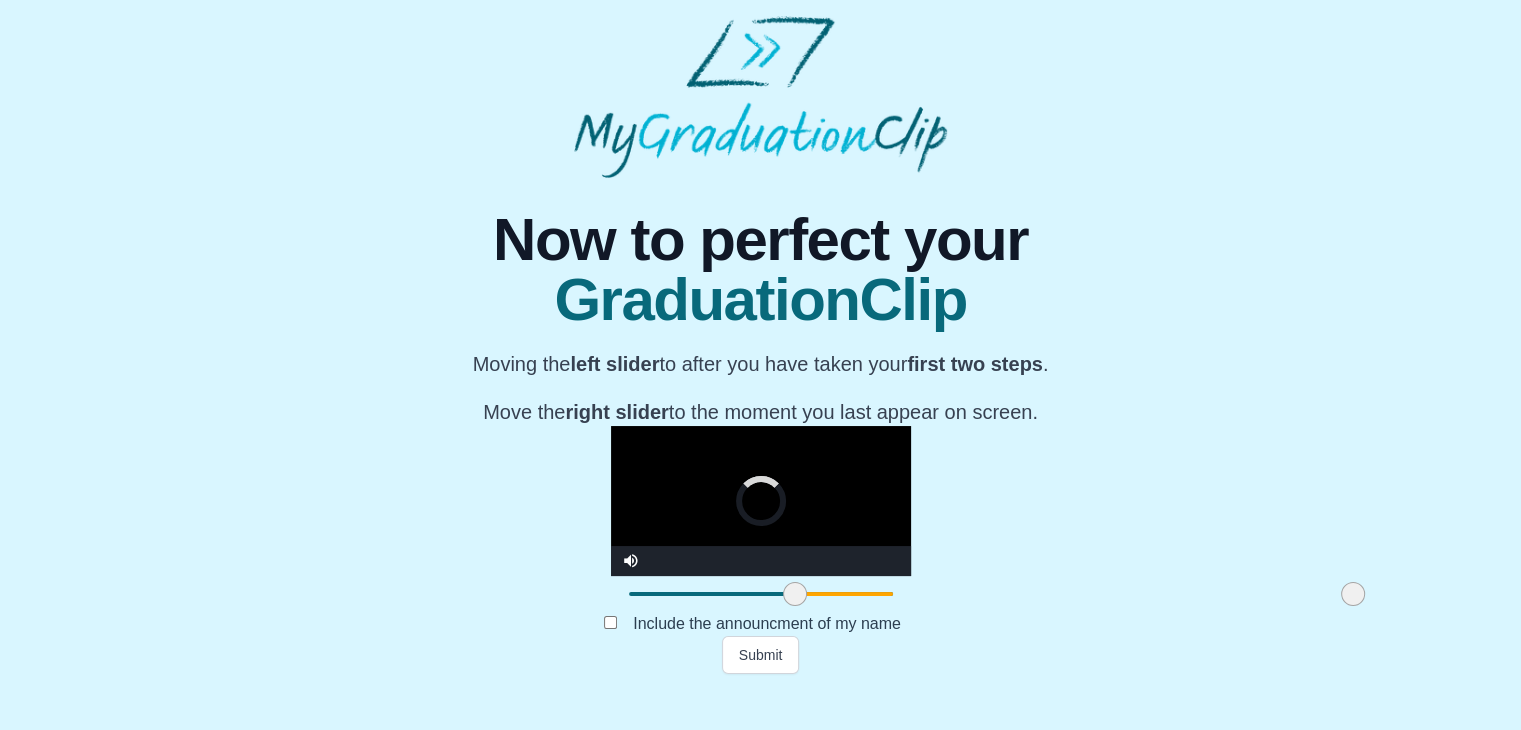 drag, startPoint x: 552, startPoint y: 647, endPoint x: 566, endPoint y: 643, distance: 14.56022 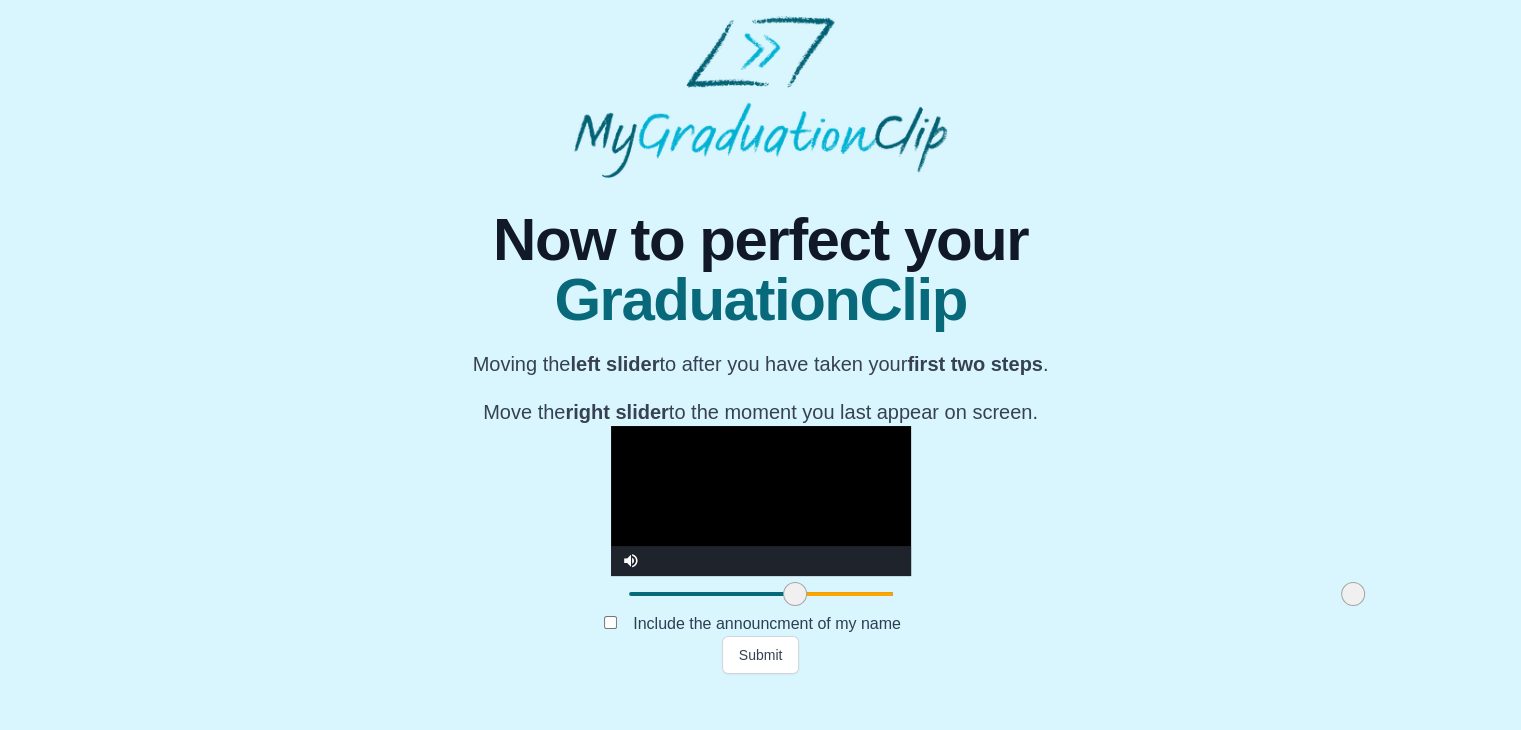 click at bounding box center [1353, 594] 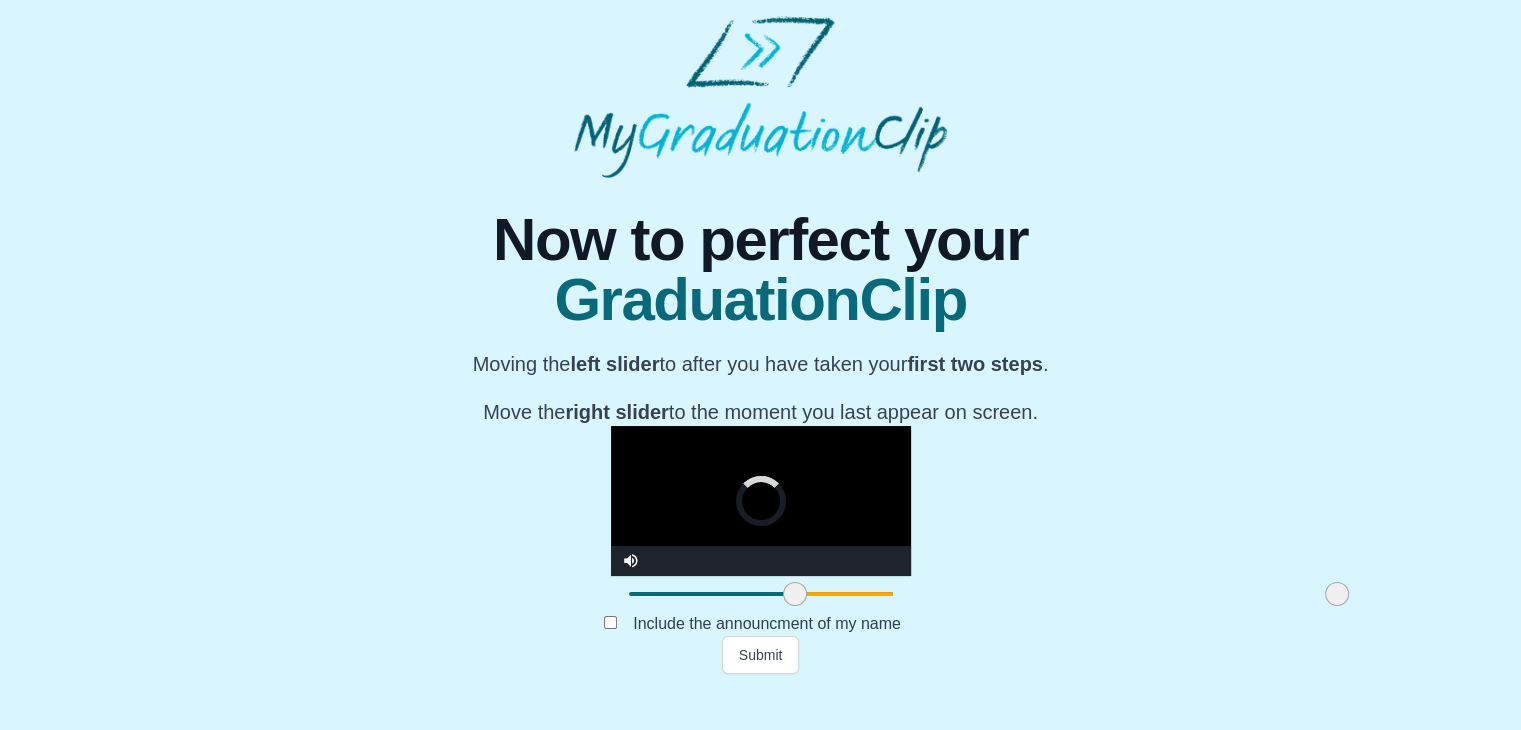 drag, startPoint x: 1124, startPoint y: 655, endPoint x: 1105, endPoint y: 657, distance: 19.104973 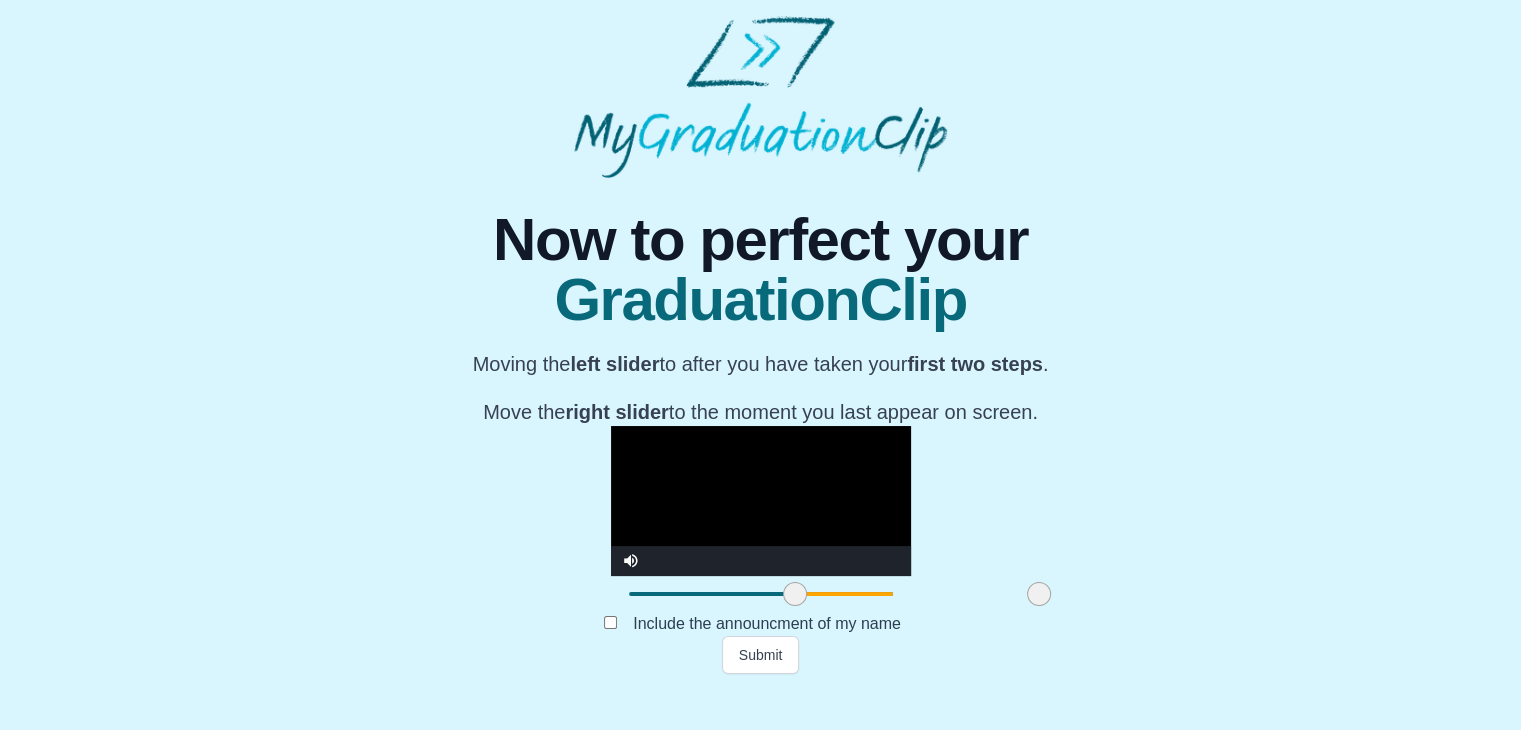 drag, startPoint x: 1105, startPoint y: 657, endPoint x: 810, endPoint y: 677, distance: 295.6772 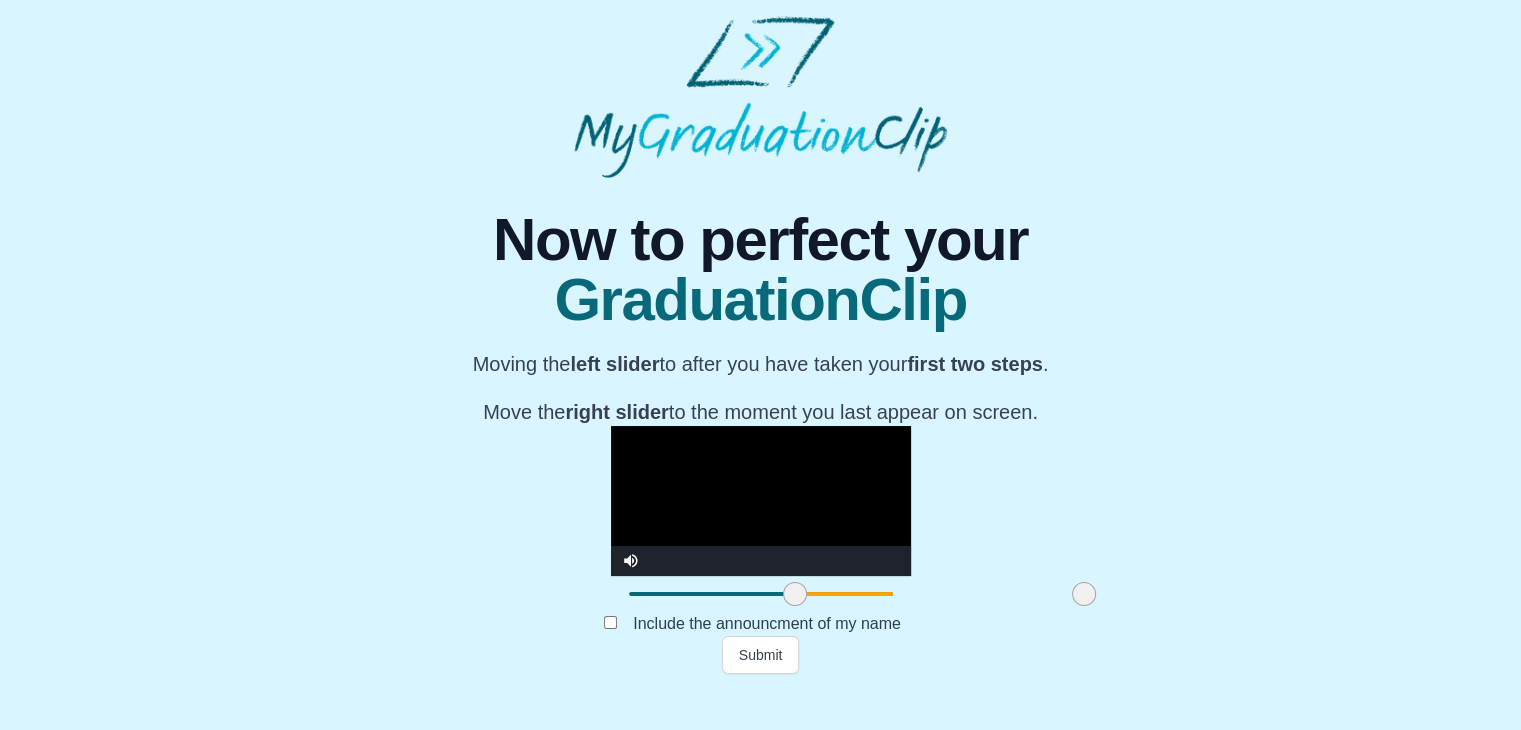 drag, startPoint x: 810, startPoint y: 677, endPoint x: 853, endPoint y: 663, distance: 45.221676 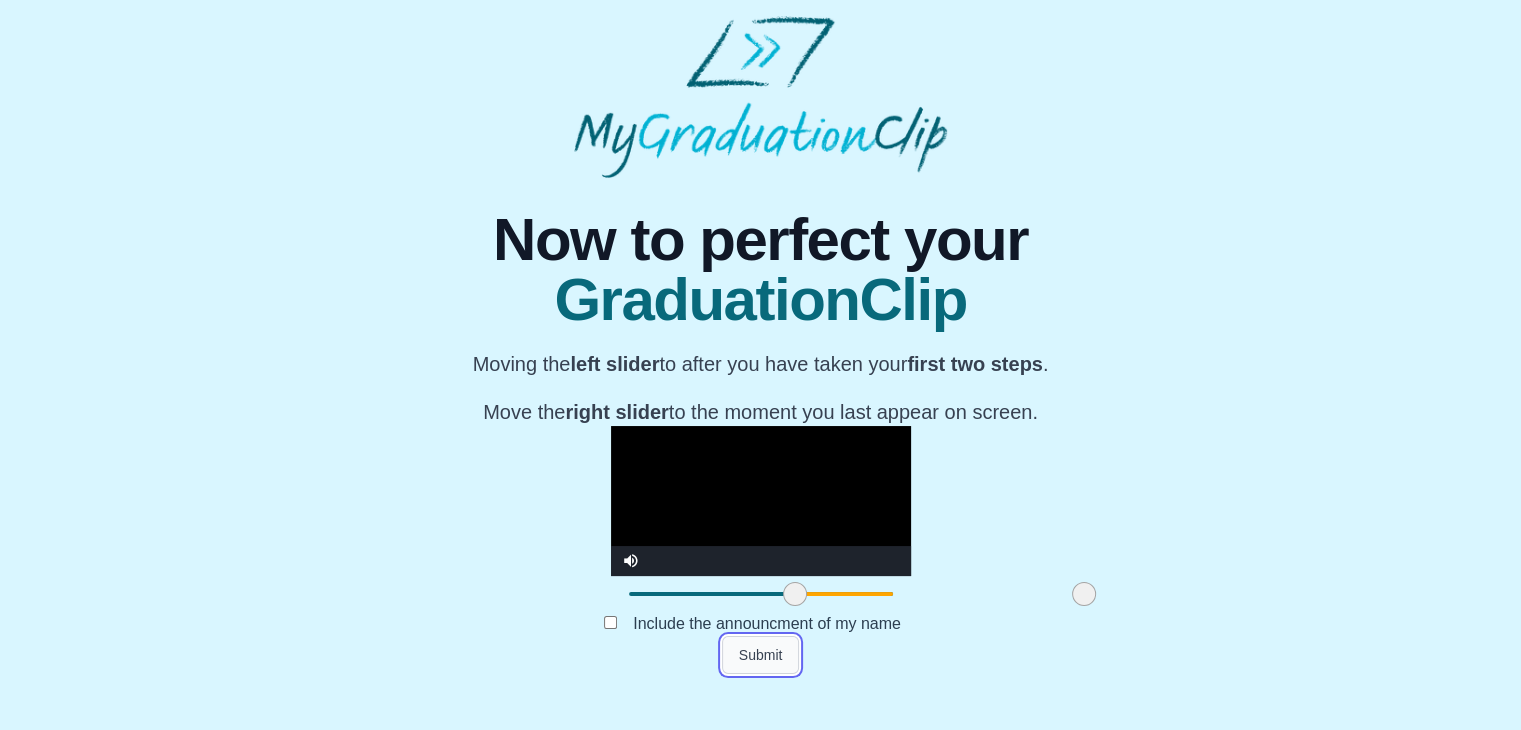 click on "Submit" at bounding box center (761, 655) 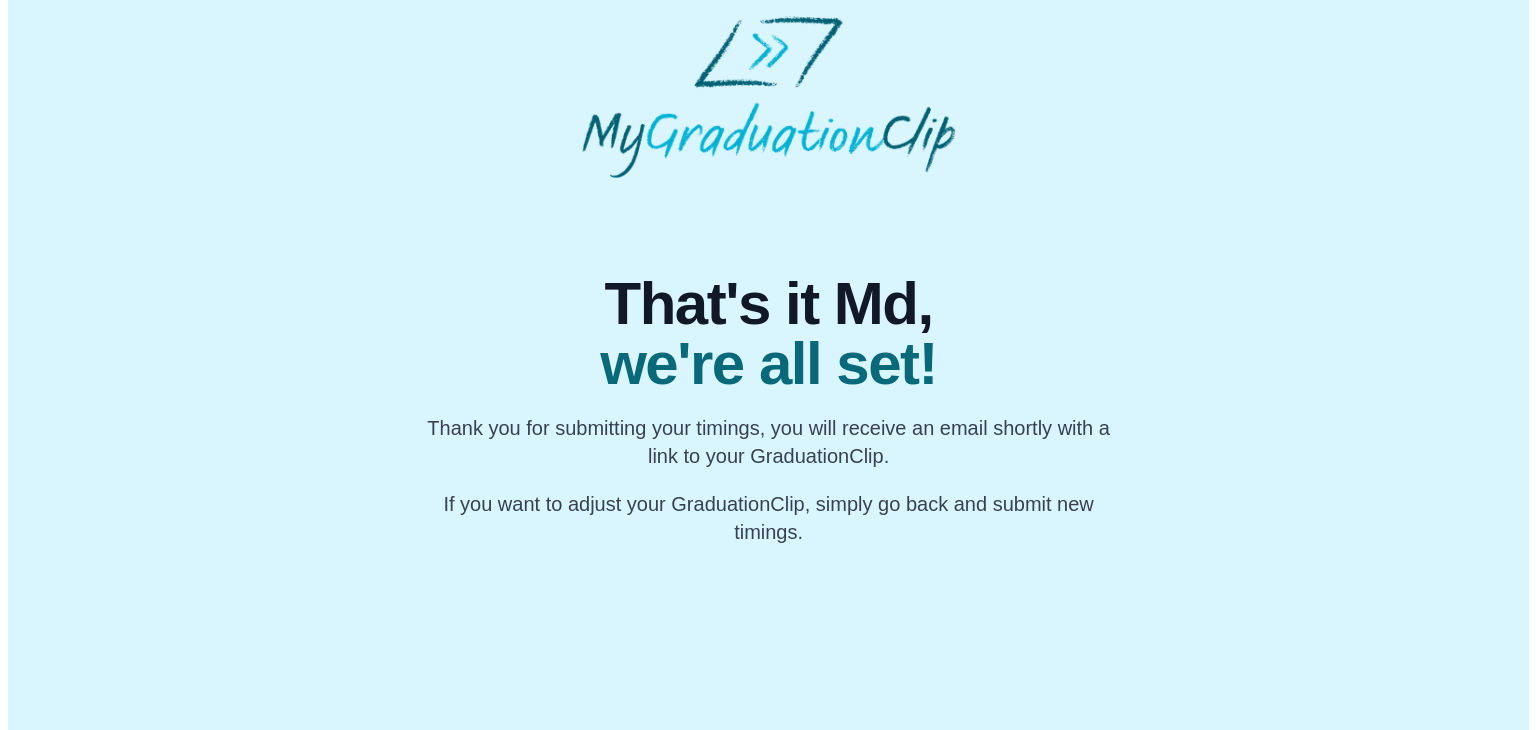 scroll, scrollTop: 0, scrollLeft: 0, axis: both 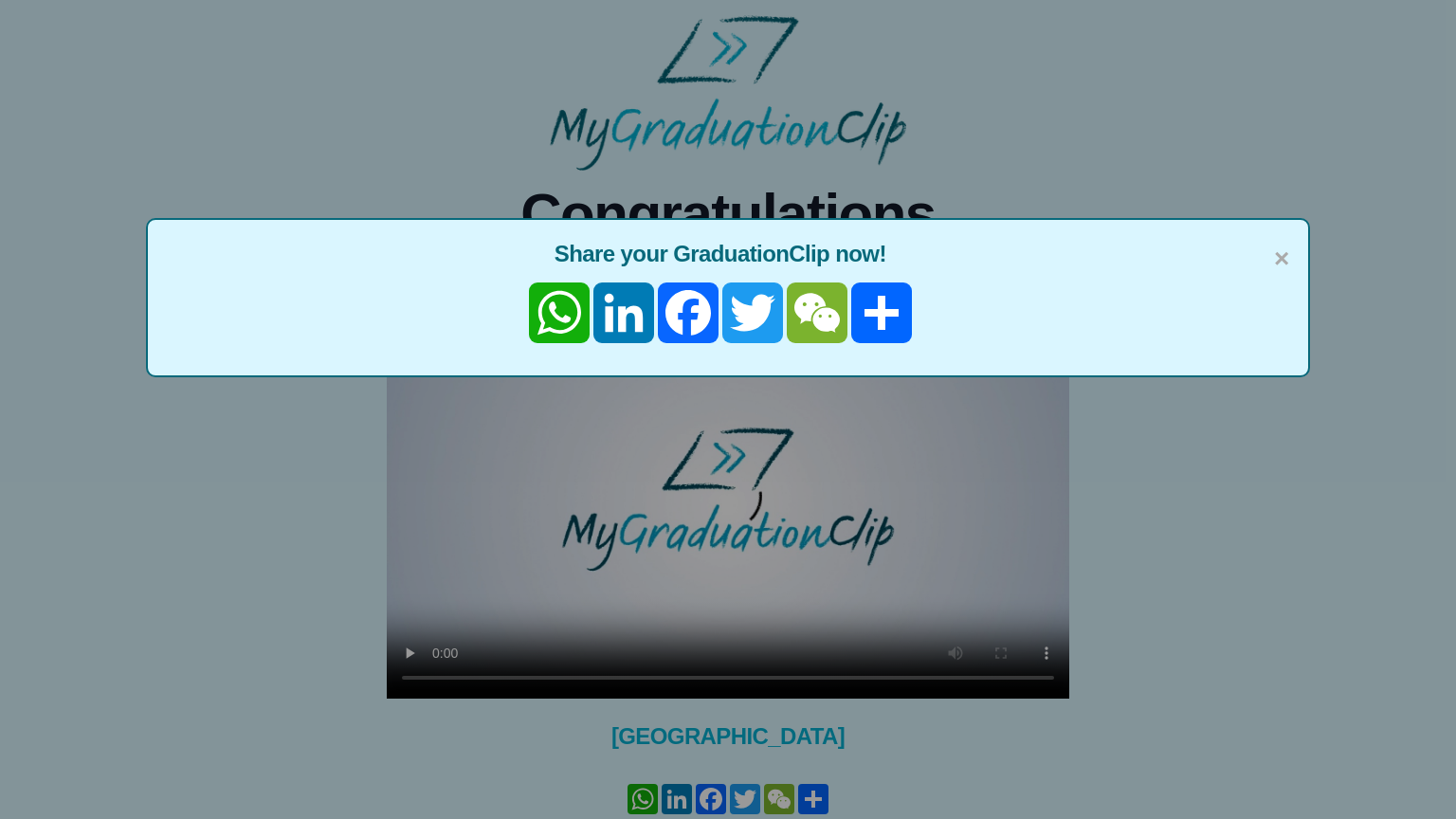 type 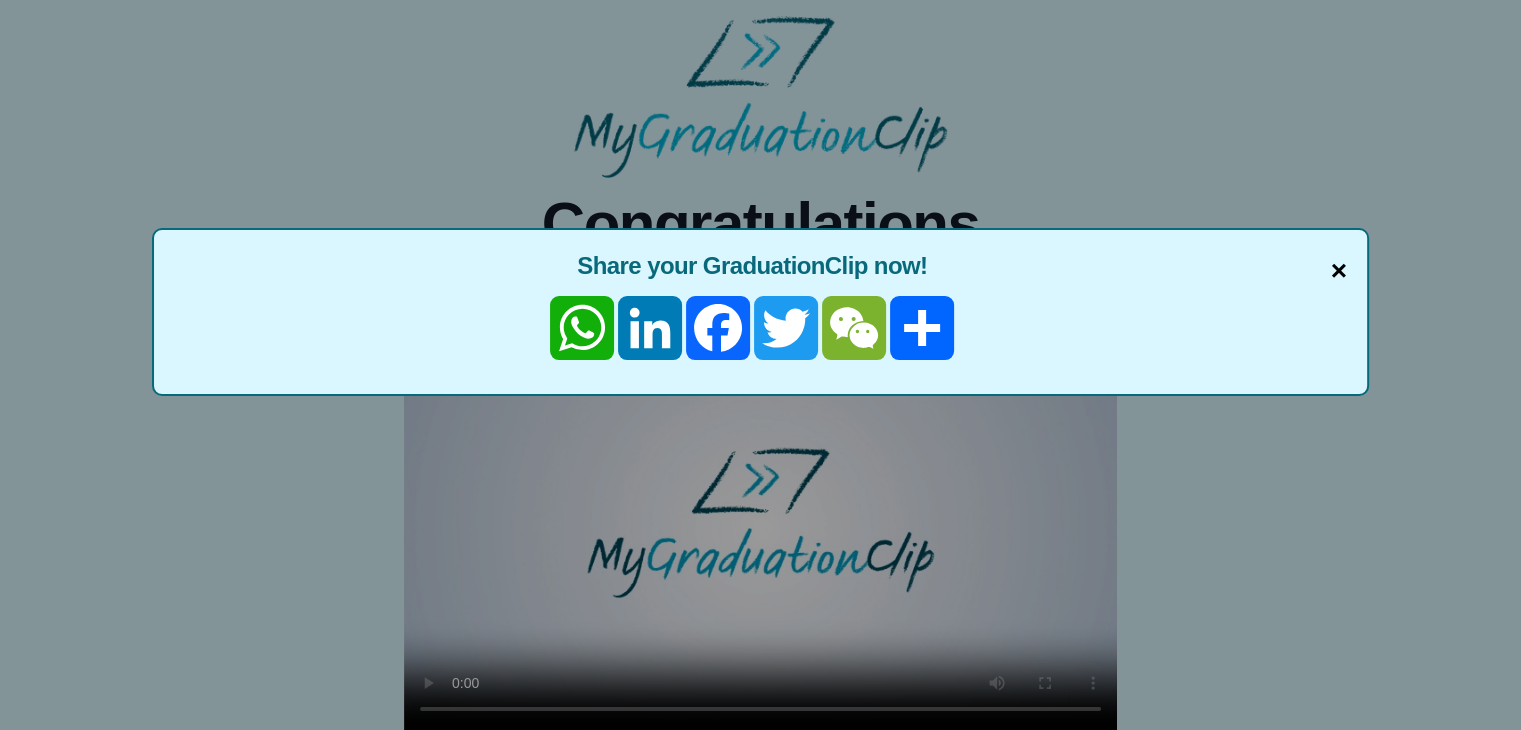 click on "×" at bounding box center (1339, 271) 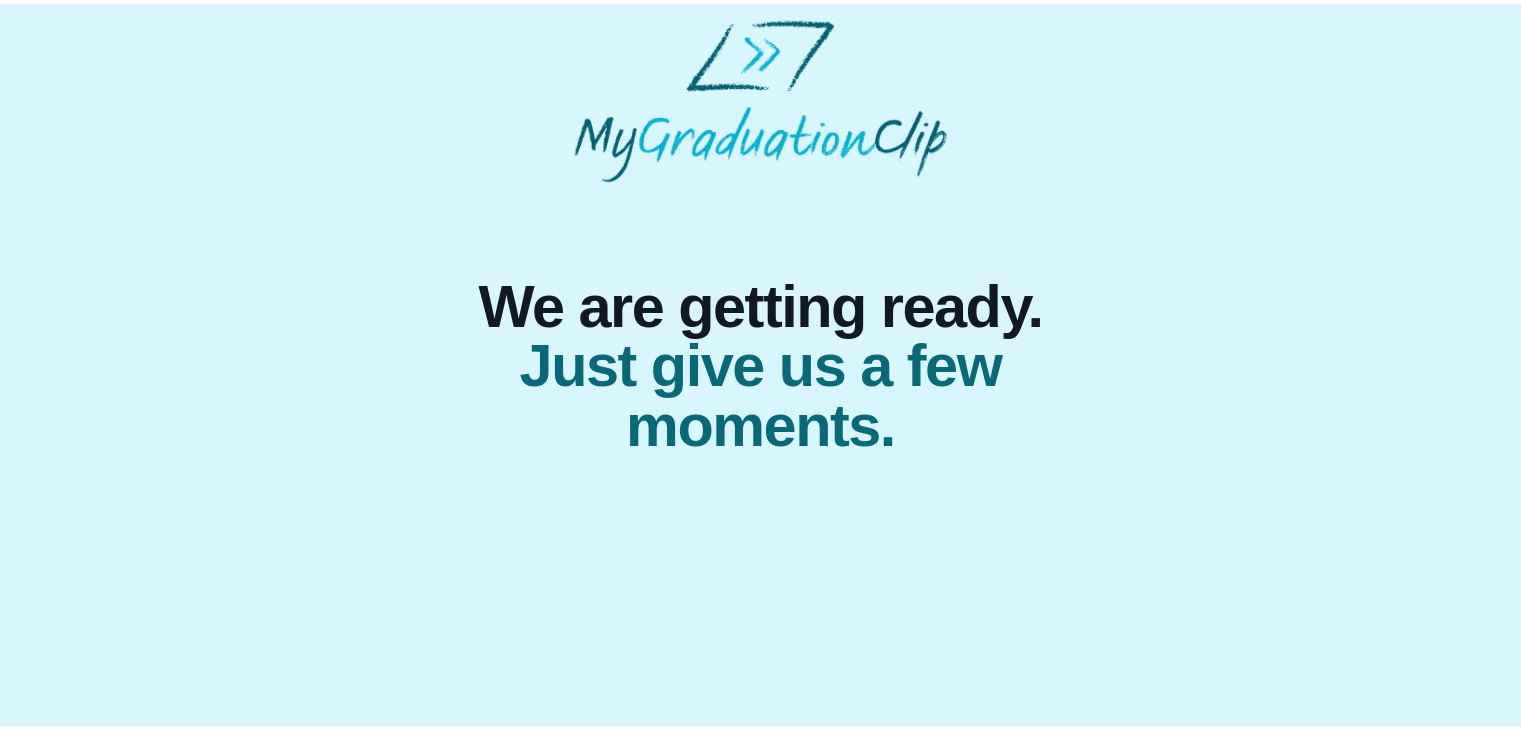 scroll, scrollTop: 0, scrollLeft: 0, axis: both 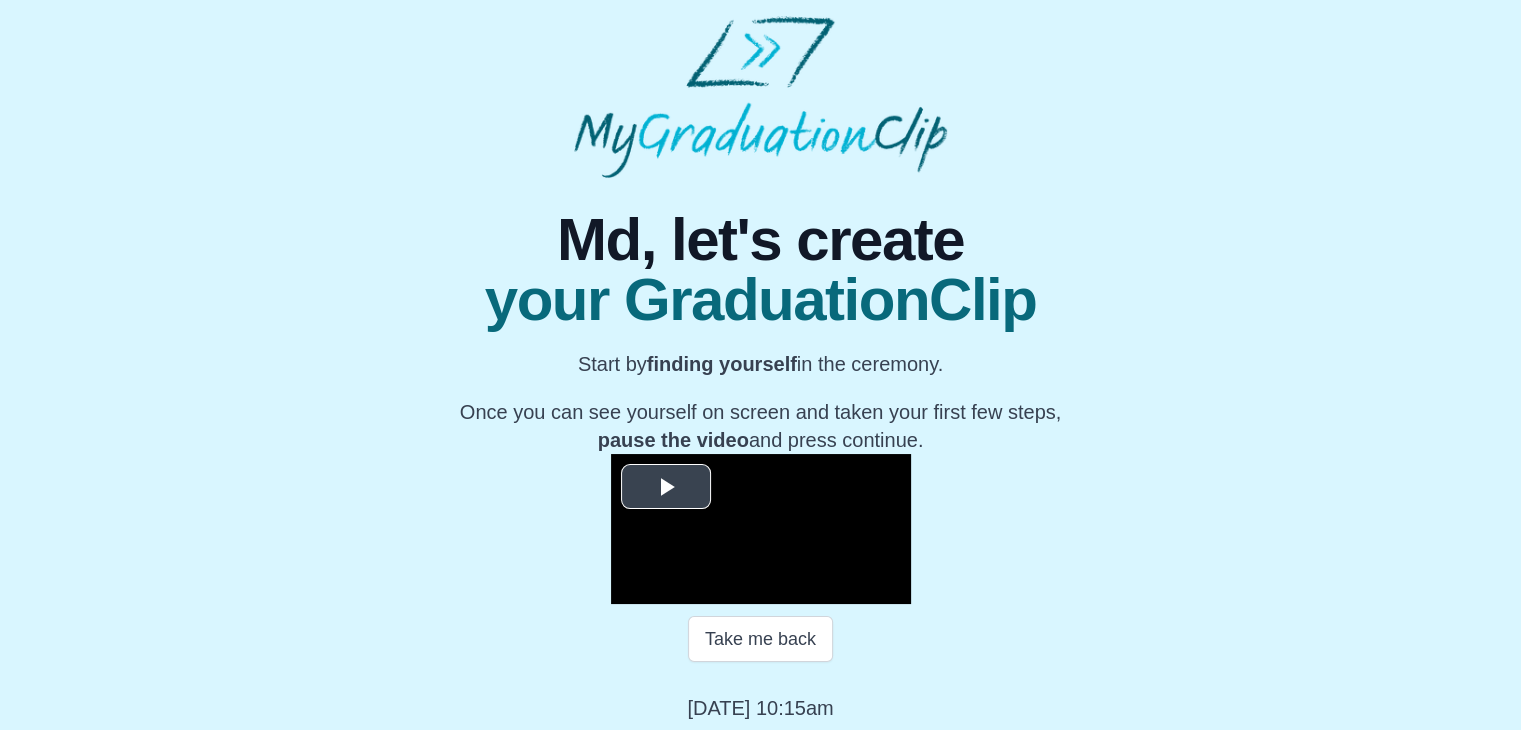 click at bounding box center (666, 486) 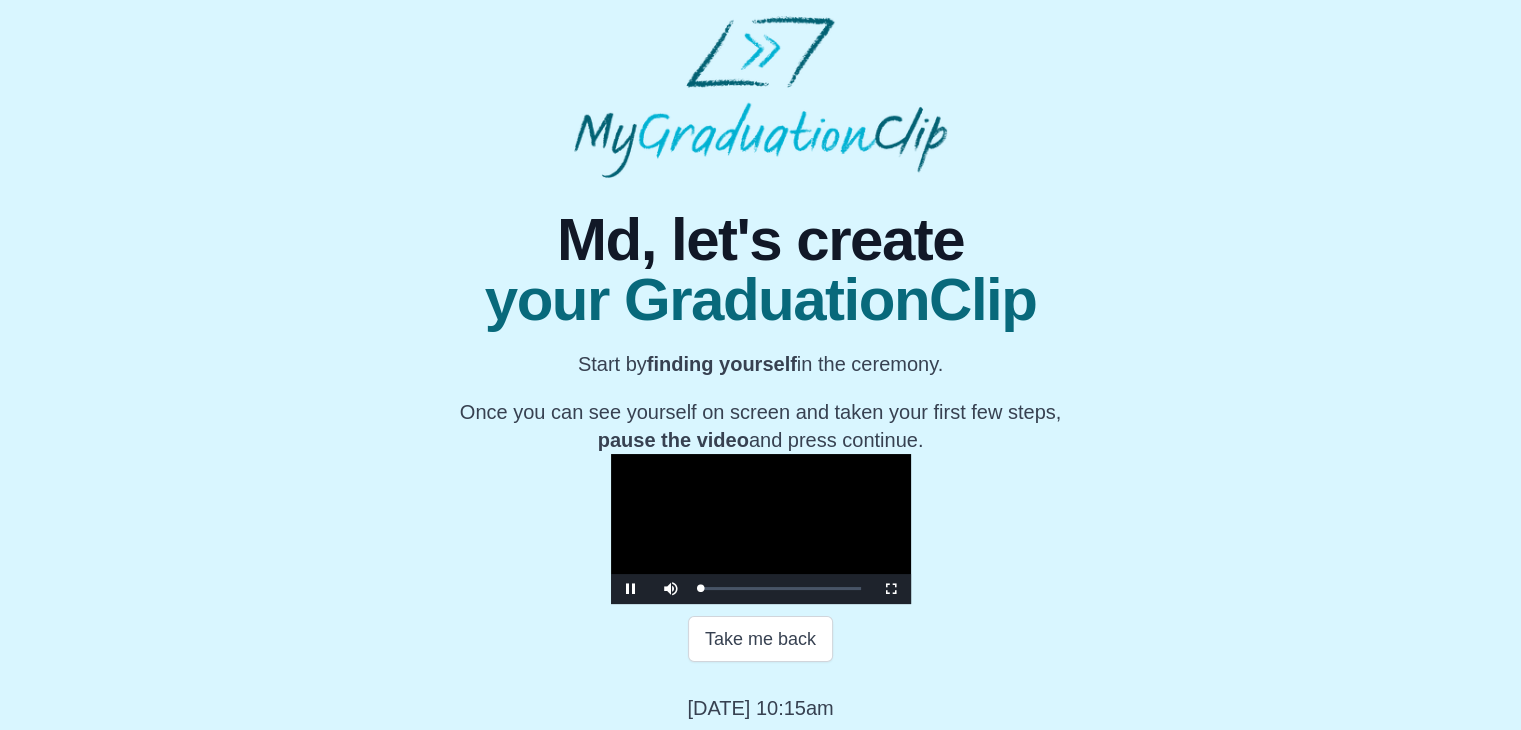 scroll, scrollTop: 286, scrollLeft: 0, axis: vertical 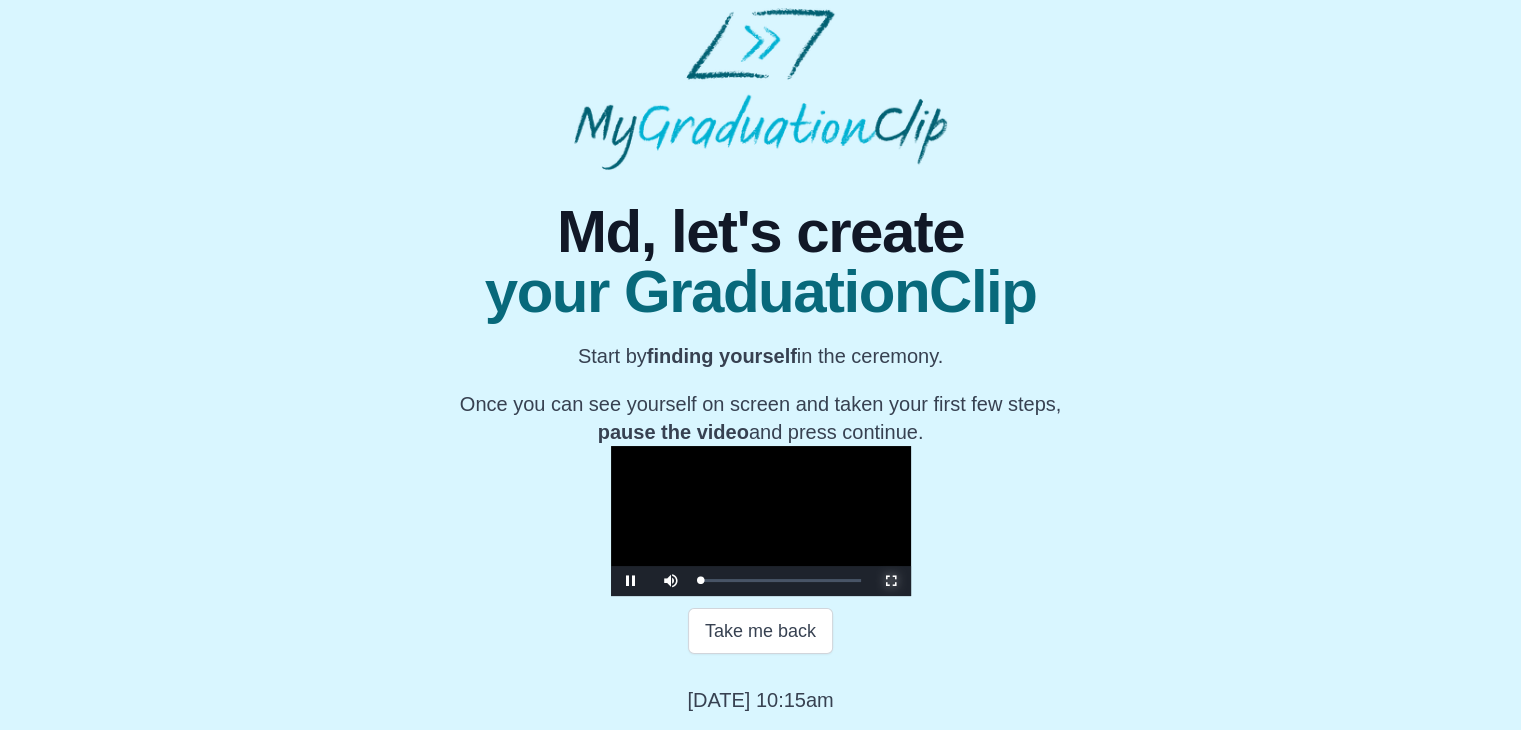 click at bounding box center [891, 581] 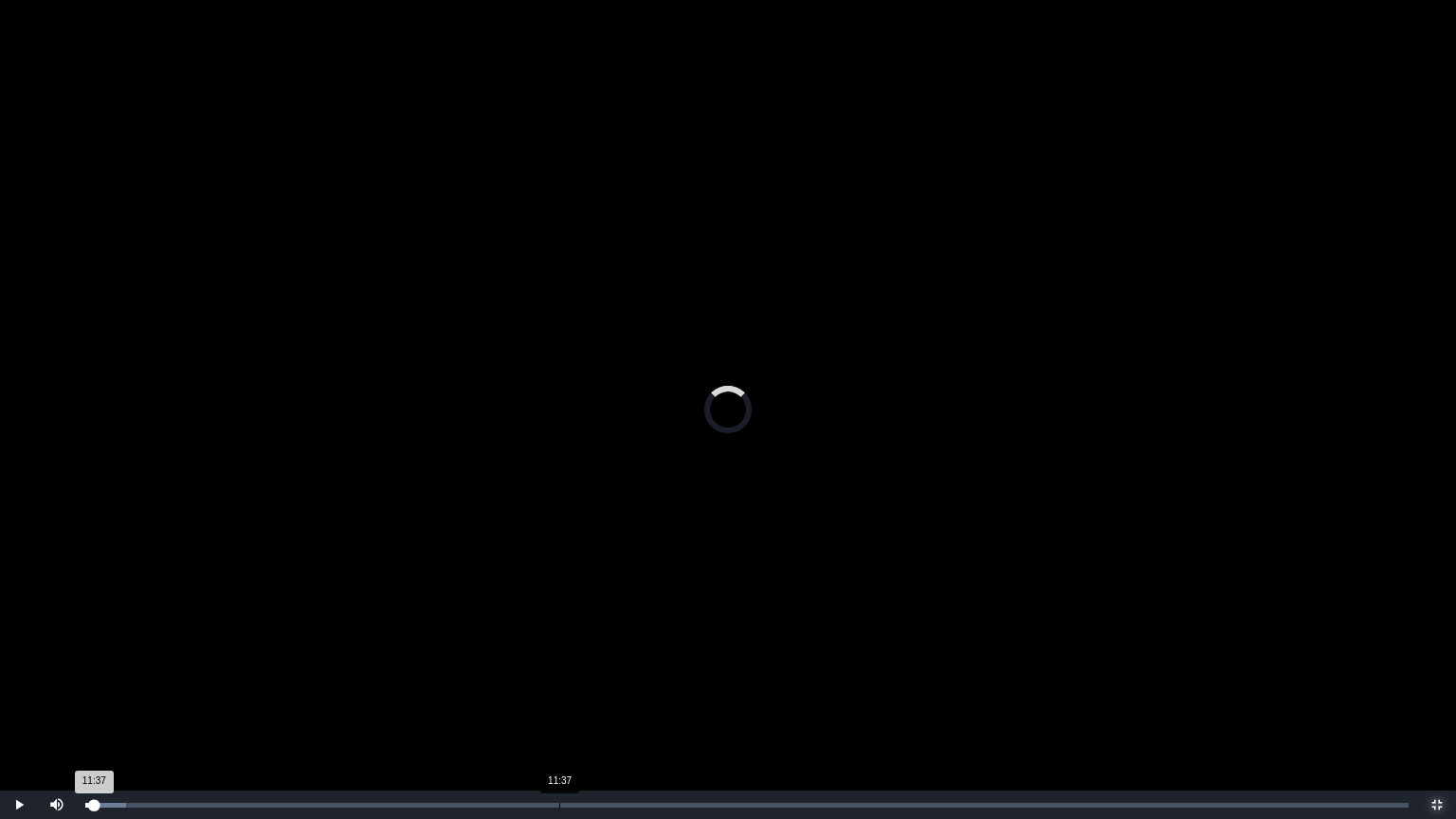 click on "Loaded : 0% 11:37 11:37 Progress : 0%" at bounding box center [747, 805] 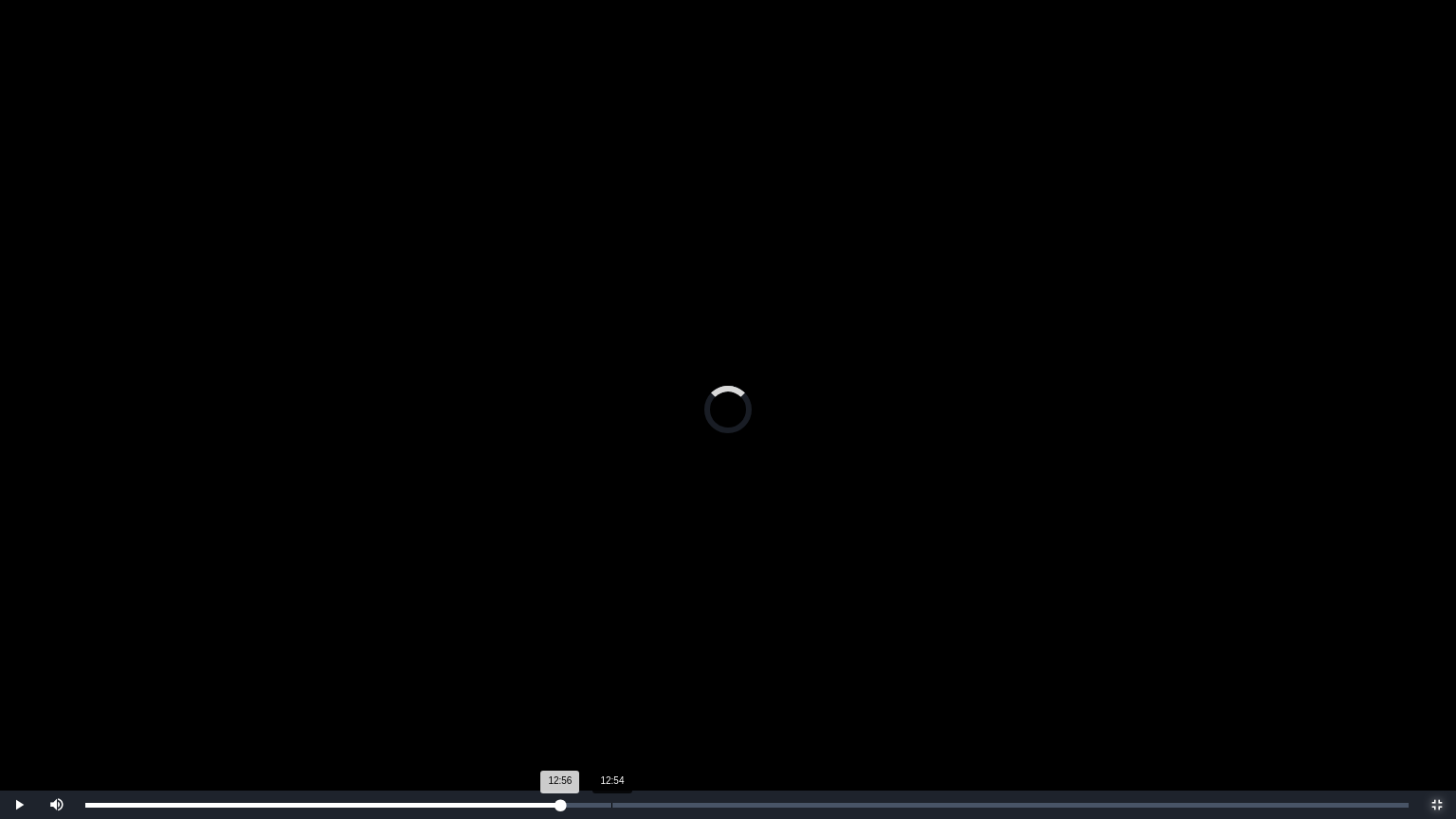 click on "Loaded : 0% 12:54 12:56 Progress : 0%" at bounding box center [747, 805] 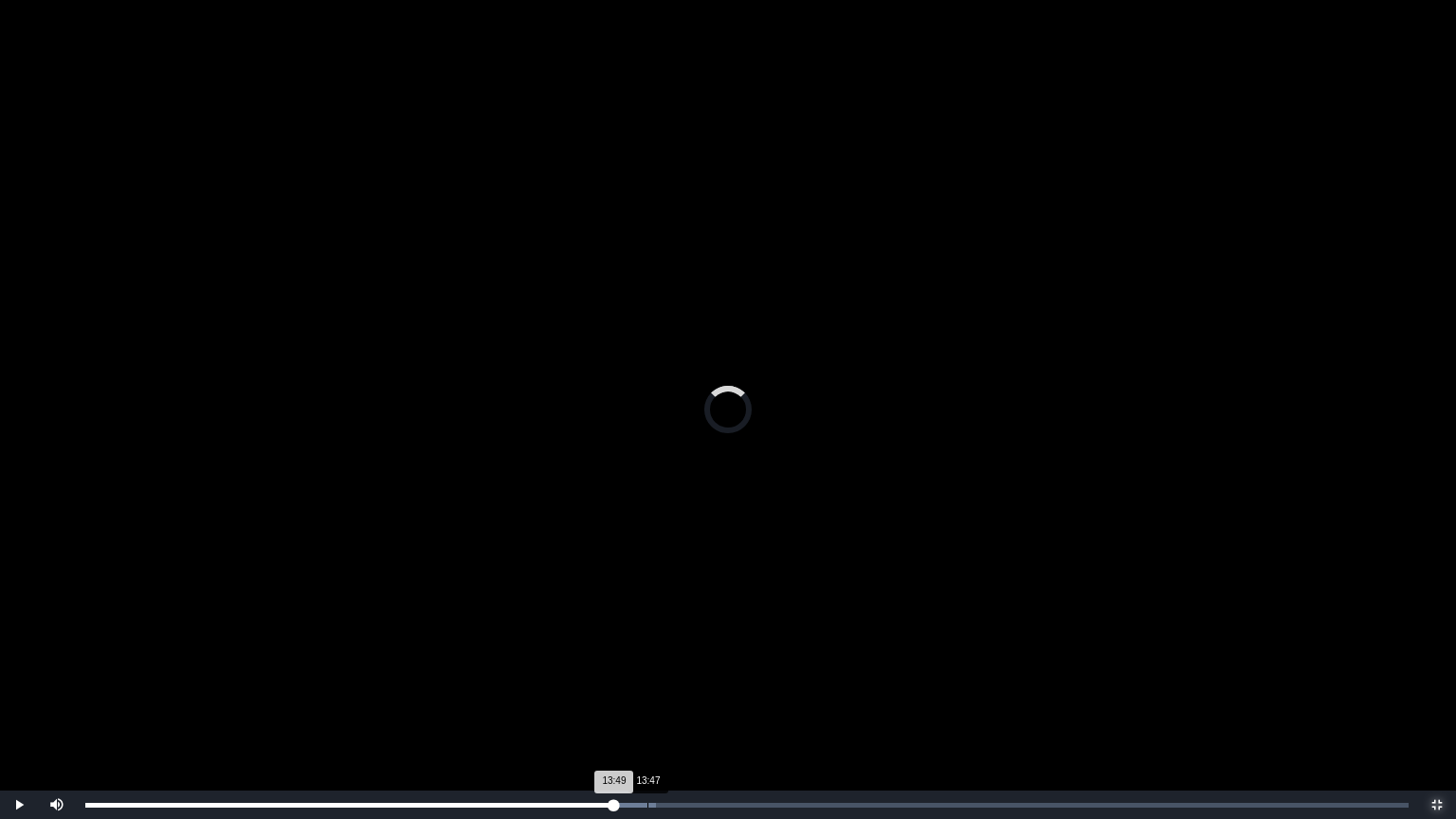 click on "Loaded : 0% 13:47 13:49 Progress : 0%" at bounding box center [747, 805] 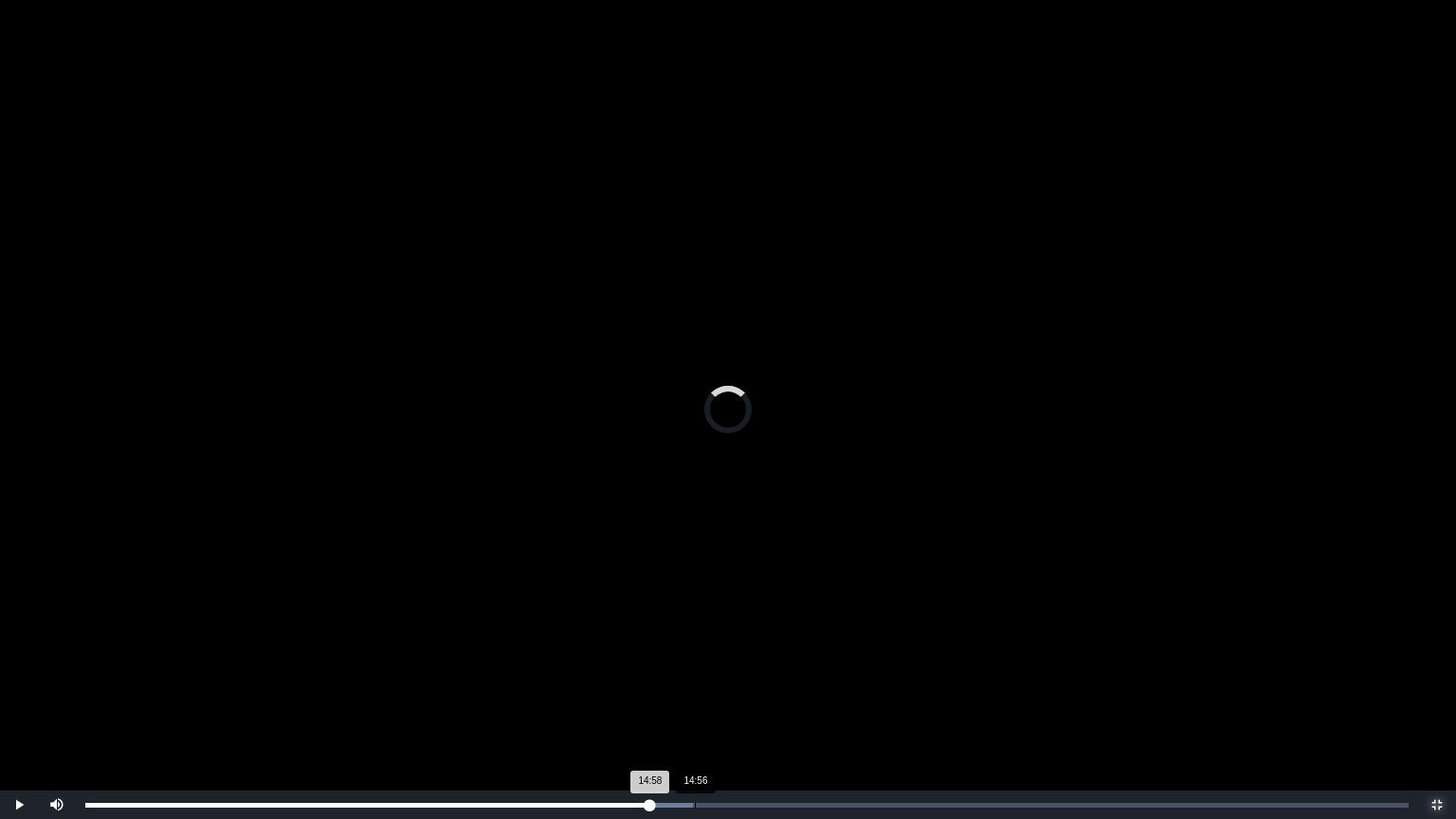 click on "Loaded : 0% 14:56 14:58 Progress : 0%" at bounding box center [747, 805] 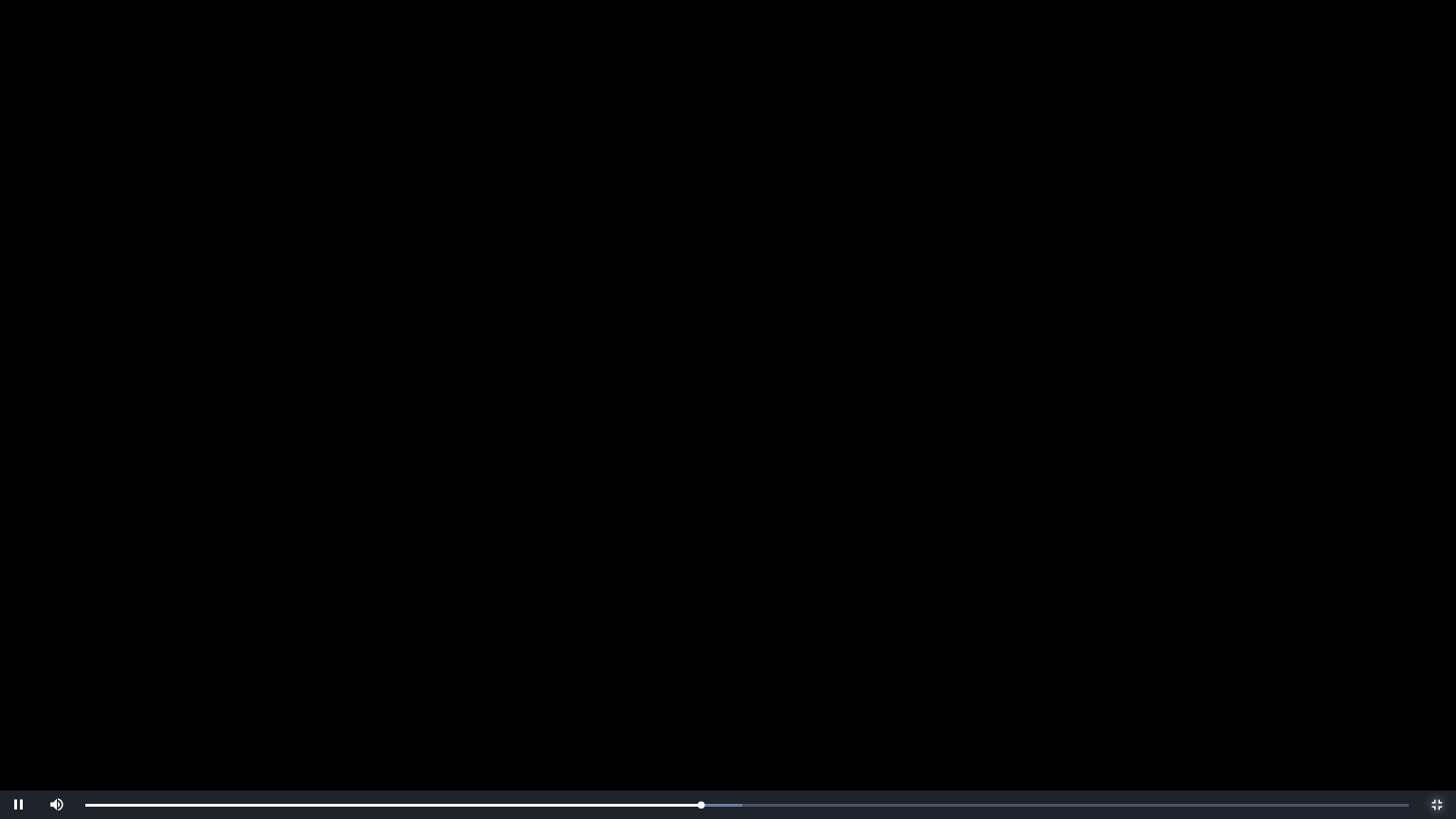 click at bounding box center [1437, 805] 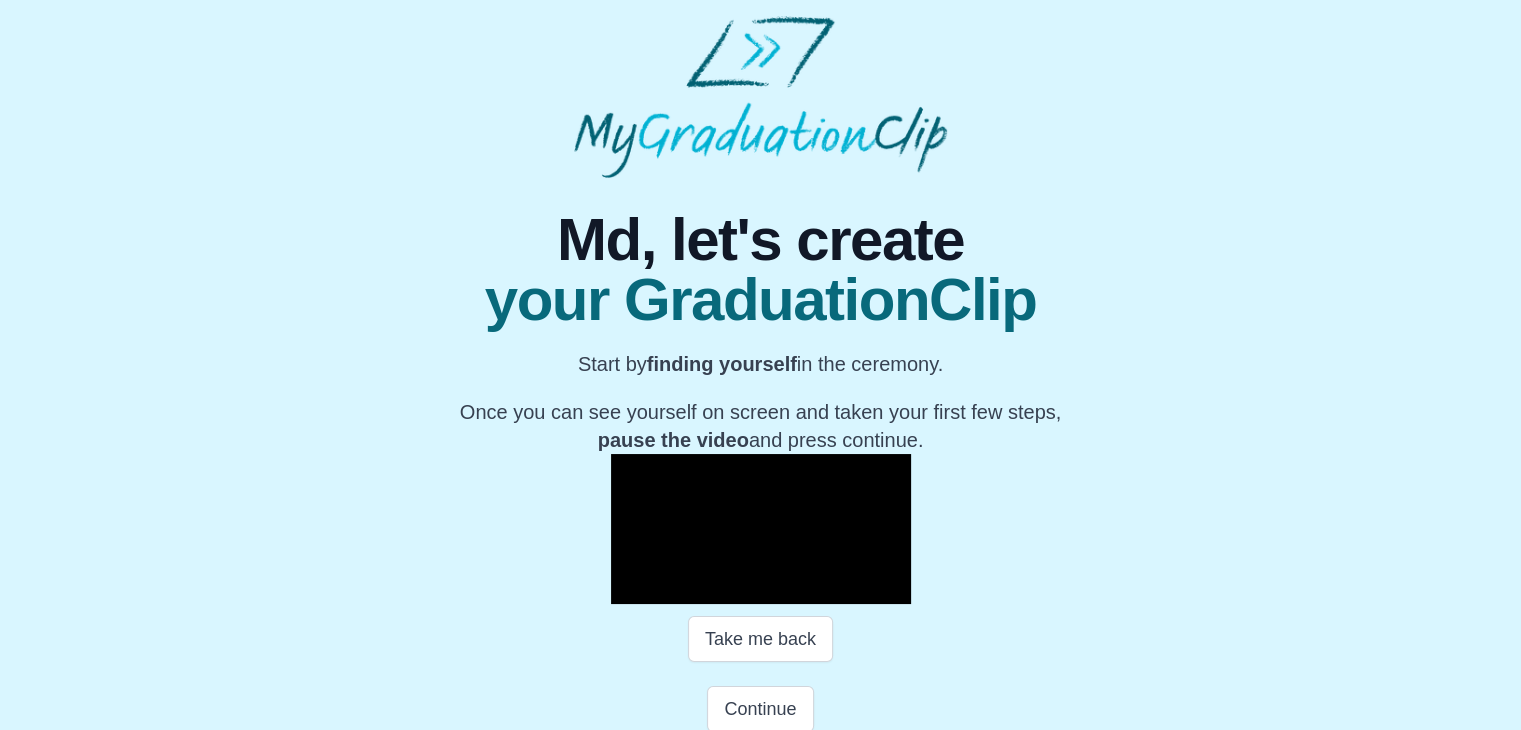 scroll, scrollTop: 356, scrollLeft: 0, axis: vertical 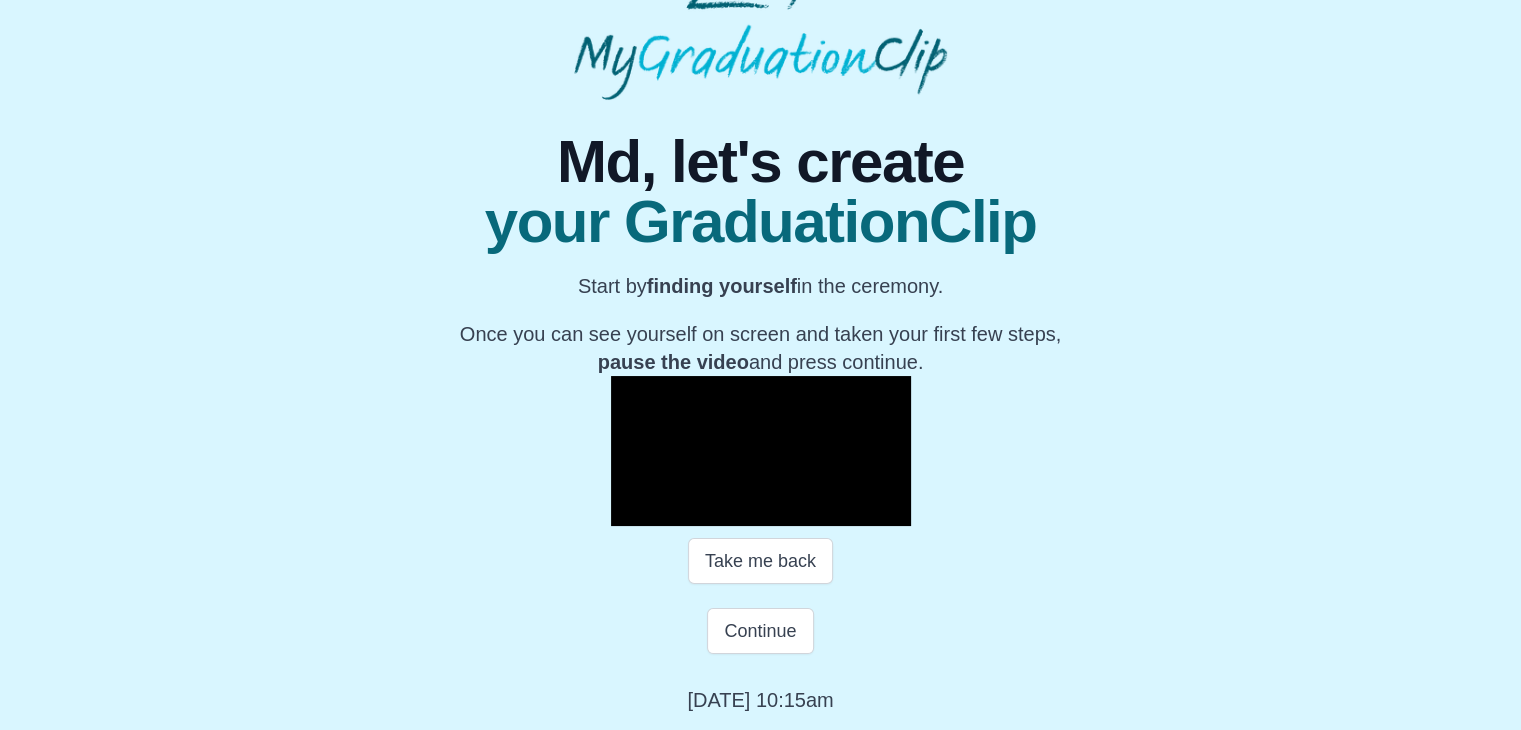 click at bounding box center (631, 511) 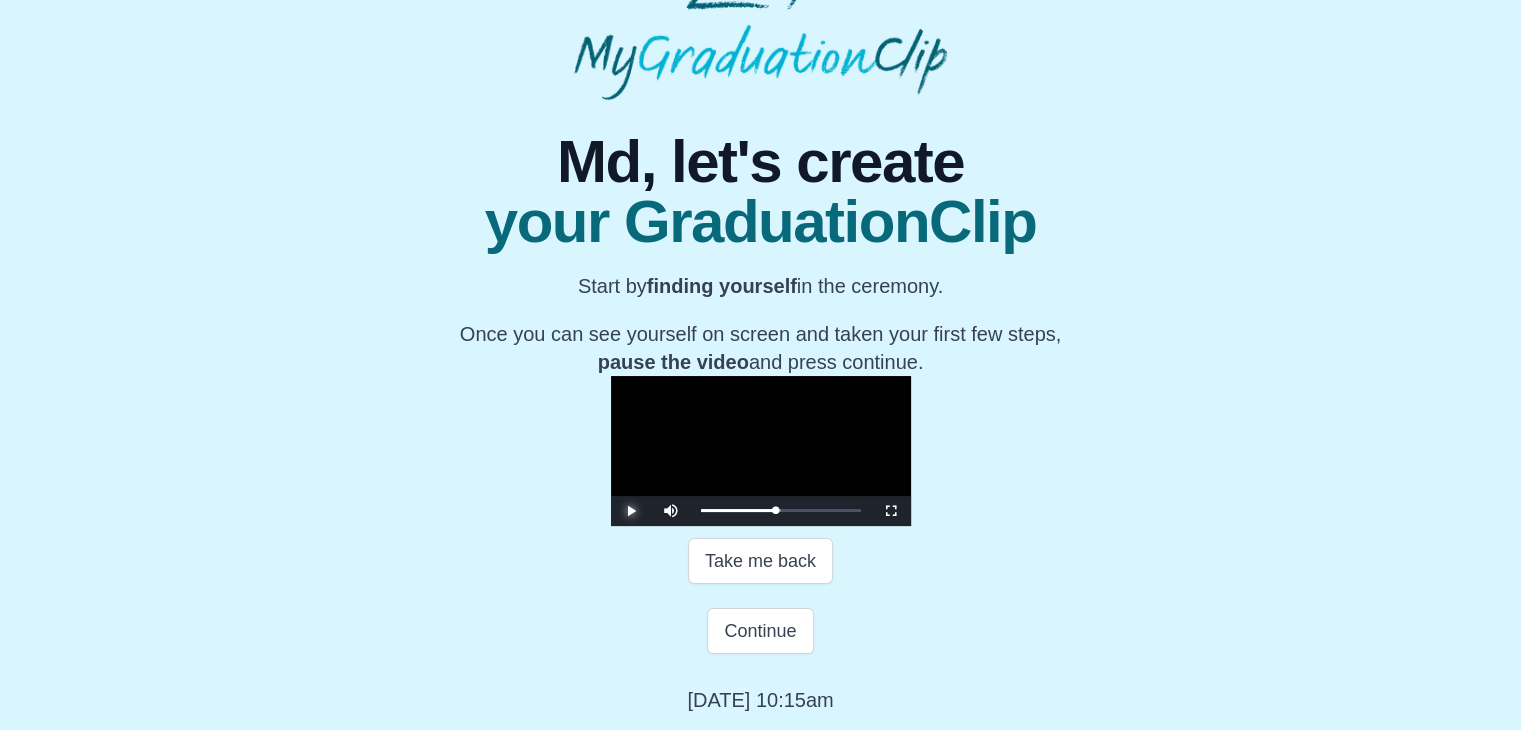 click at bounding box center [631, 511] 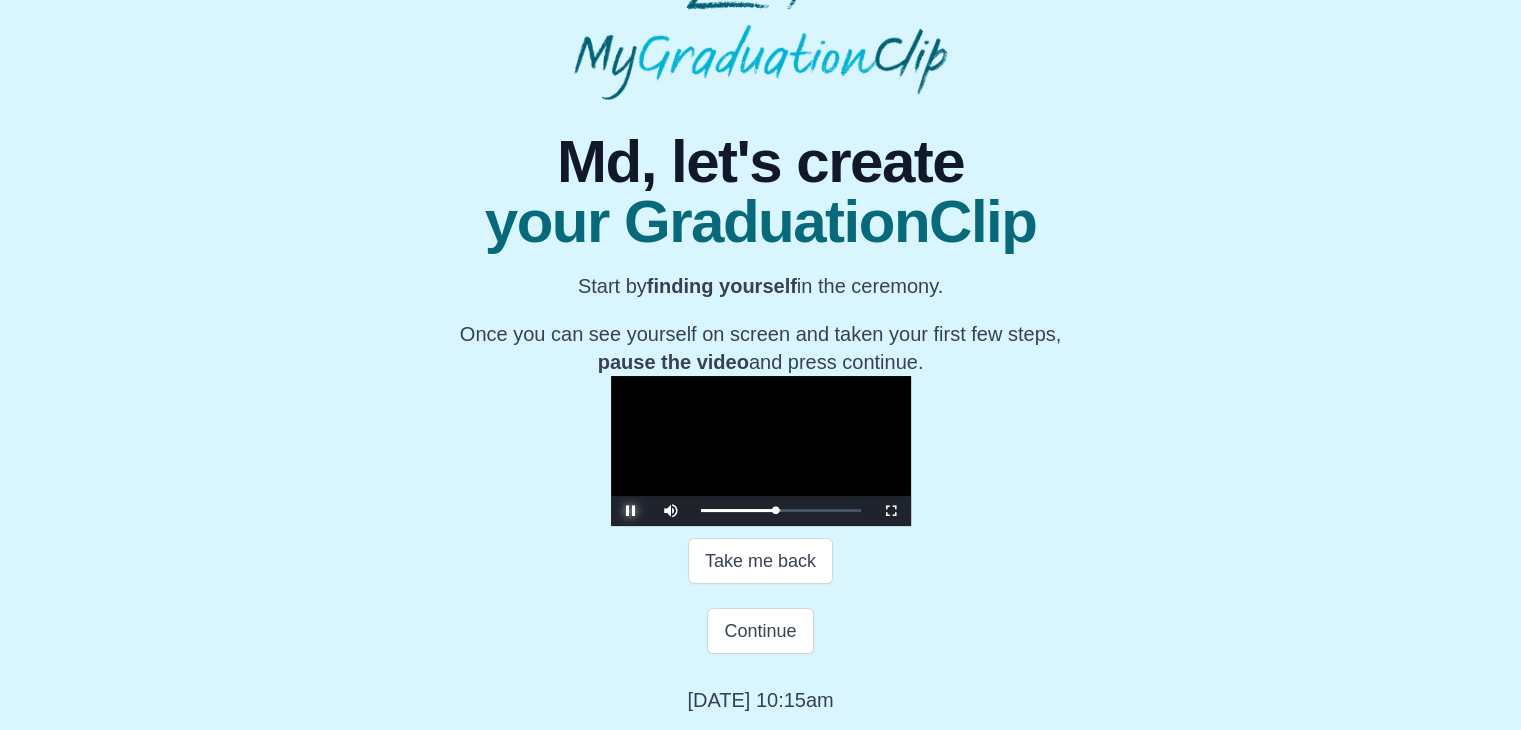 click at bounding box center (631, 511) 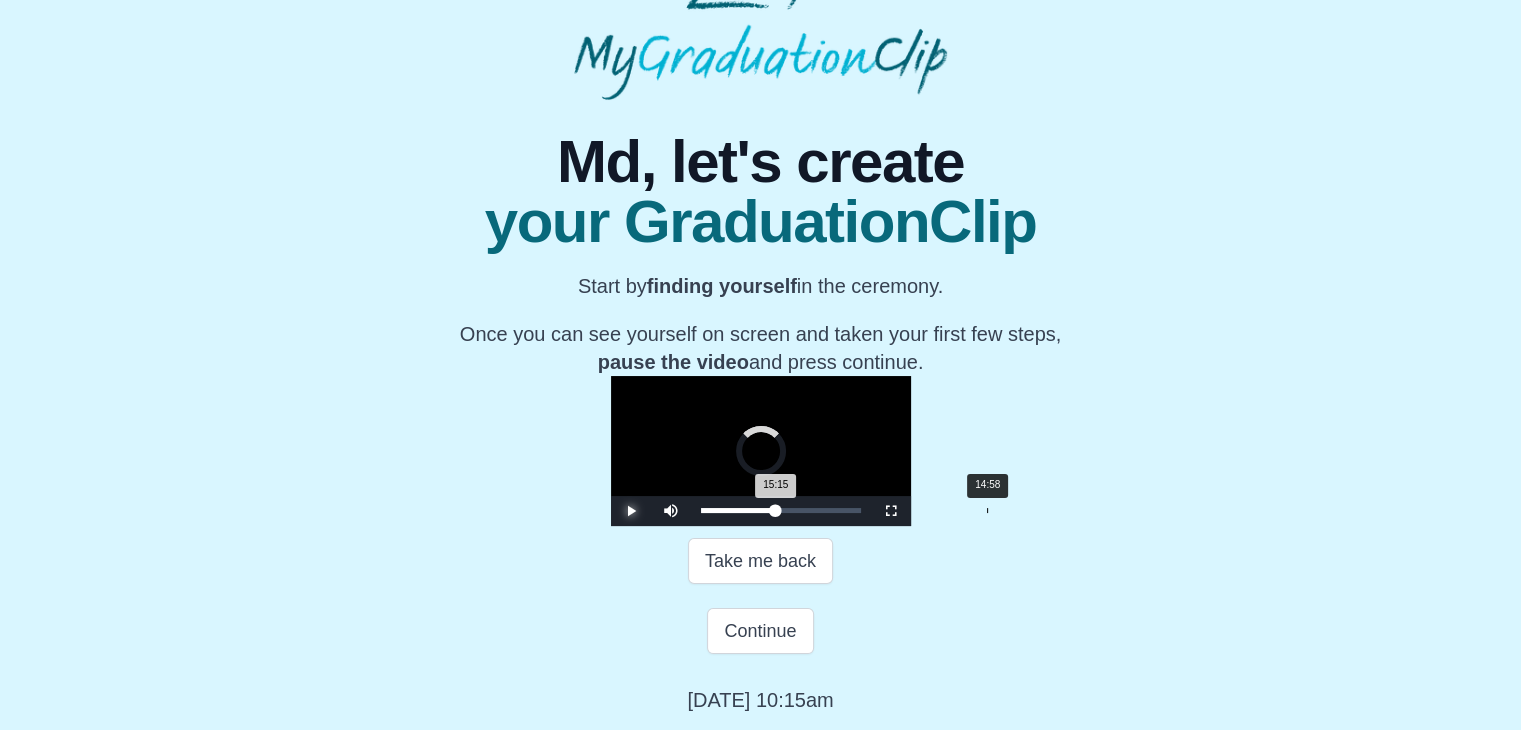 click on "15:15 Progress : 0%" at bounding box center (738, 510) 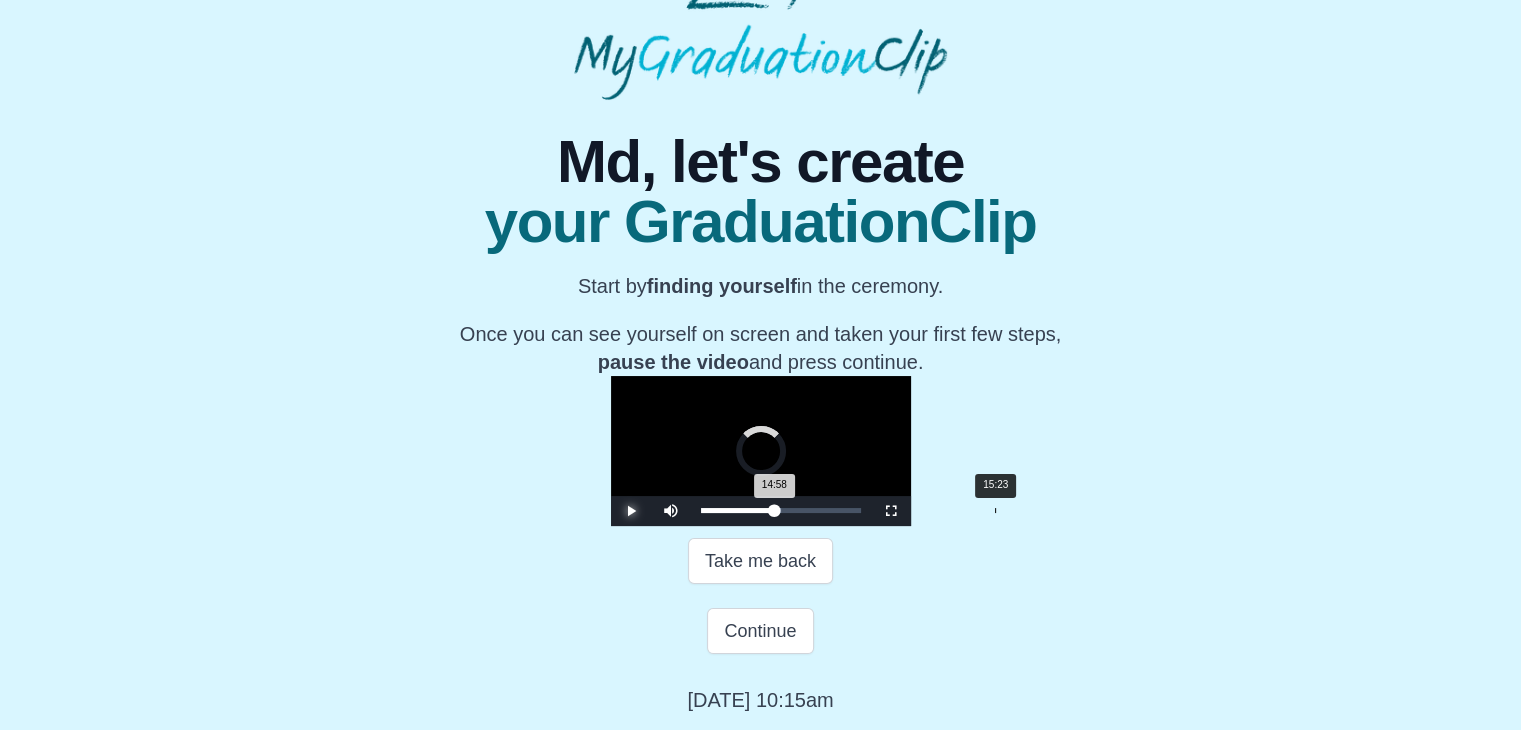 click on "Loaded : 0% 15:23 14:58 Progress : 0%" at bounding box center [781, 511] 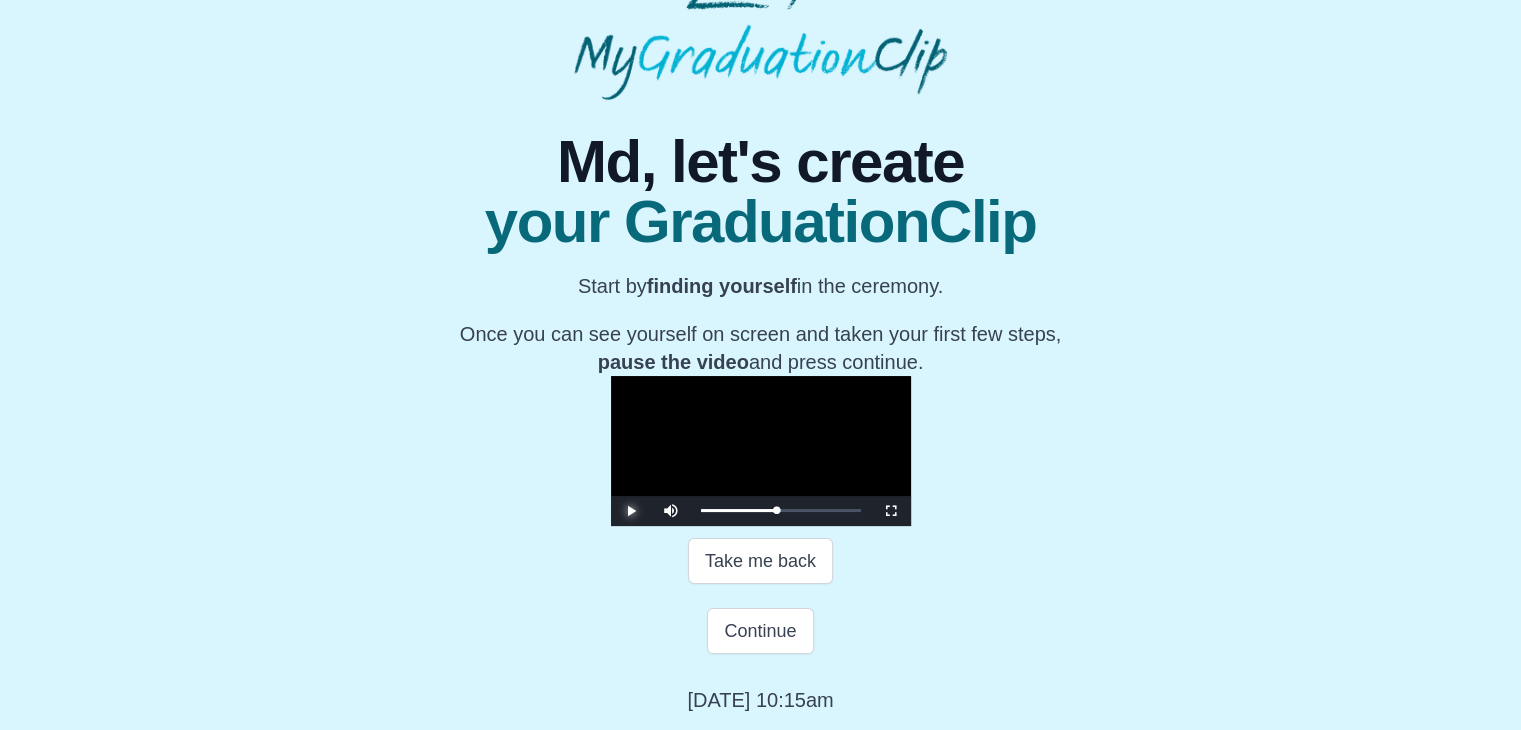 click at bounding box center (631, 511) 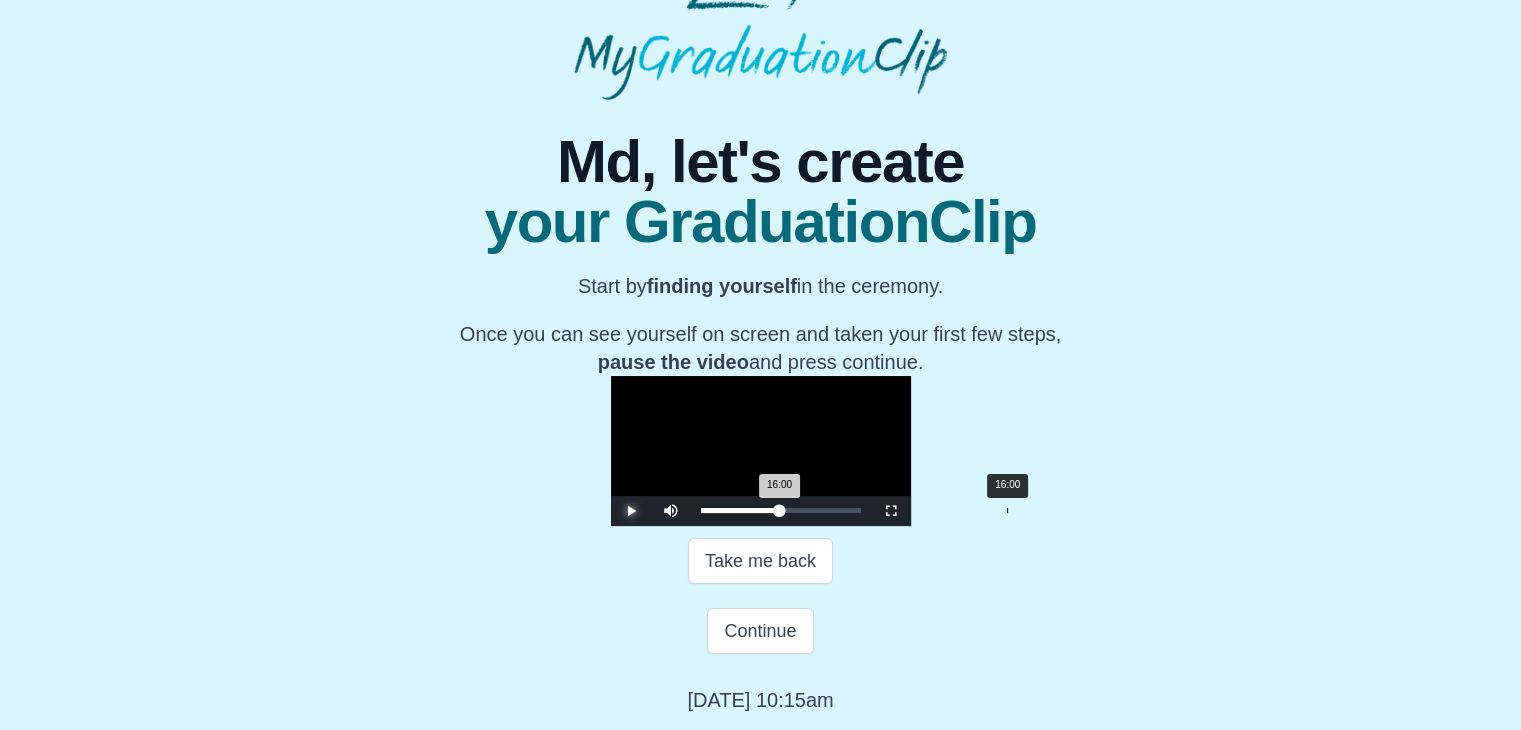 click on "16:00 Progress : 0%" at bounding box center [740, 510] 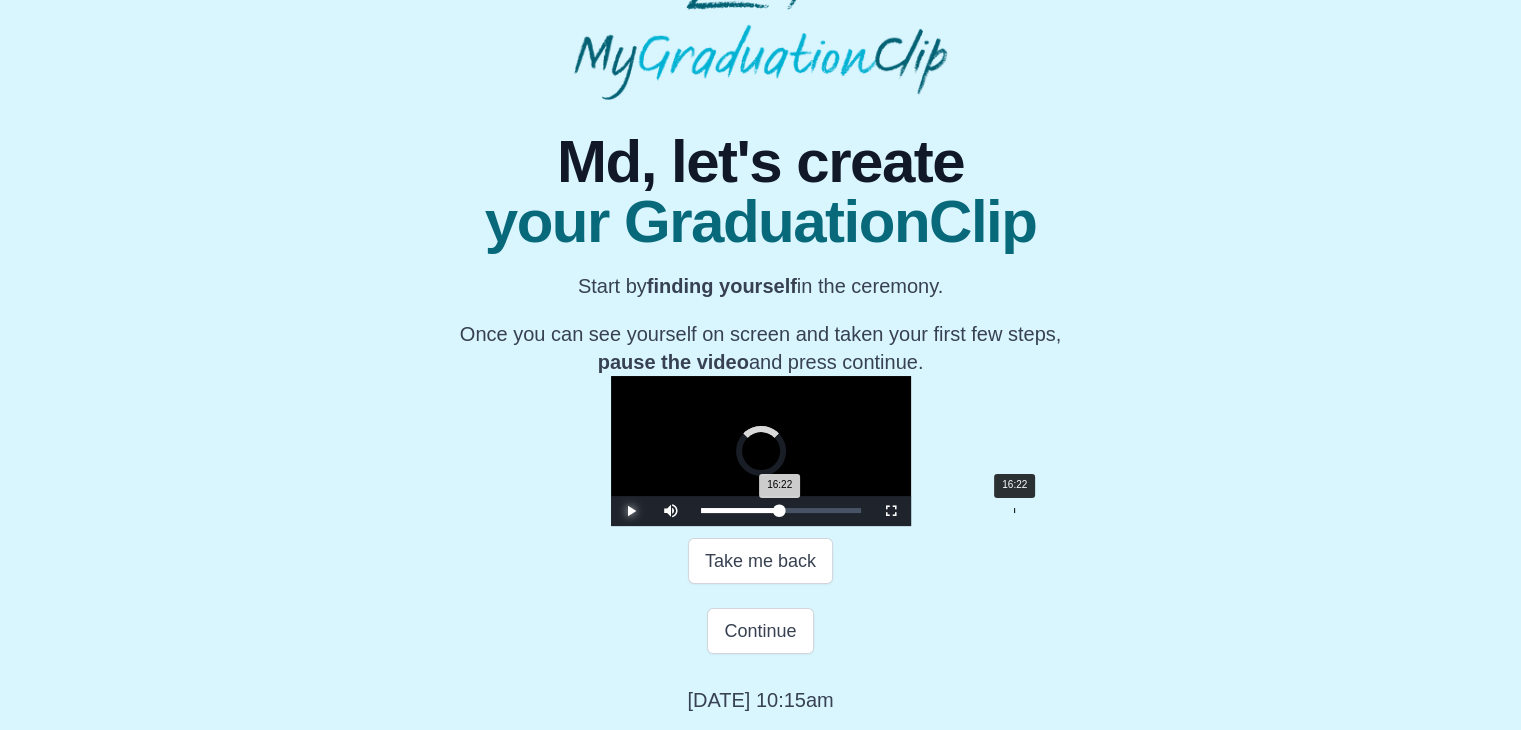 click on "16:22 Progress : 0%" at bounding box center (740, 510) 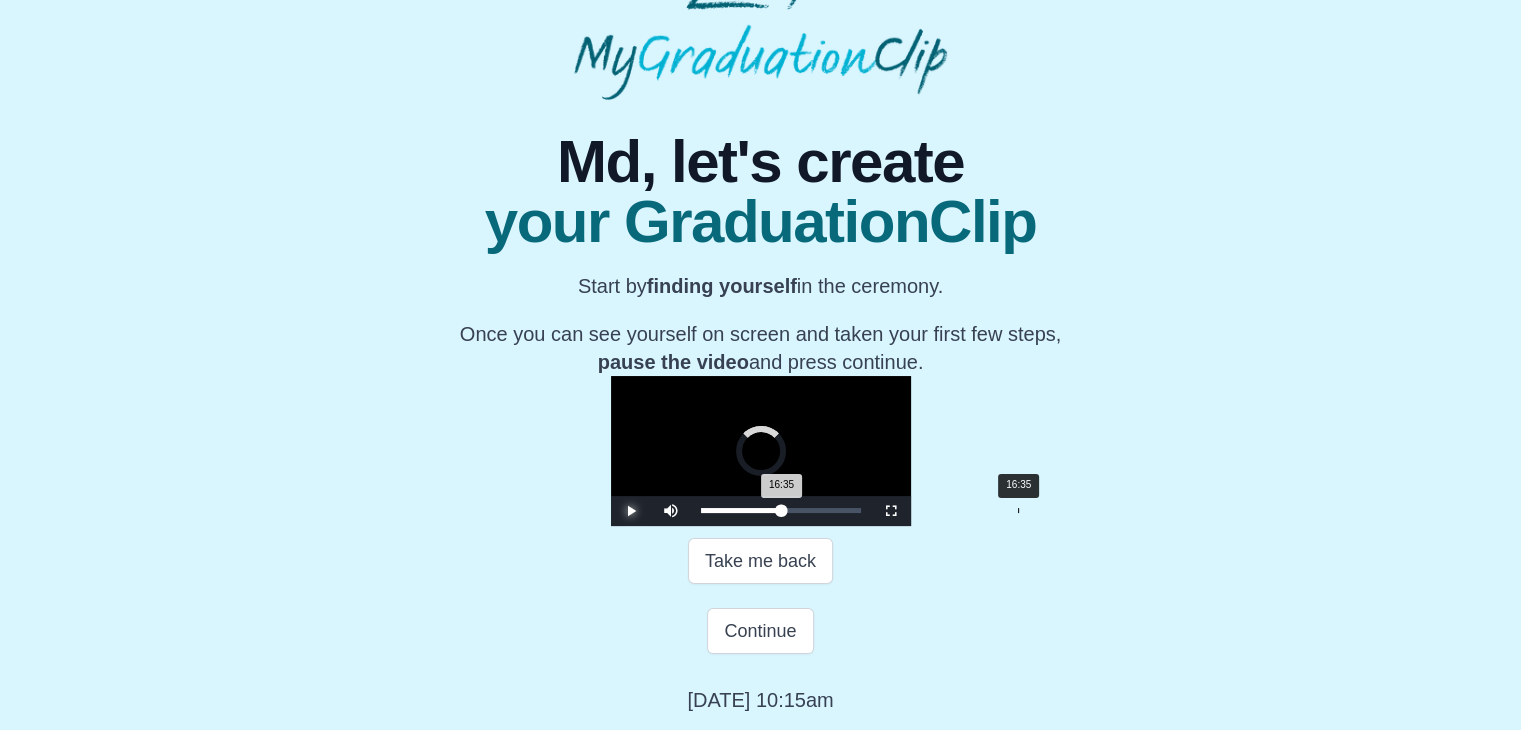 click on "16:35 Progress : 0%" at bounding box center [741, 510] 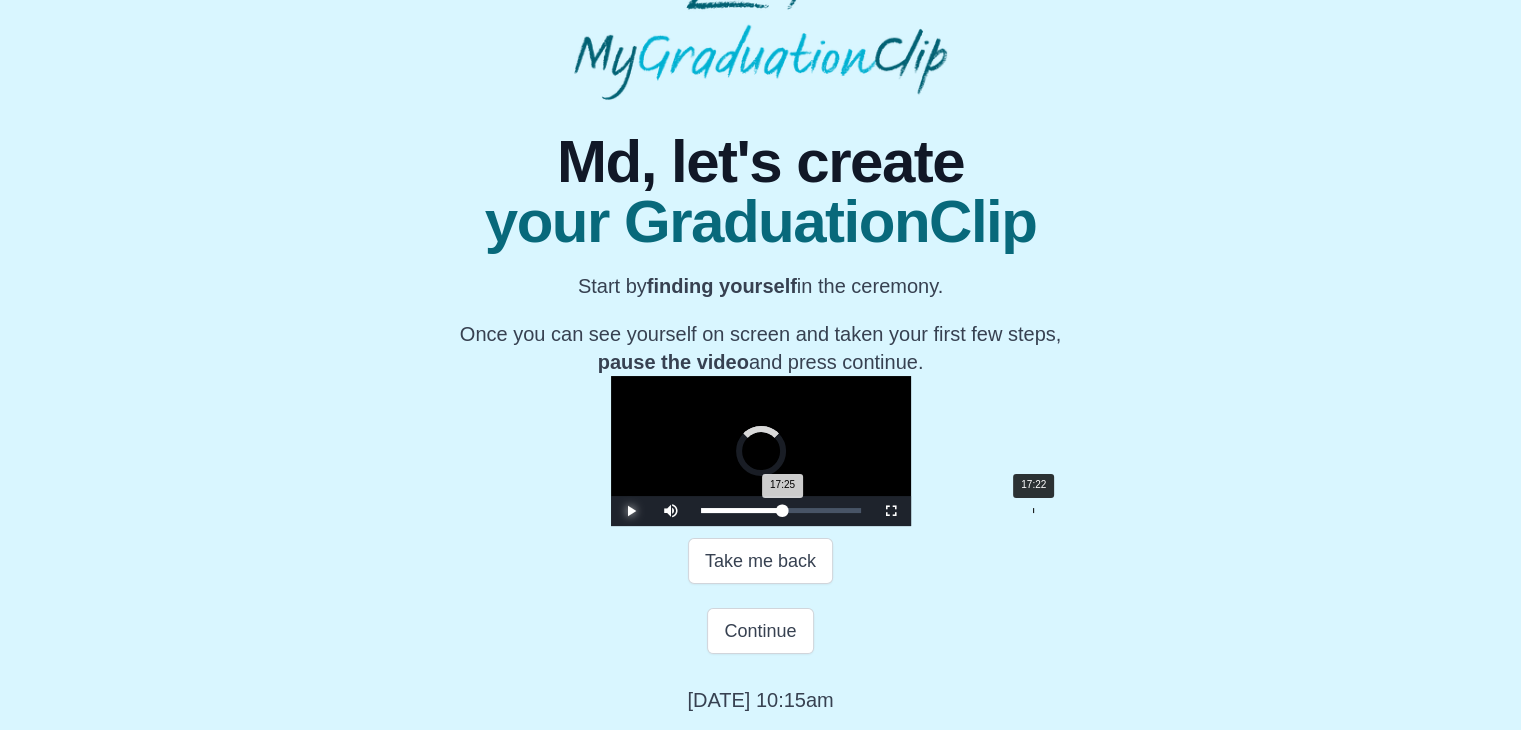 click on "Loaded : 0% 17:22 17:25 Progress : 0%" at bounding box center (781, 510) 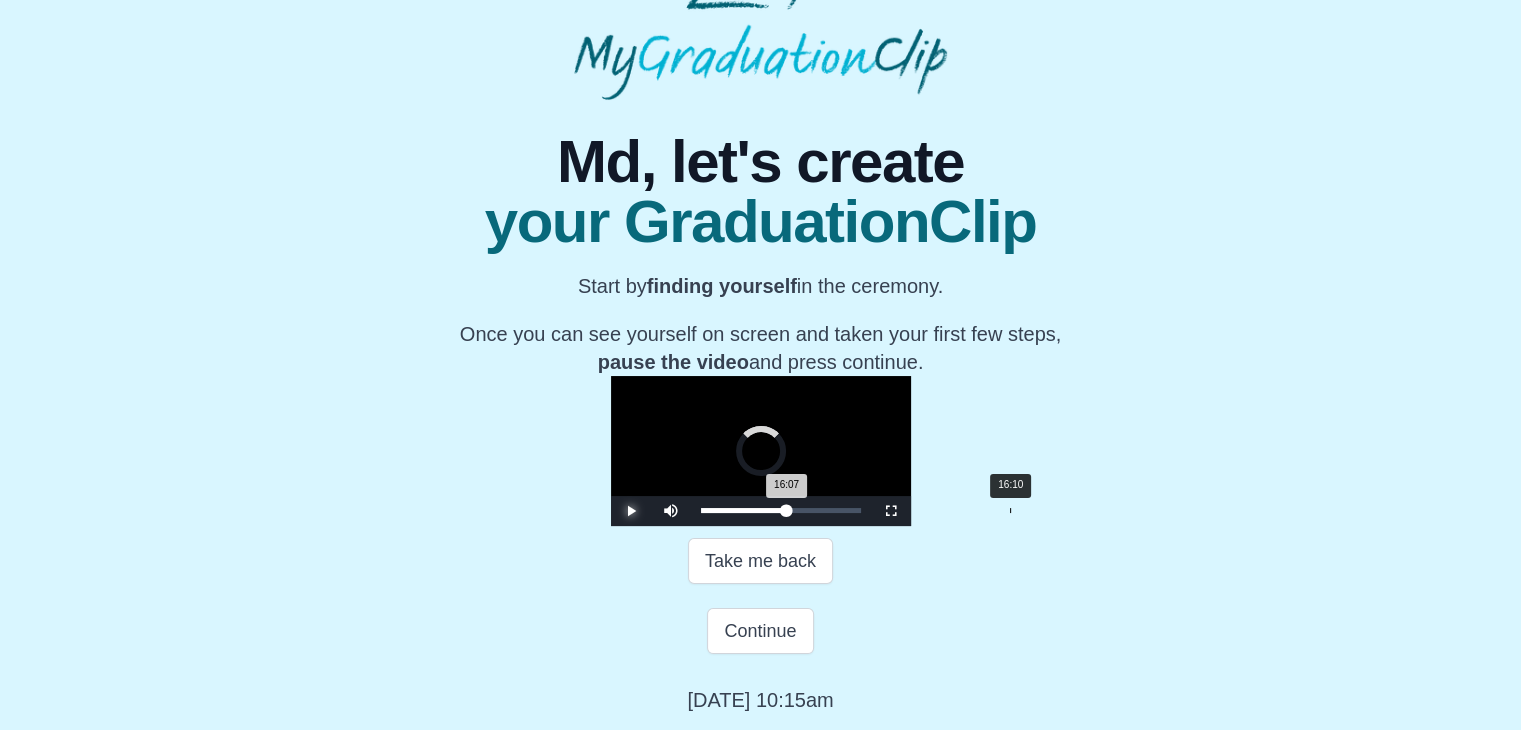 click on "16:07 Progress : 0%" at bounding box center (744, 510) 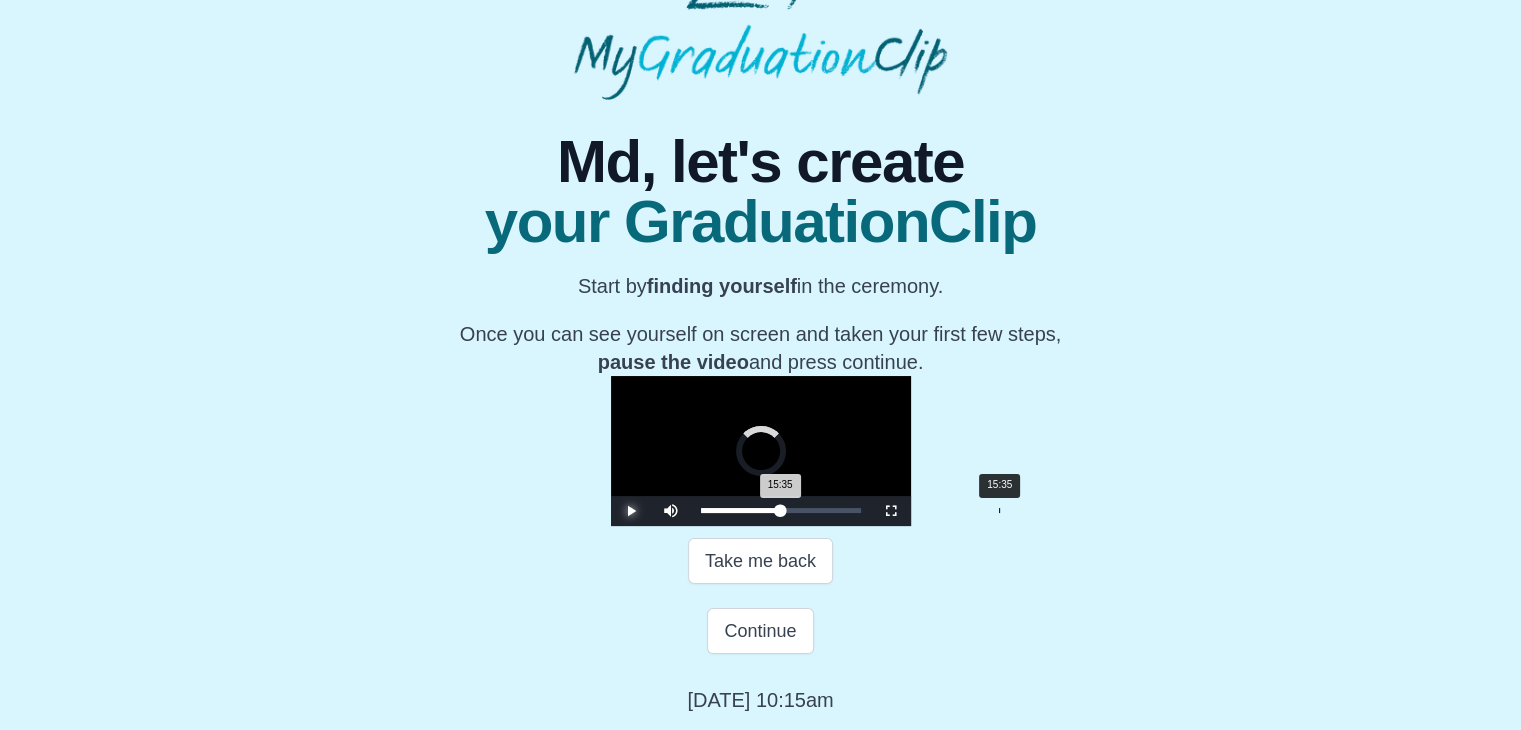click on "15:35" at bounding box center (999, 510) 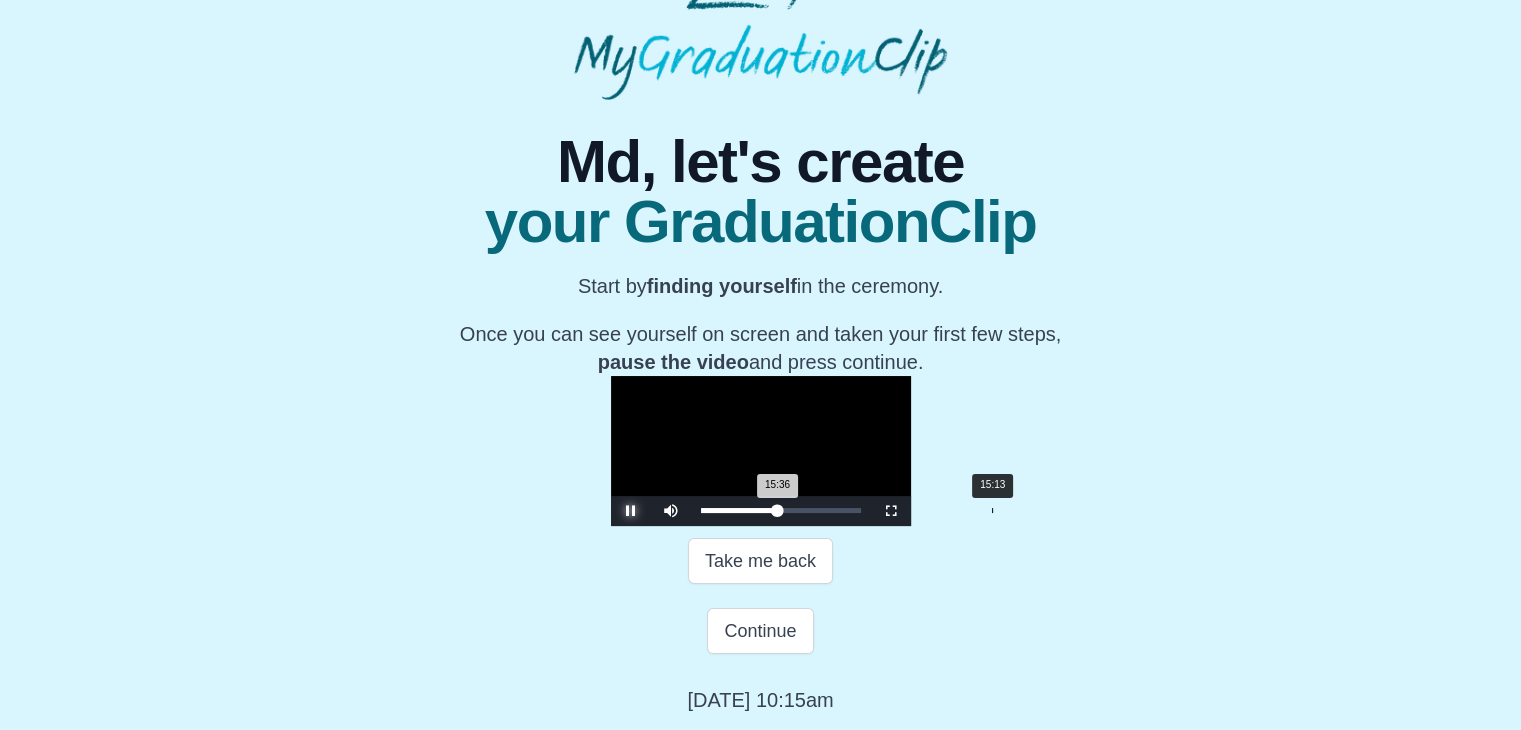 click on "15:36 Progress : 0%" at bounding box center [739, 510] 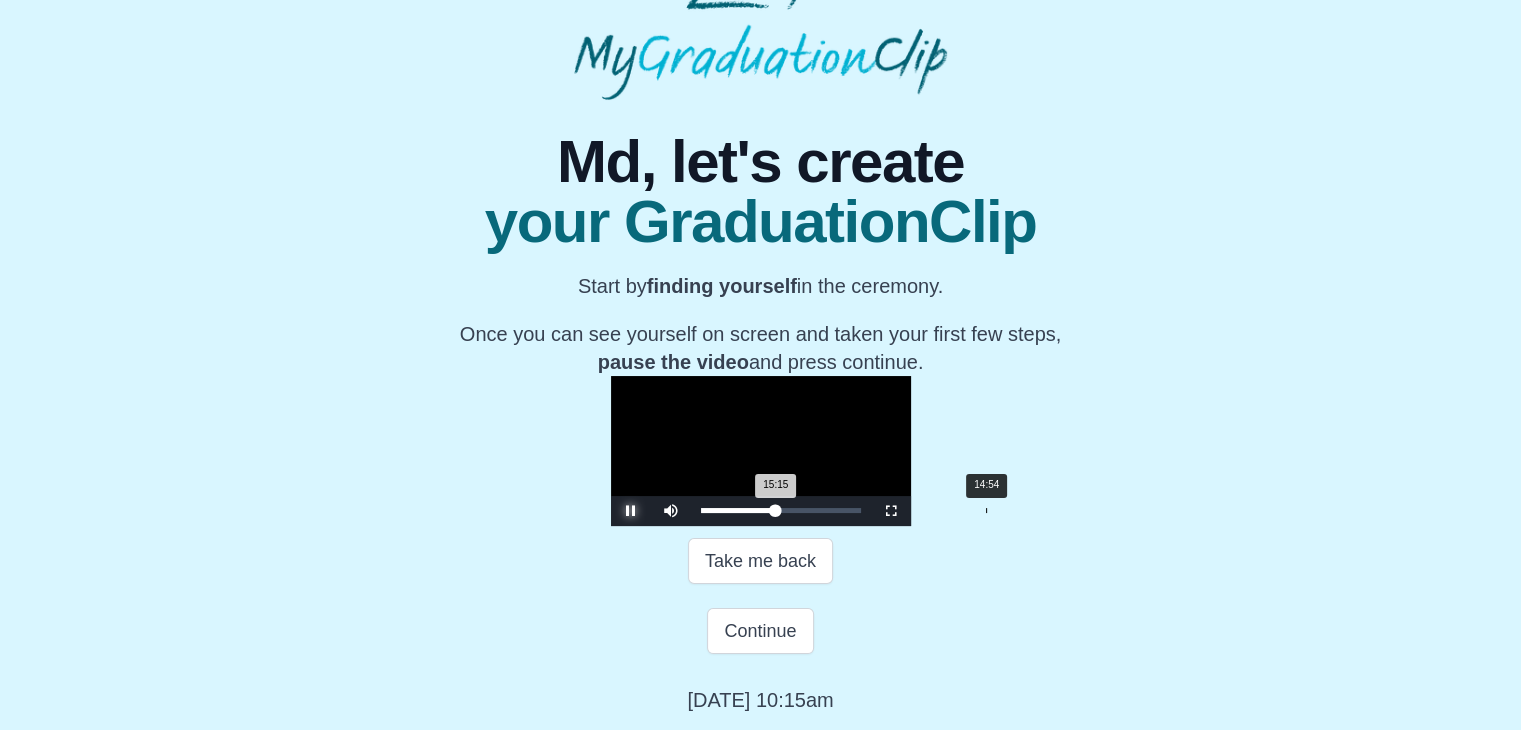 click on "15:15 Progress : 0%" at bounding box center (738, 510) 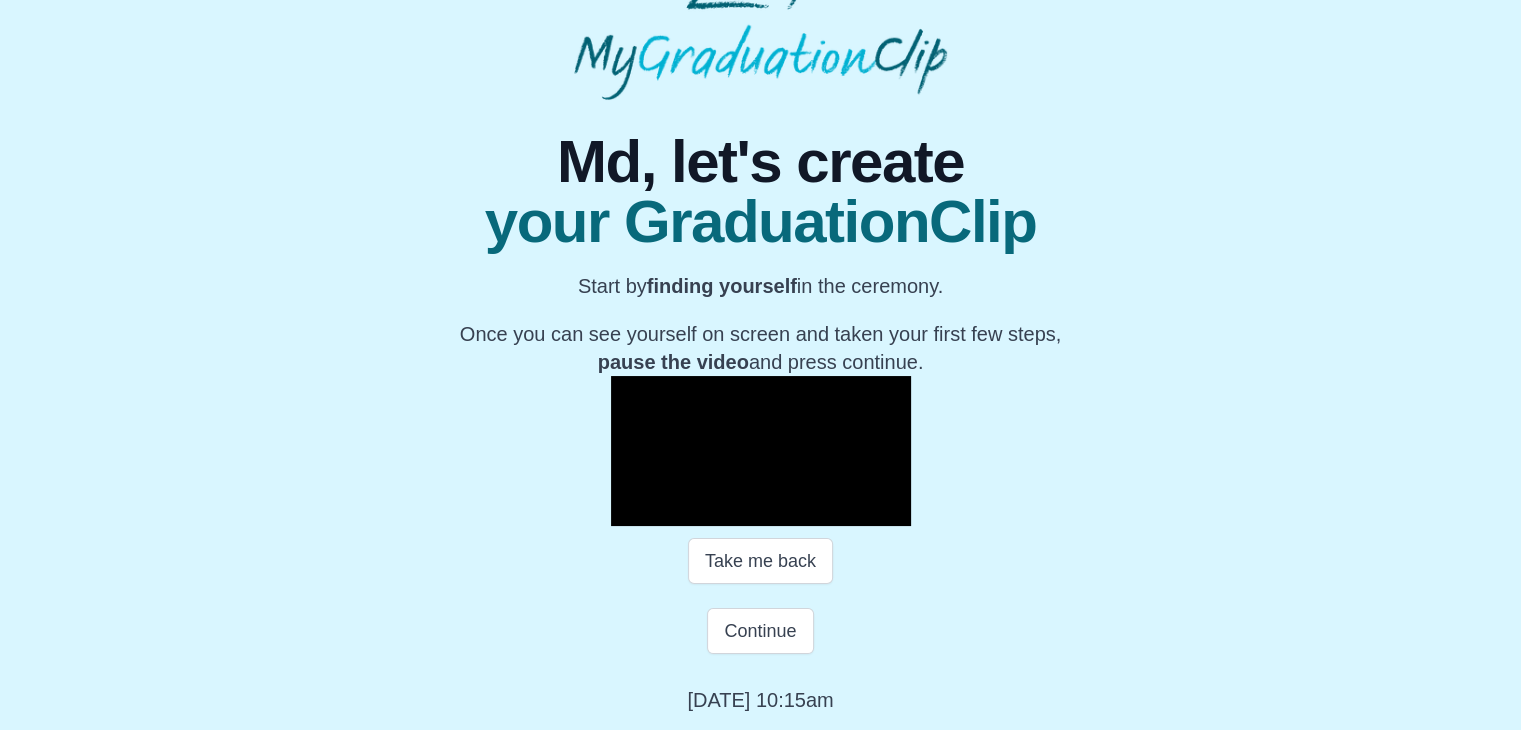 click at bounding box center [631, 511] 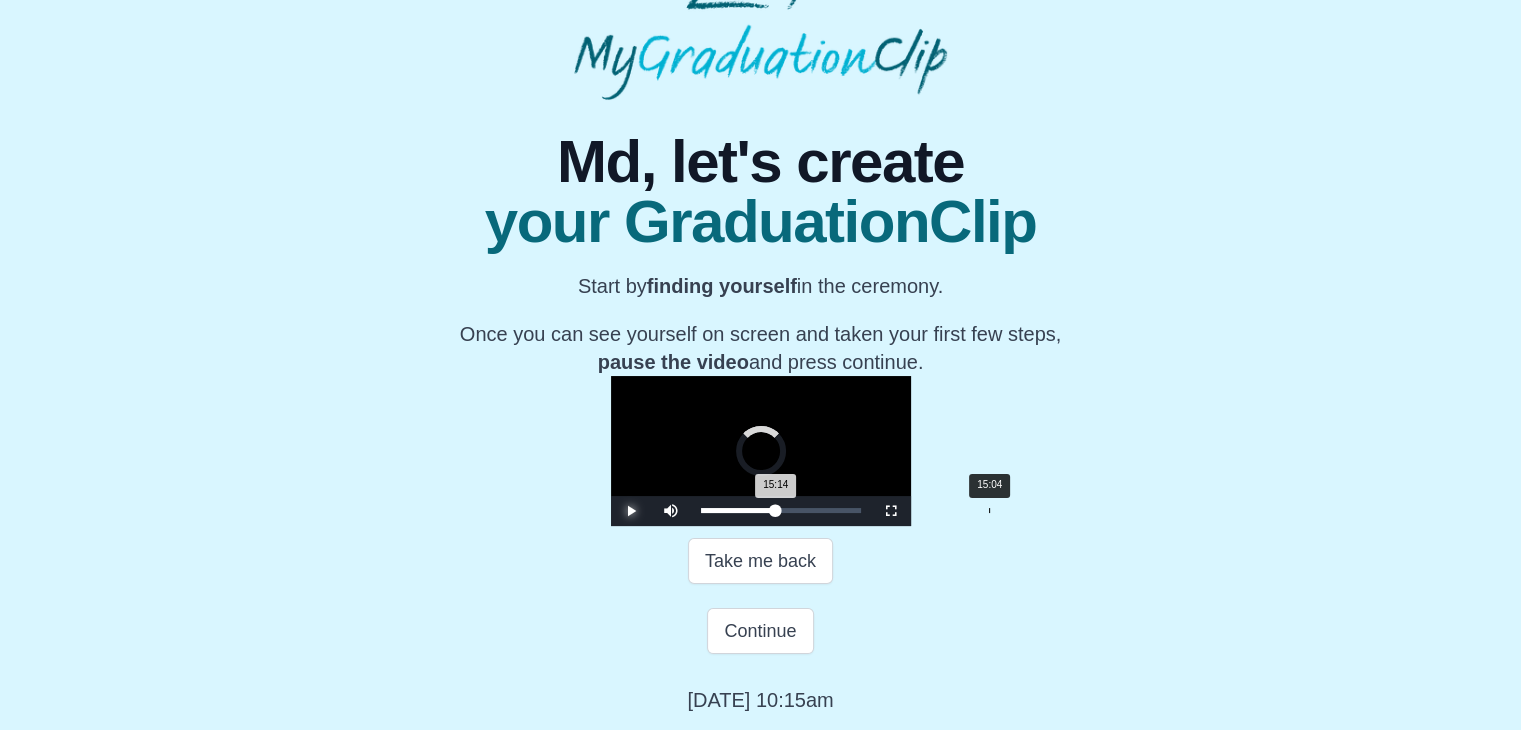 click on "15:14 Progress : 0%" at bounding box center [738, 510] 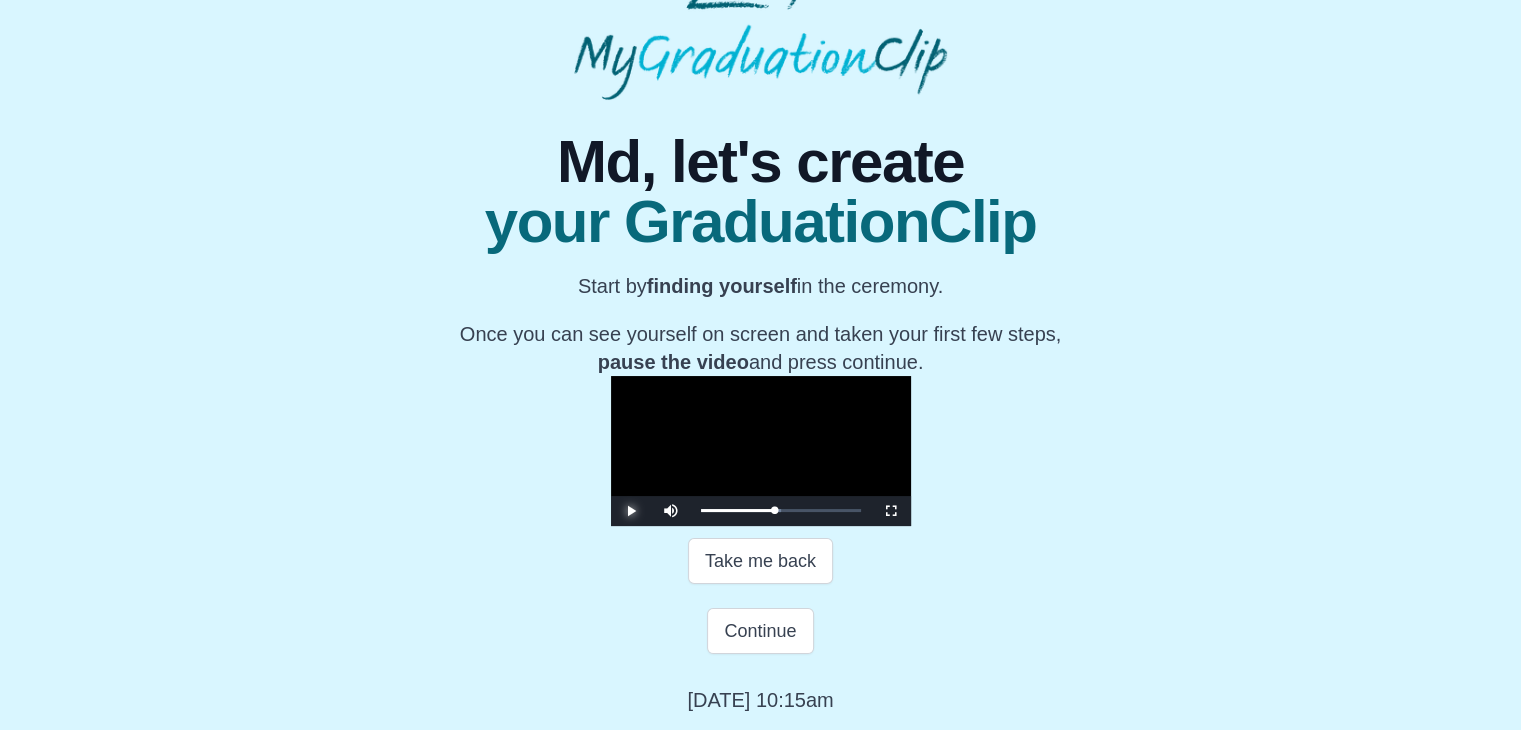 click at bounding box center (631, 511) 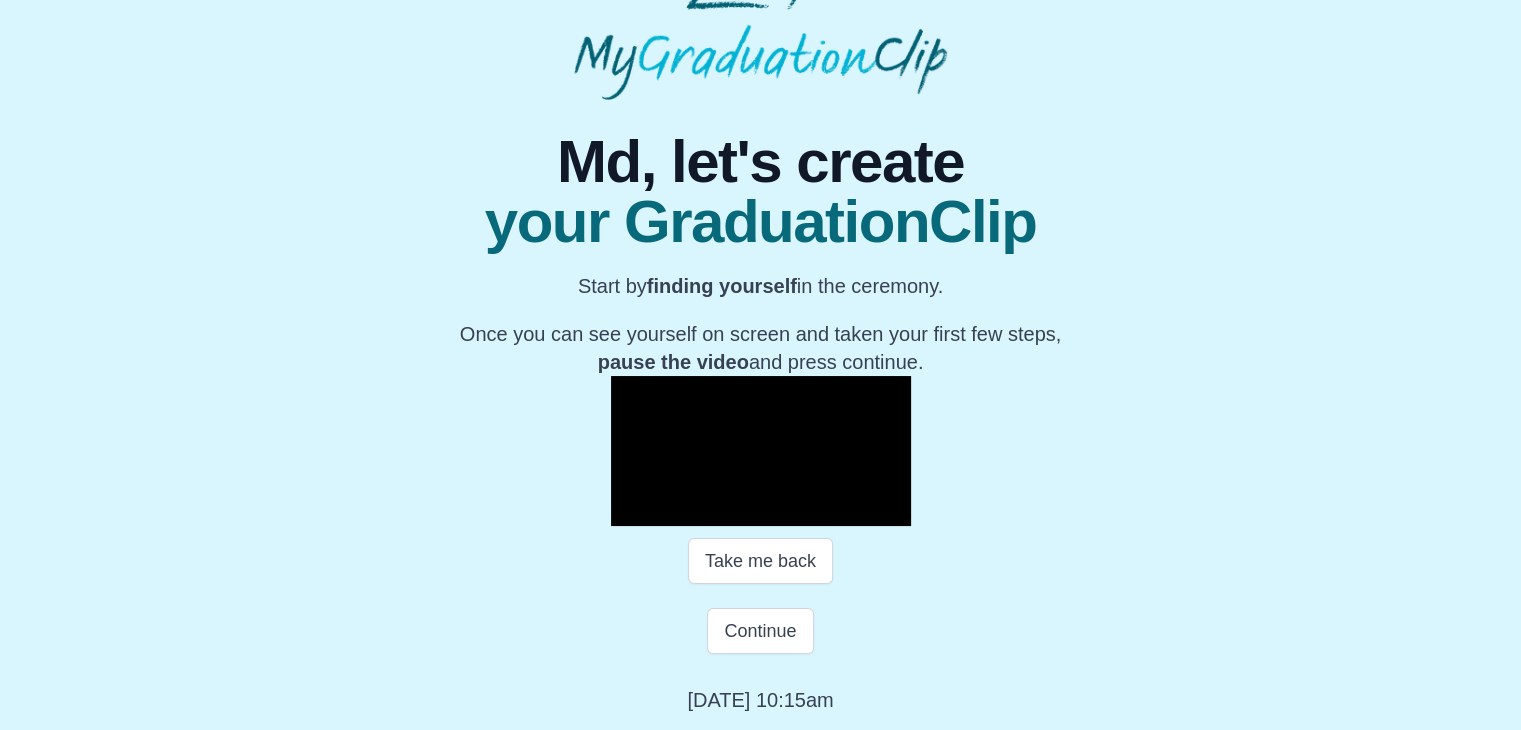 click at bounding box center (631, 511) 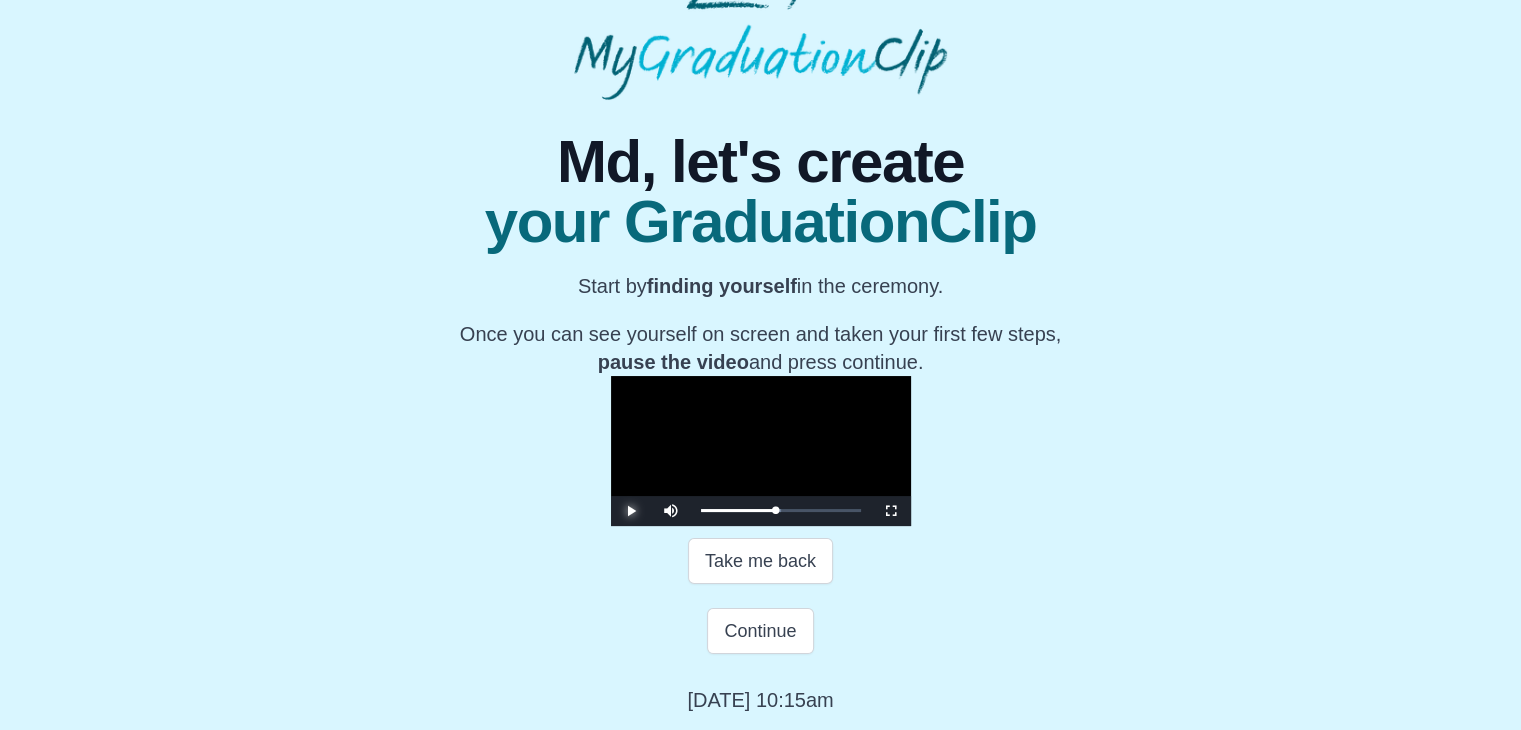 click at bounding box center [631, 511] 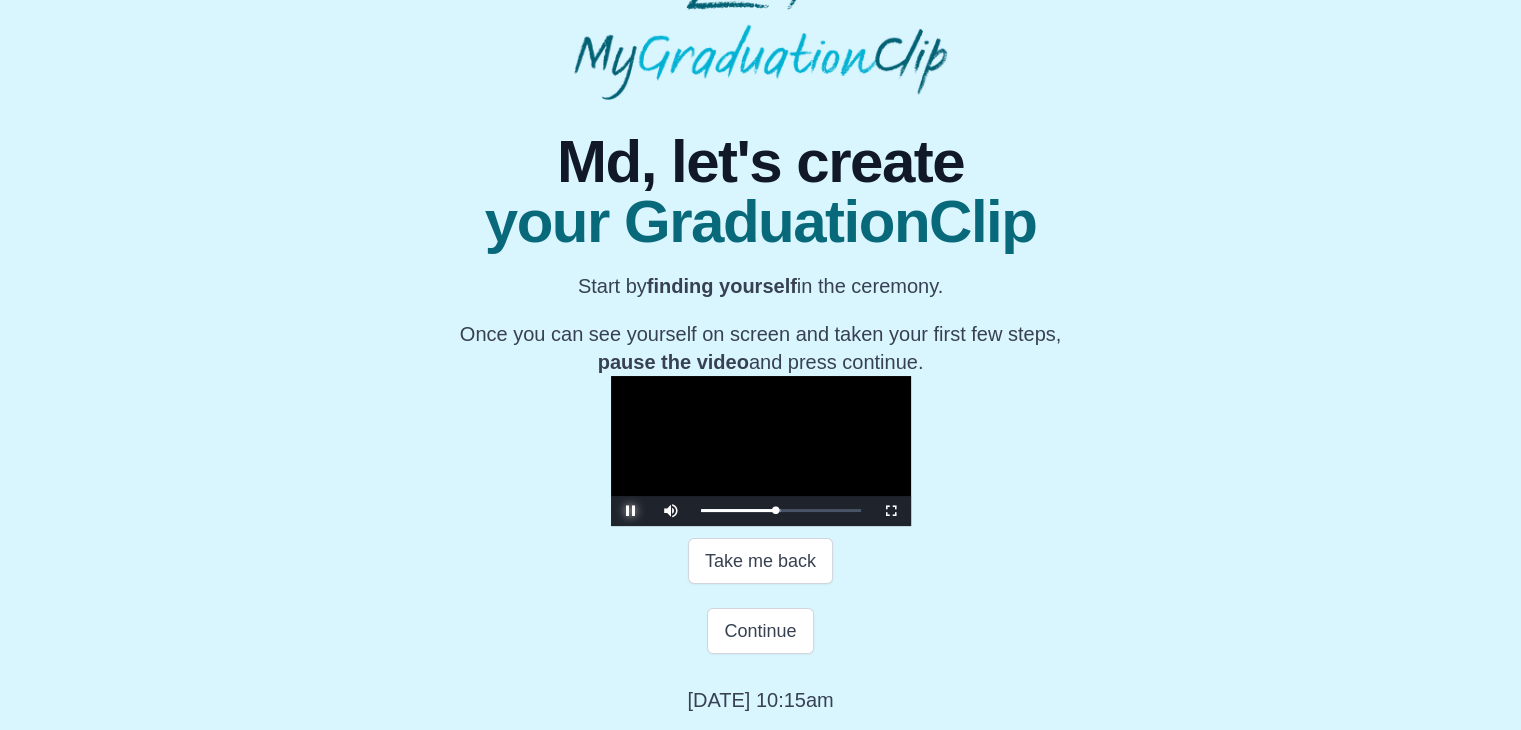 click at bounding box center (631, 511) 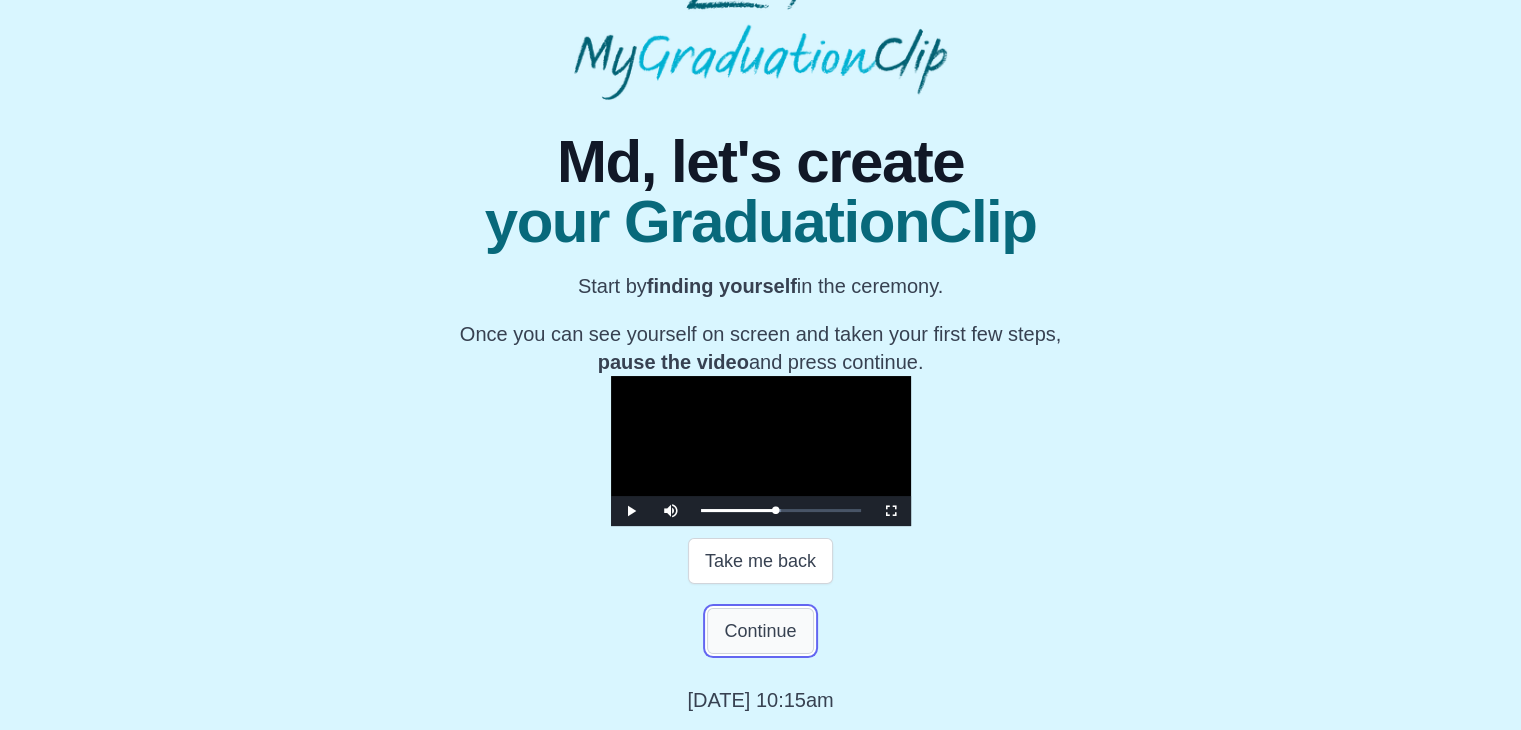 click on "Continue" at bounding box center (760, 631) 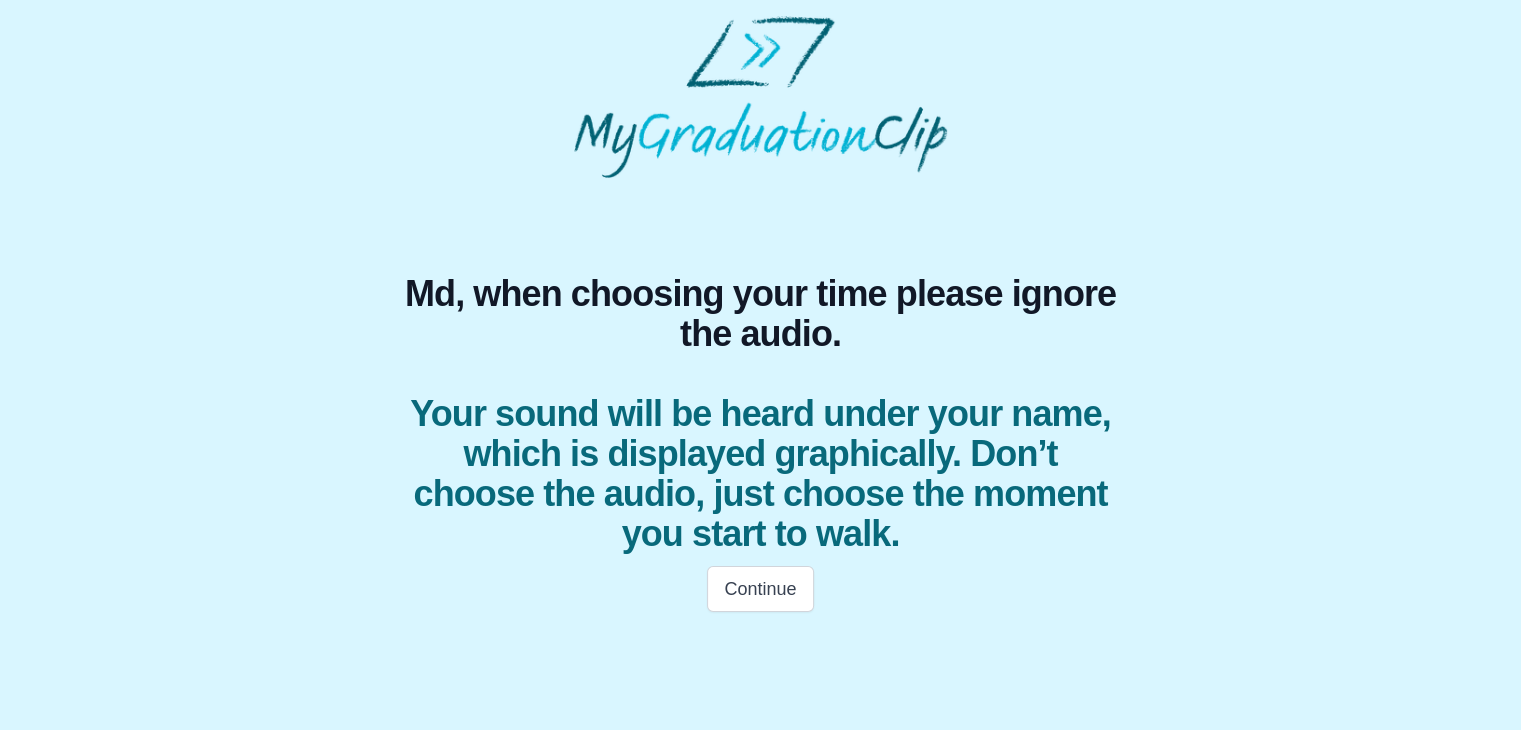 scroll, scrollTop: 0, scrollLeft: 0, axis: both 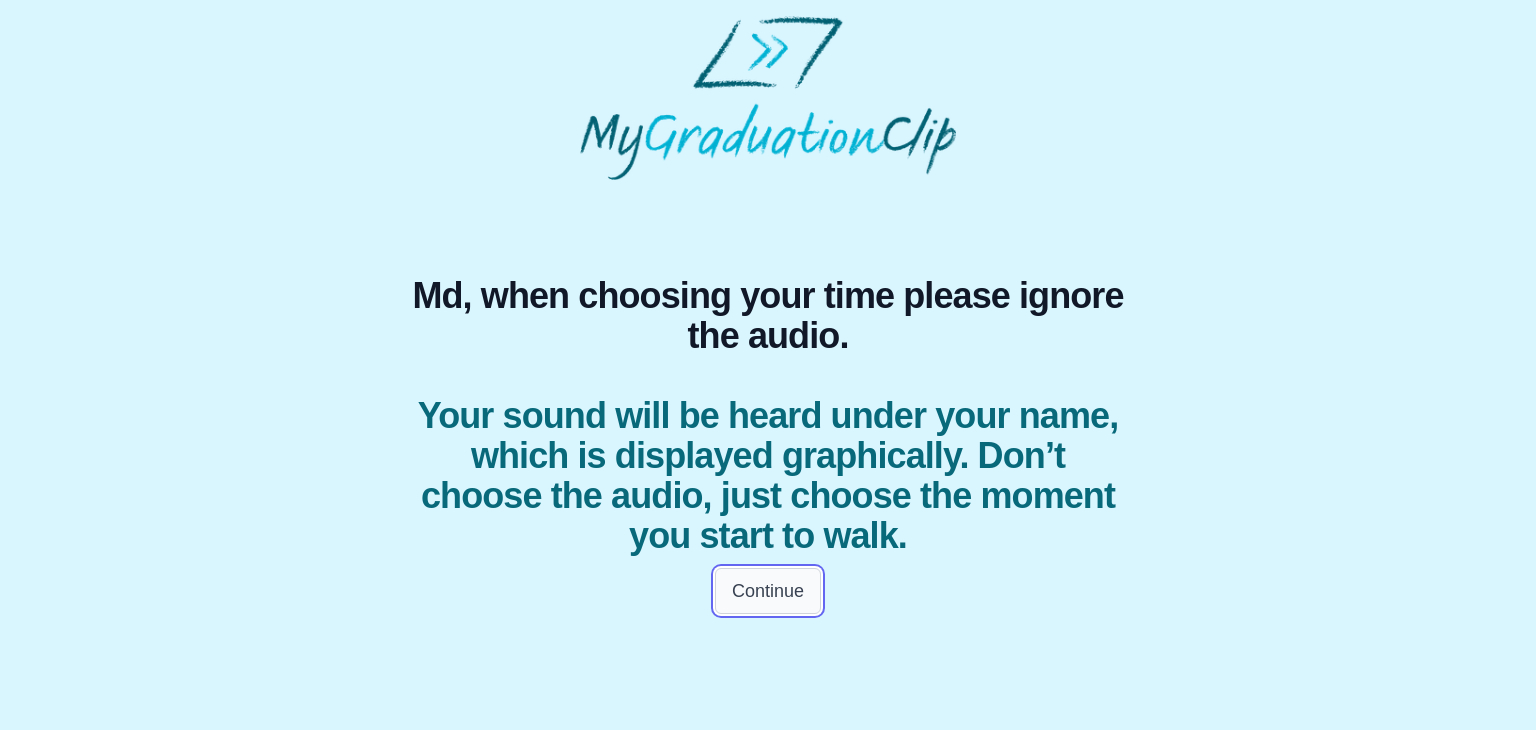 click on "Continue" at bounding box center (768, 591) 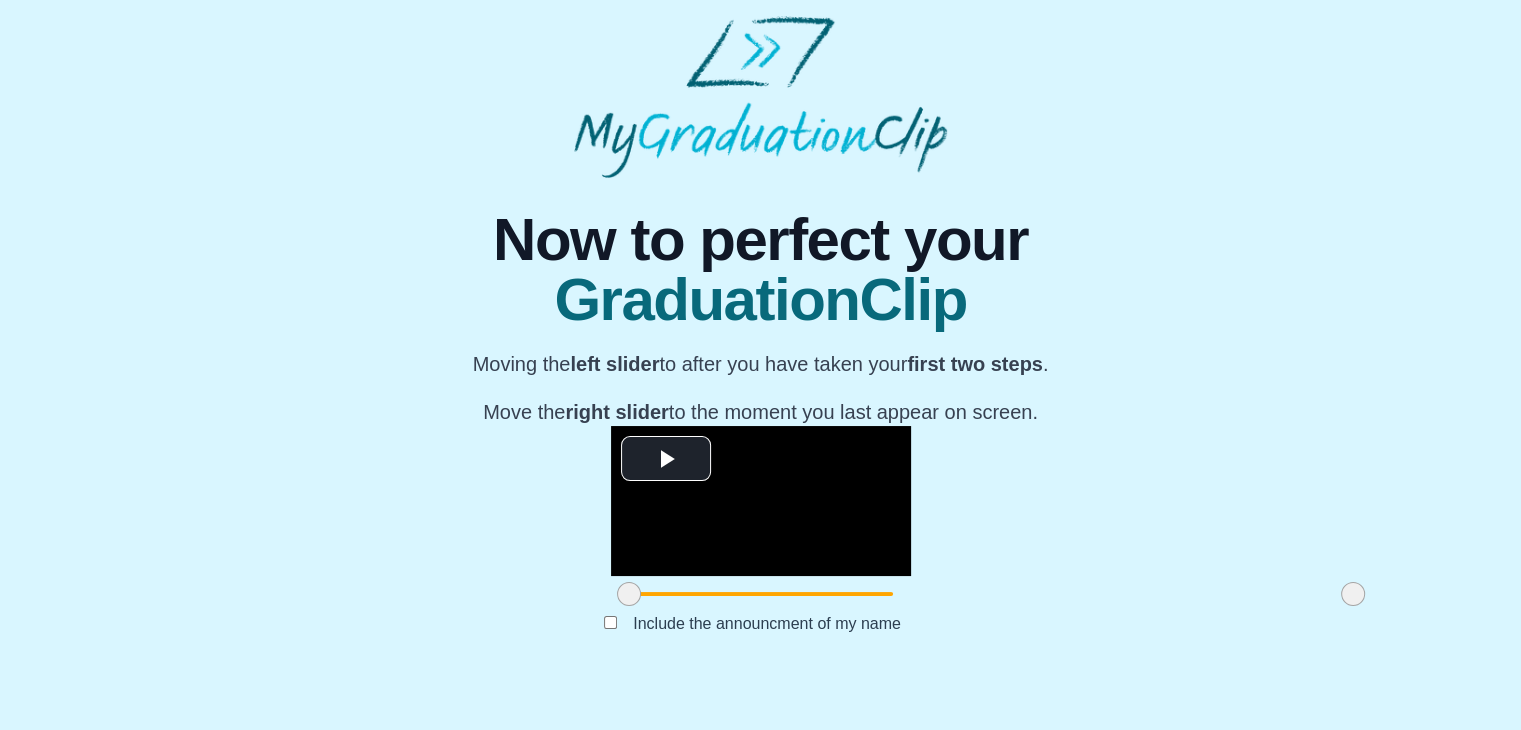 drag, startPoint x: 1532, startPoint y: 446, endPoint x: 1509, endPoint y: 586, distance: 141.87671 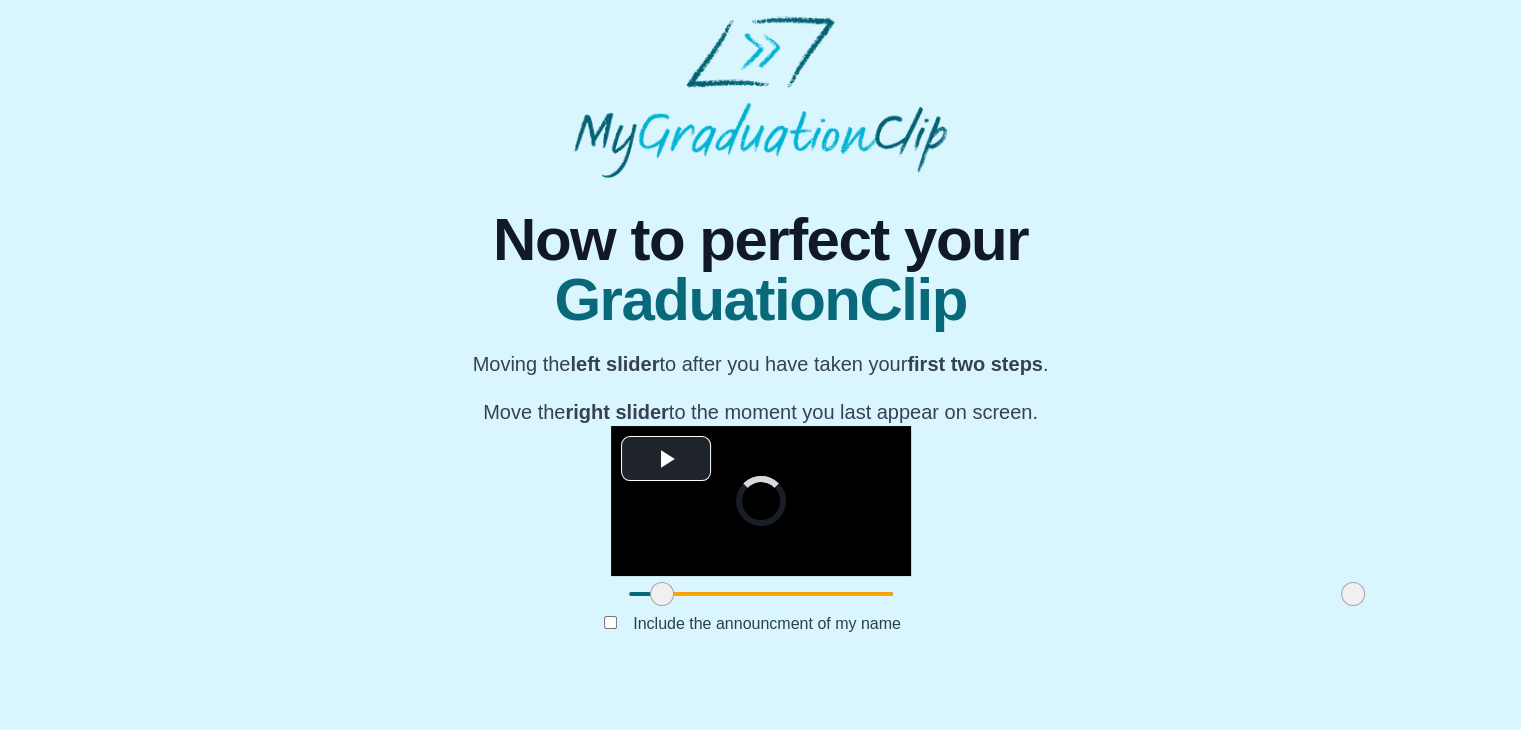 drag, startPoint x: 401, startPoint y: 628, endPoint x: 436, endPoint y: 637, distance: 36.138622 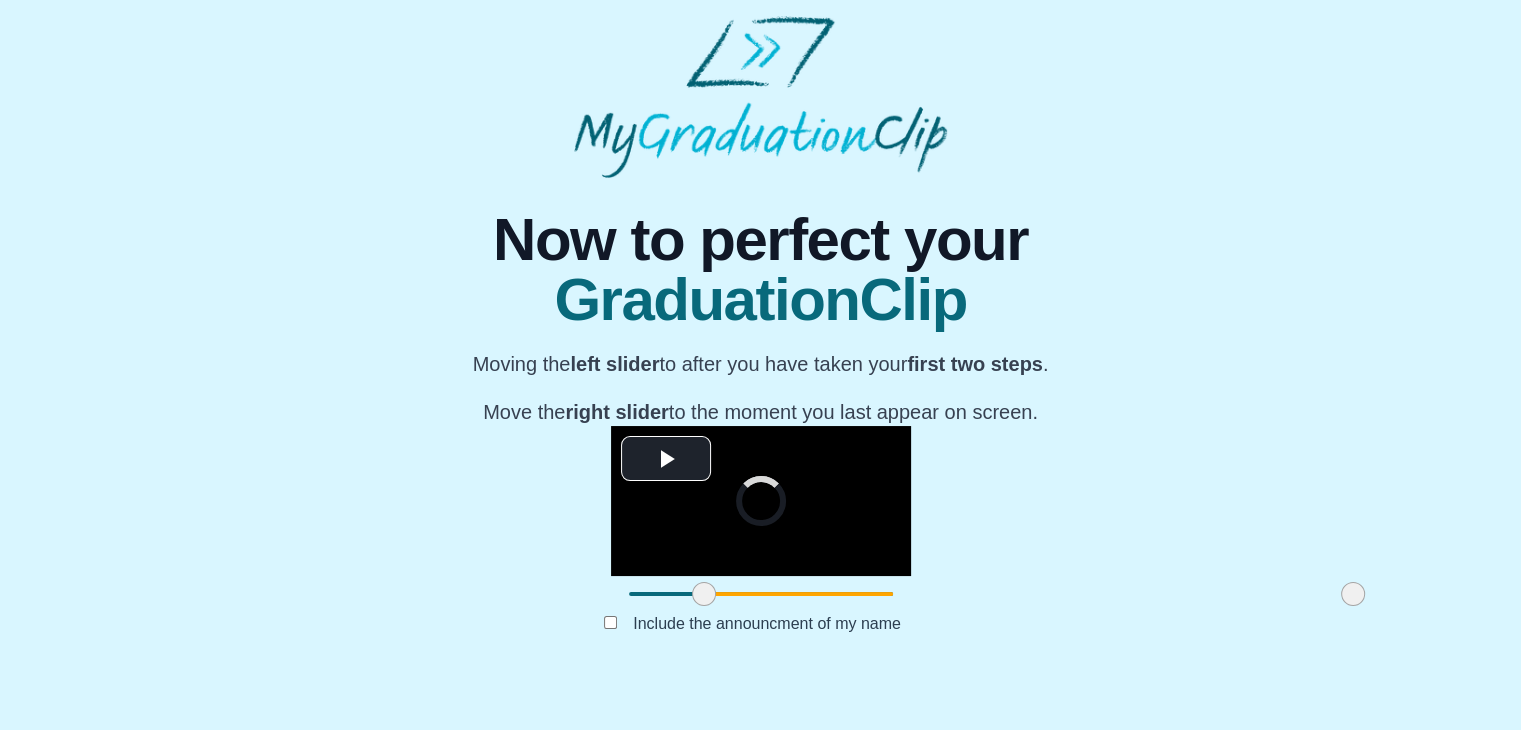 drag, startPoint x: 436, startPoint y: 637, endPoint x: 476, endPoint y: 636, distance: 40.012497 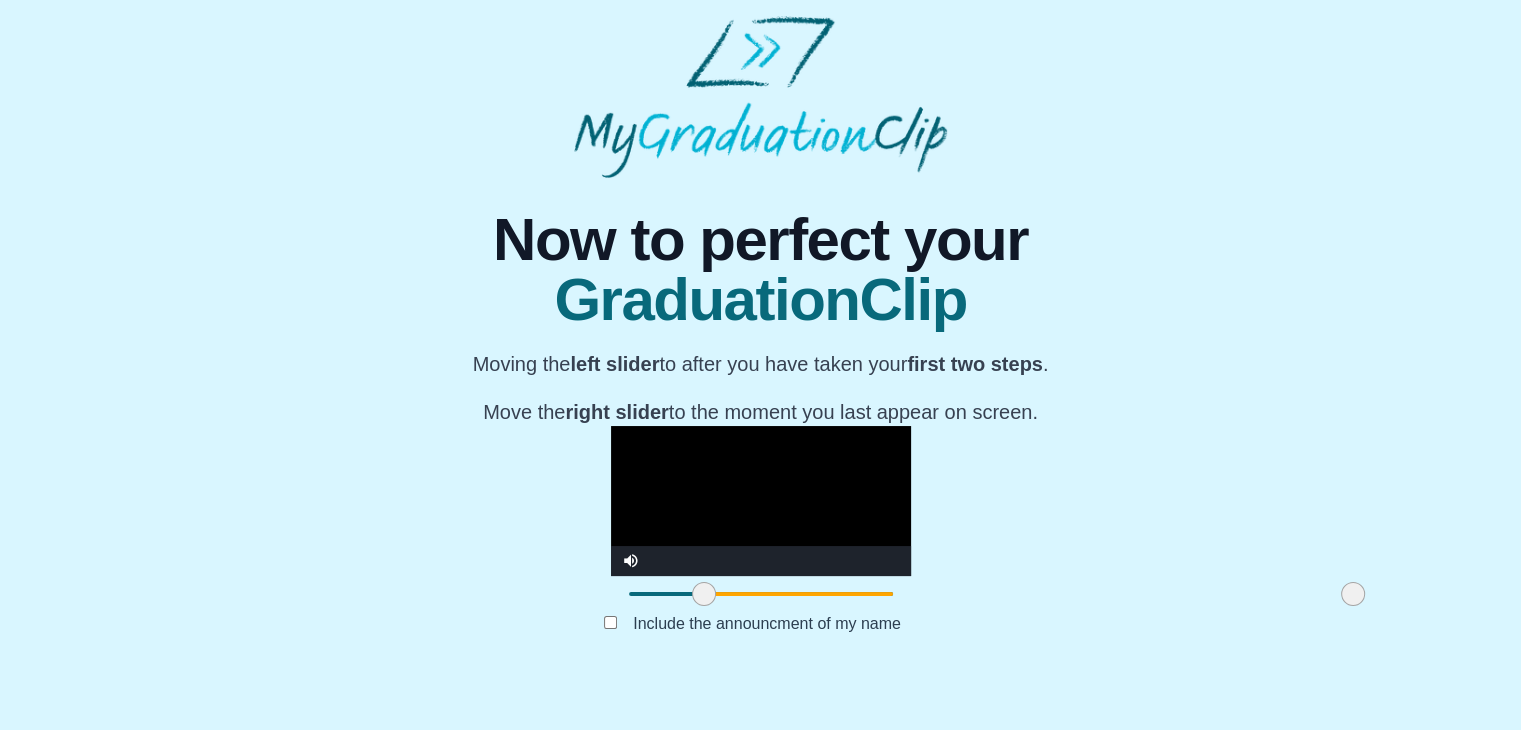 drag, startPoint x: 476, startPoint y: 636, endPoint x: 1015, endPoint y: 405, distance: 586.41455 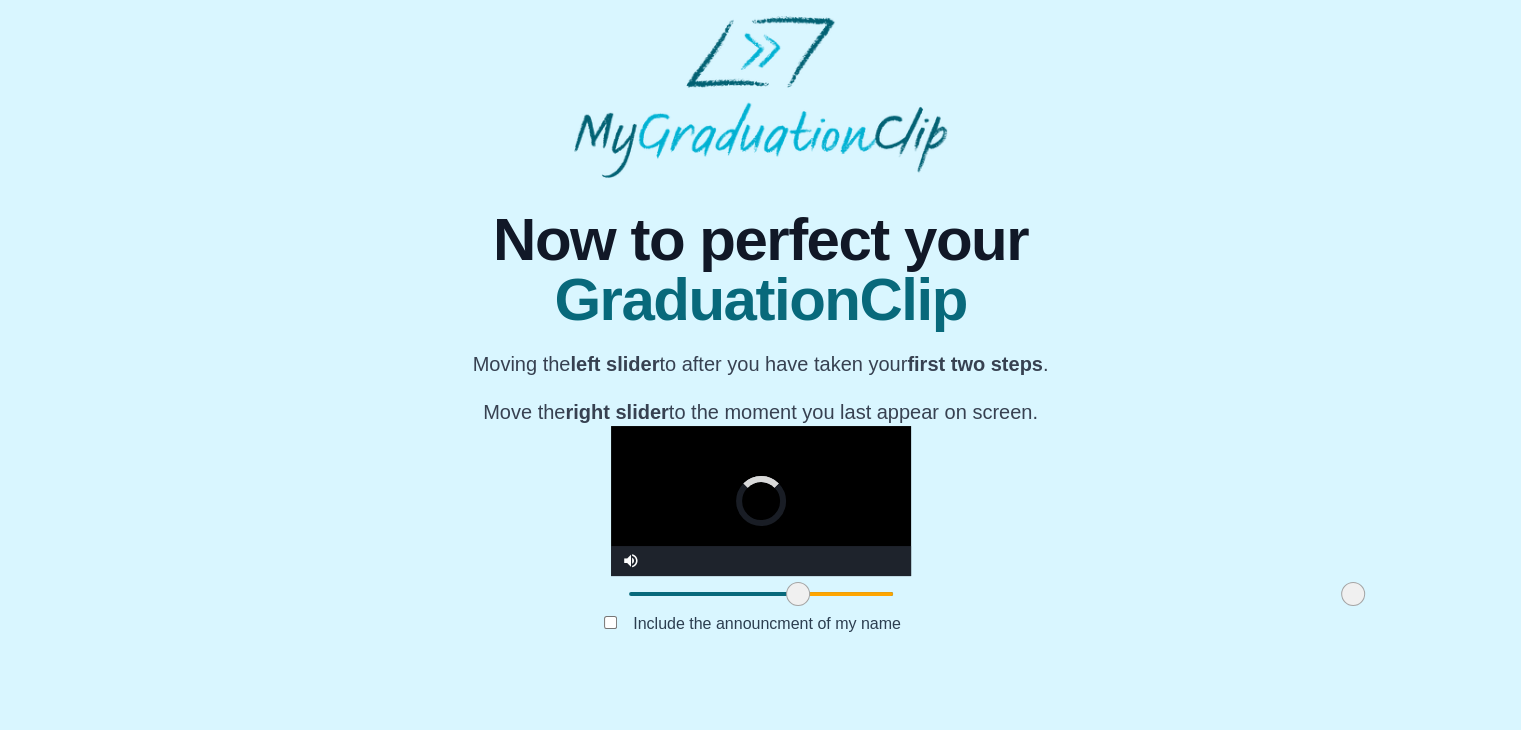 drag, startPoint x: 482, startPoint y: 629, endPoint x: 576, endPoint y: 644, distance: 95.189285 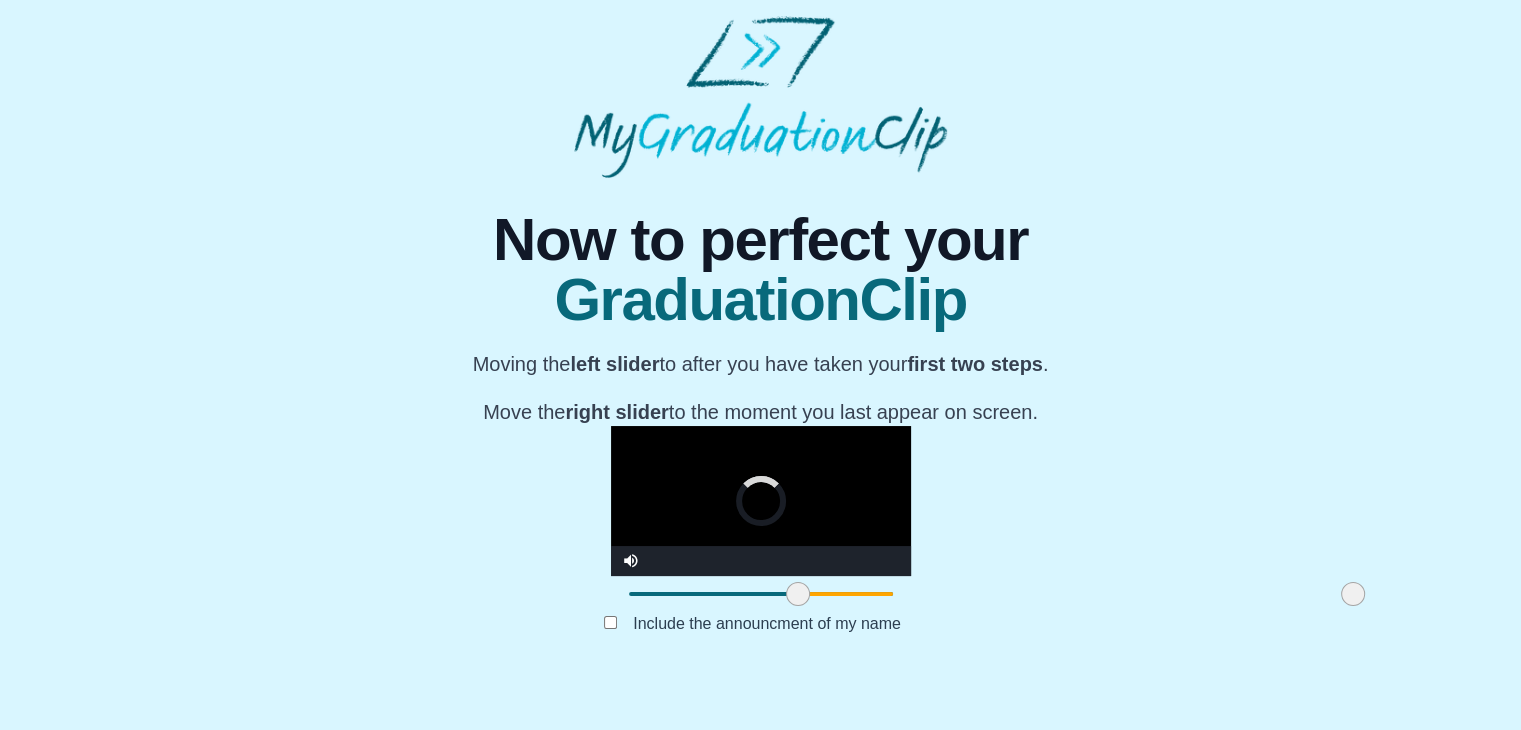 click at bounding box center (798, 594) 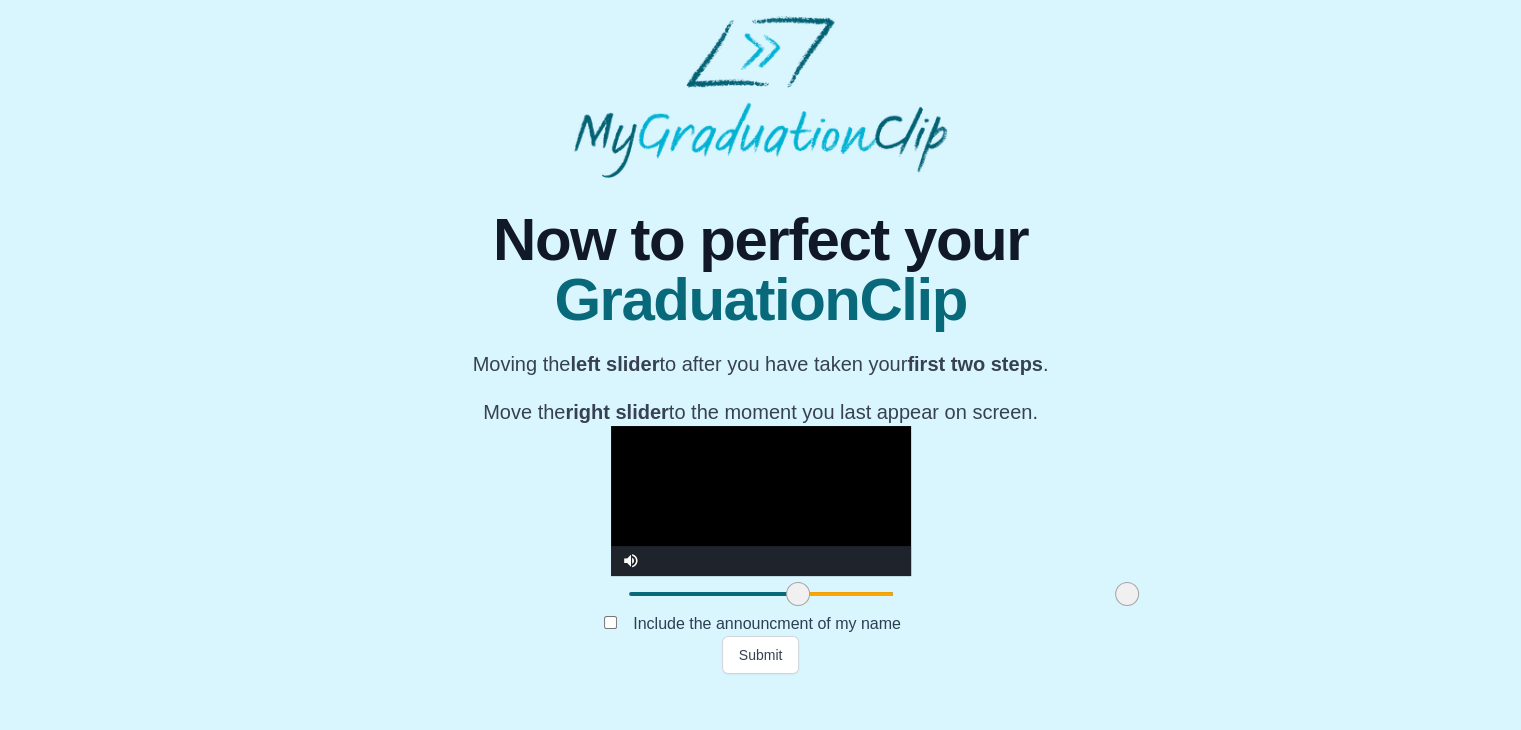drag, startPoint x: 1124, startPoint y: 636, endPoint x: 898, endPoint y: 650, distance: 226.43321 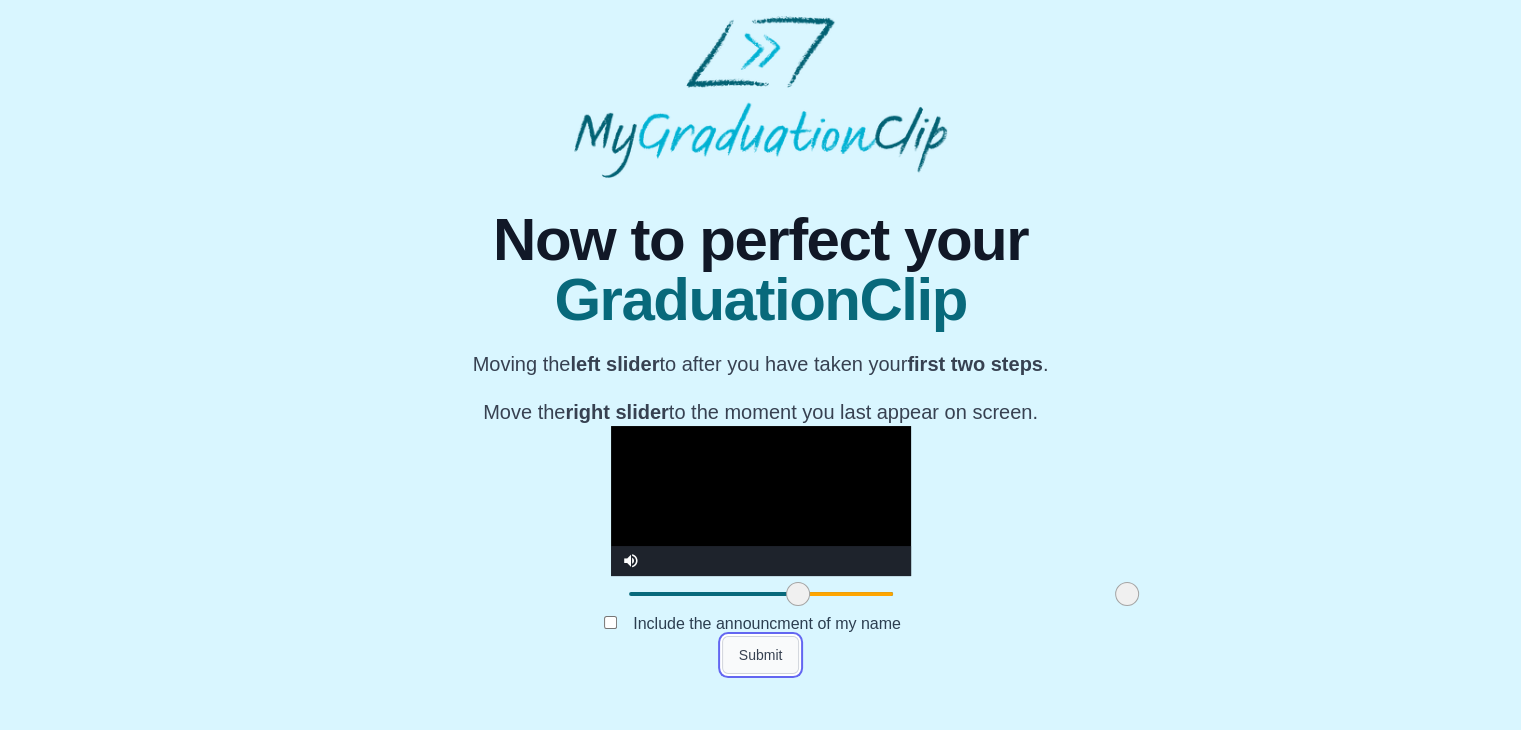 drag, startPoint x: 898, startPoint y: 650, endPoint x: 776, endPoint y: 698, distance: 131.10301 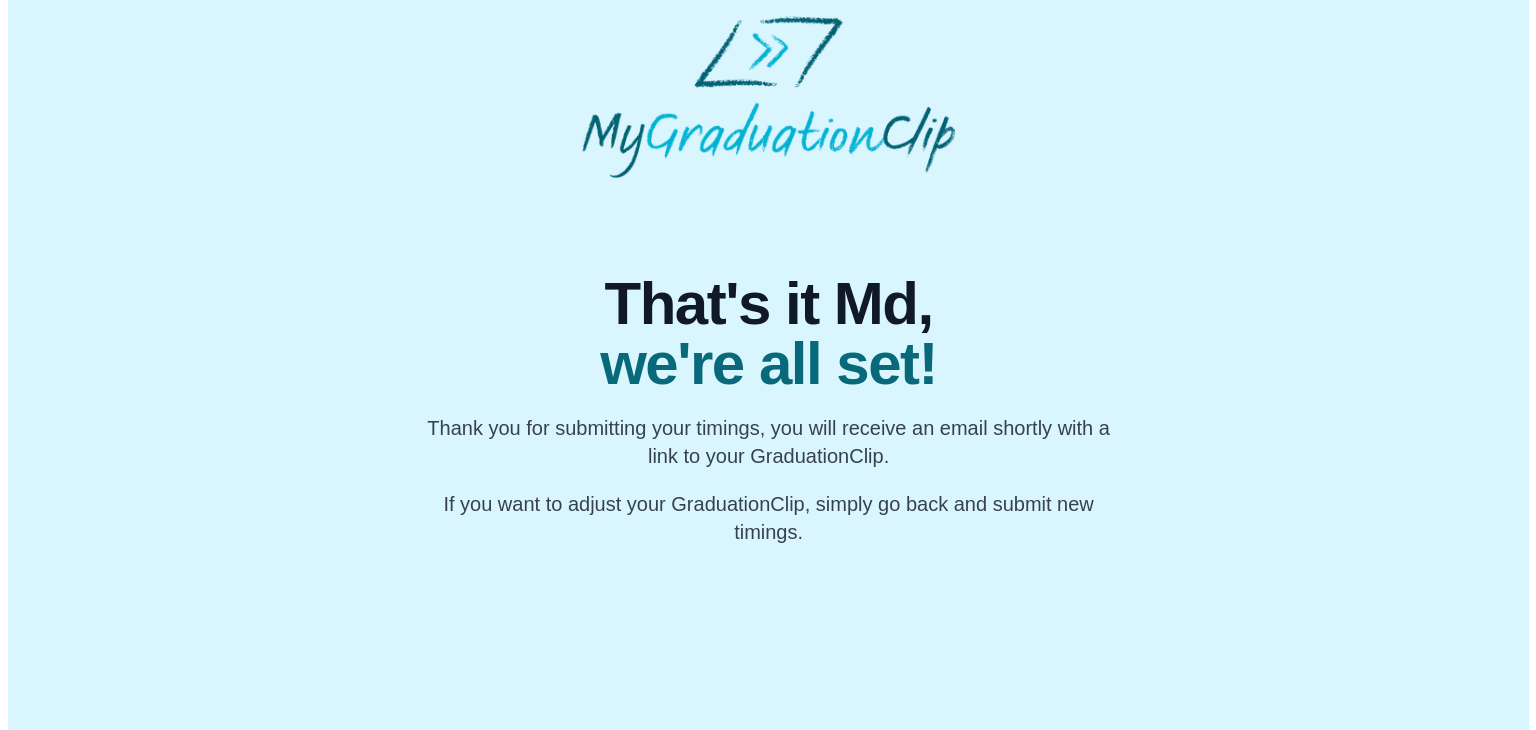 scroll, scrollTop: 0, scrollLeft: 0, axis: both 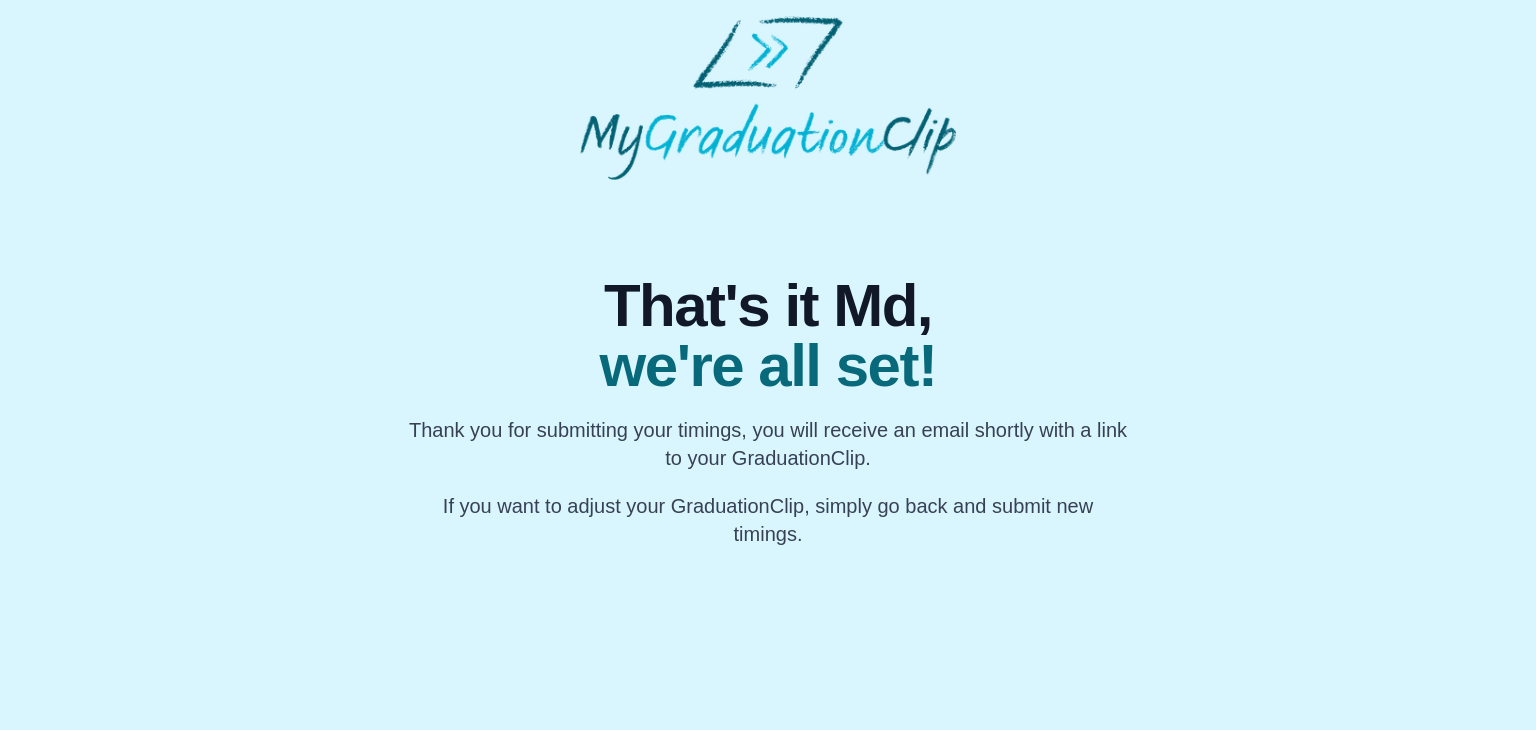 click on "That's it Md, we're all set!  Thank you for submitting your timings, you will receive an email shortly with a link to your GraduationClip.   If you want to adjust your GraduationClip, simply go back and submit new timings." at bounding box center [768, 282] 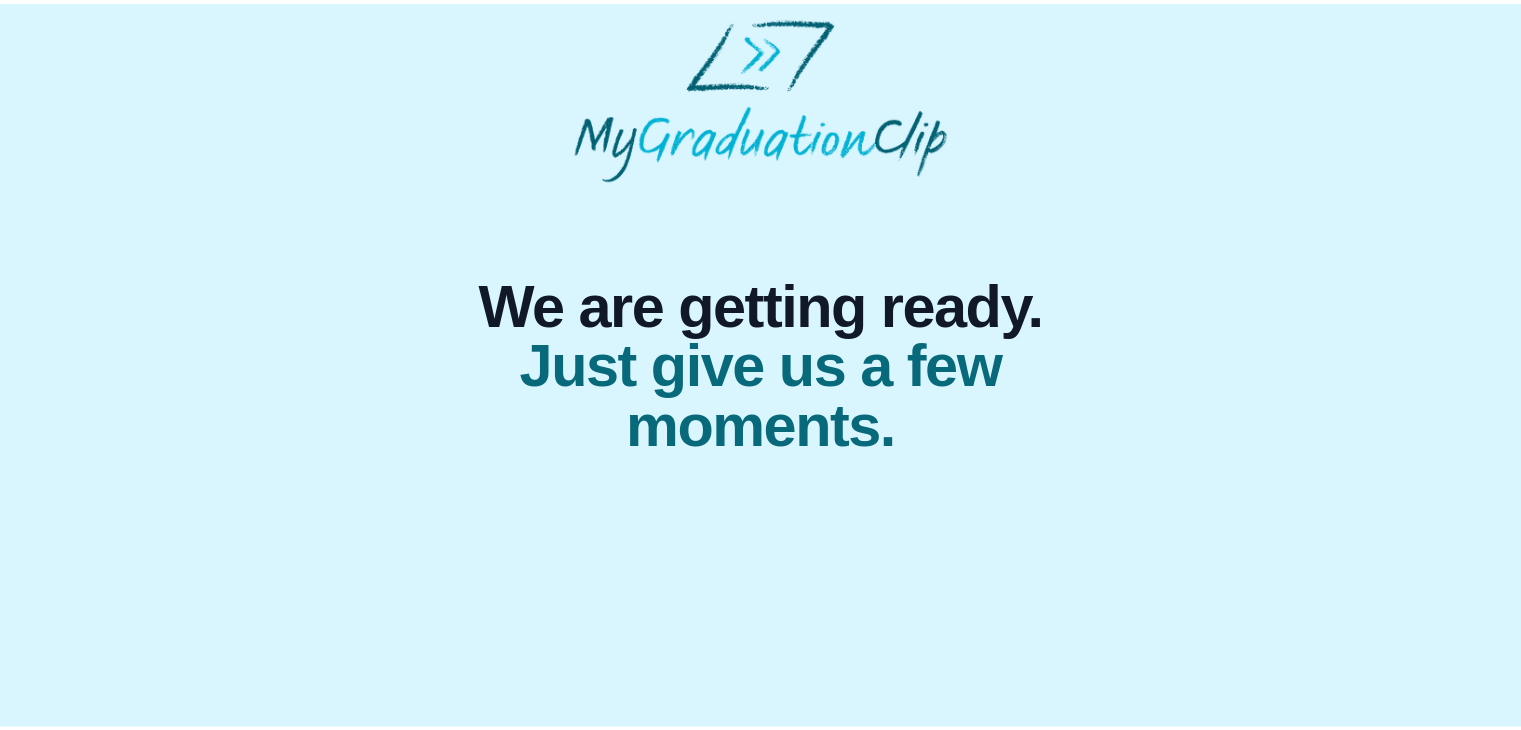 scroll, scrollTop: 0, scrollLeft: 0, axis: both 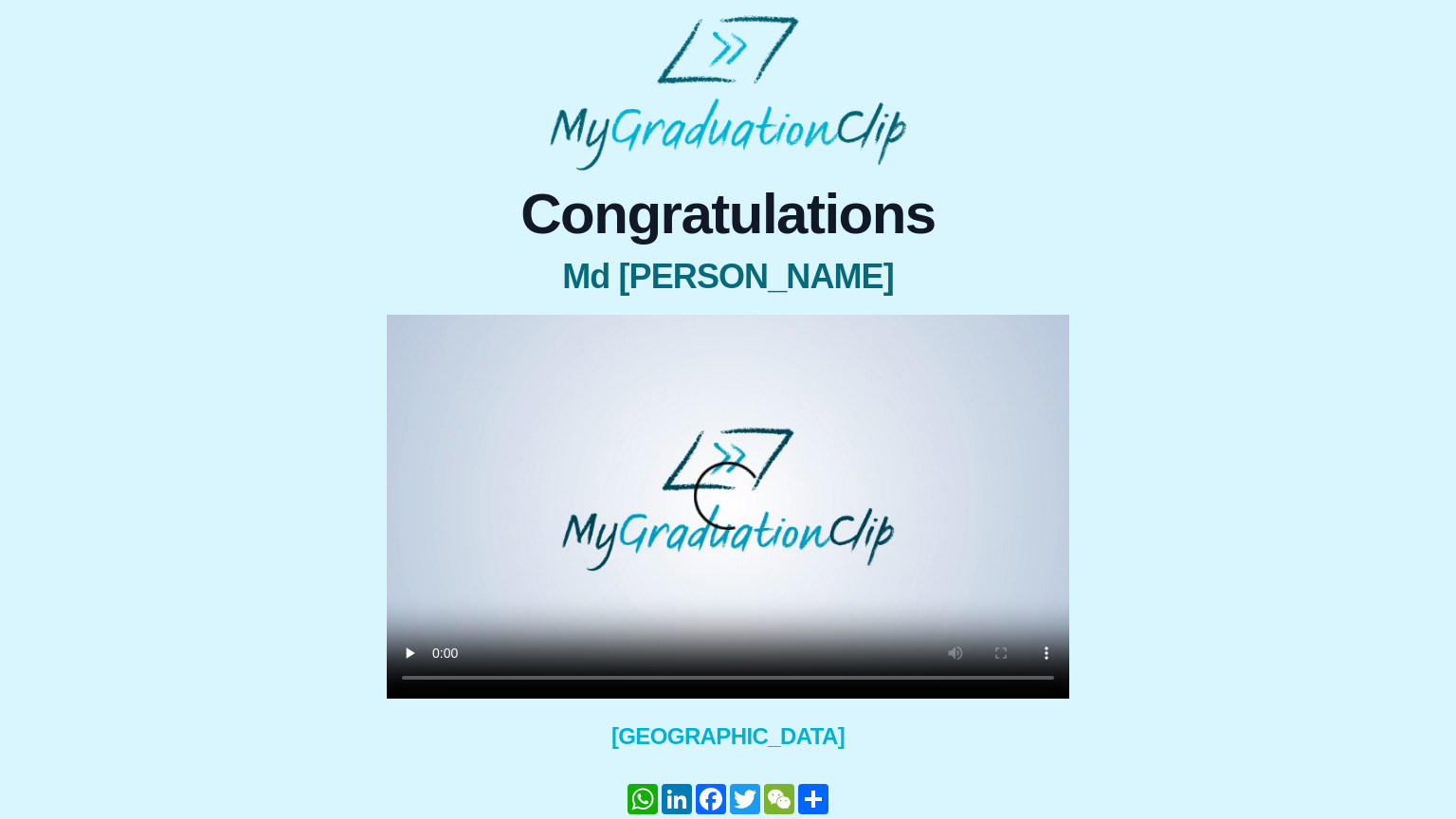 type 